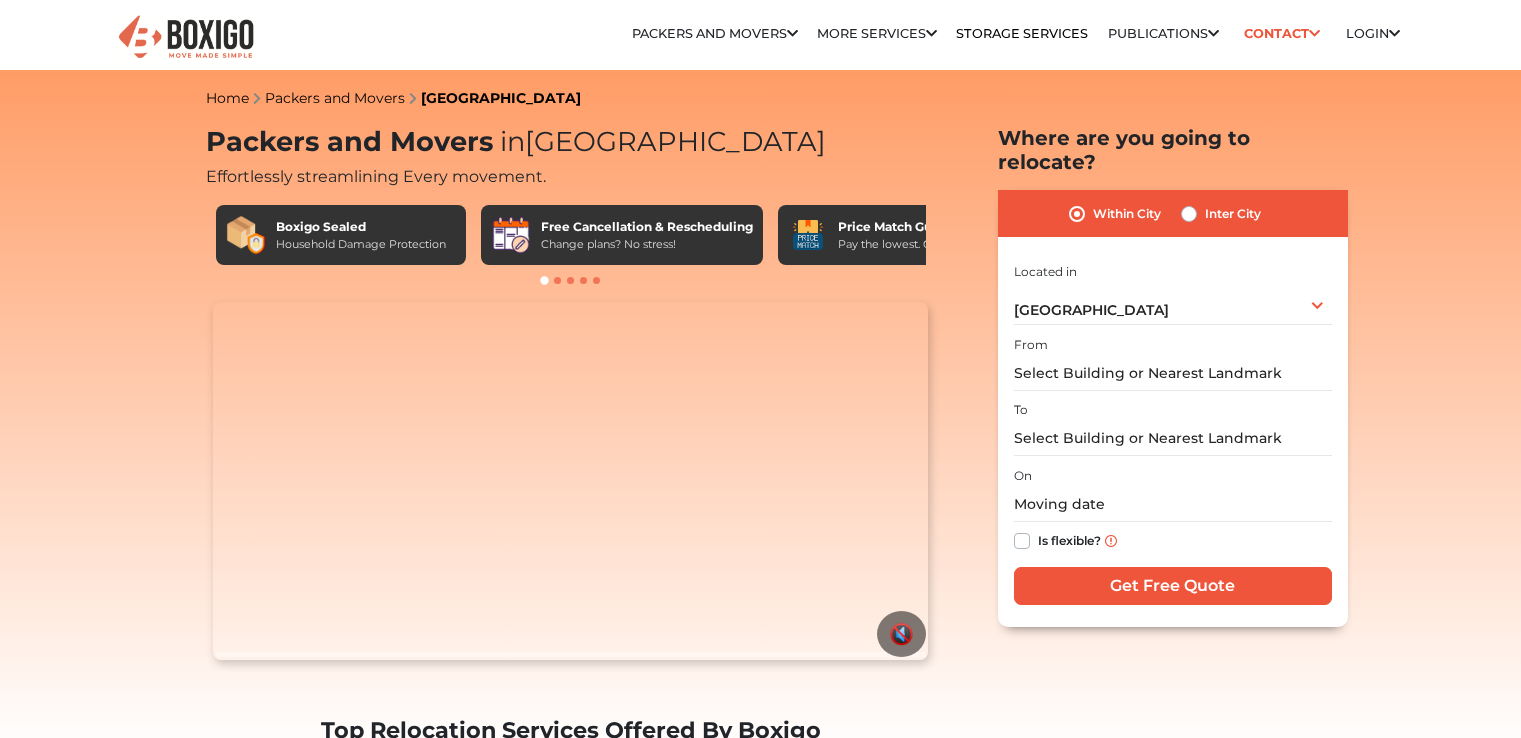 scroll, scrollTop: 0, scrollLeft: 0, axis: both 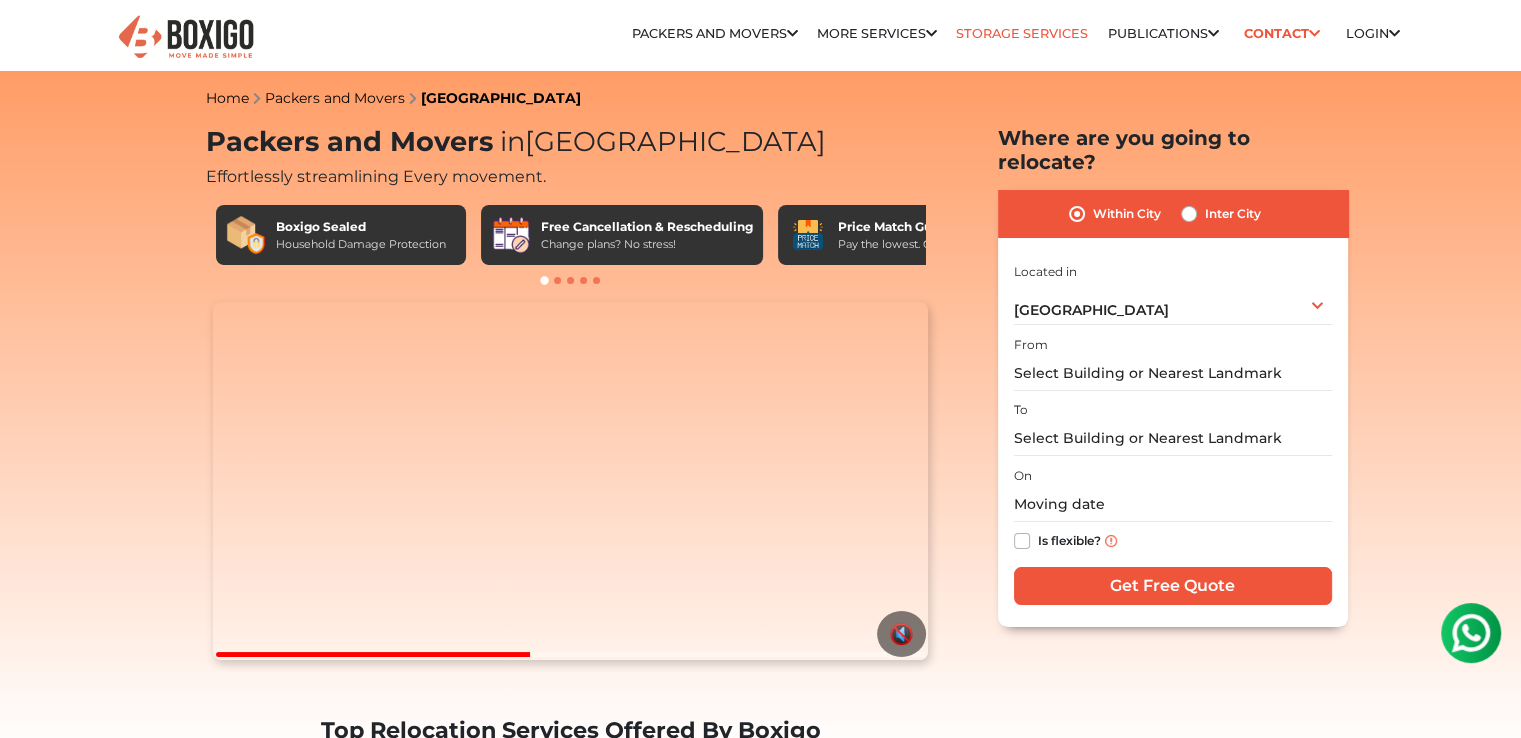 click on "Storage Services" at bounding box center [1022, 33] 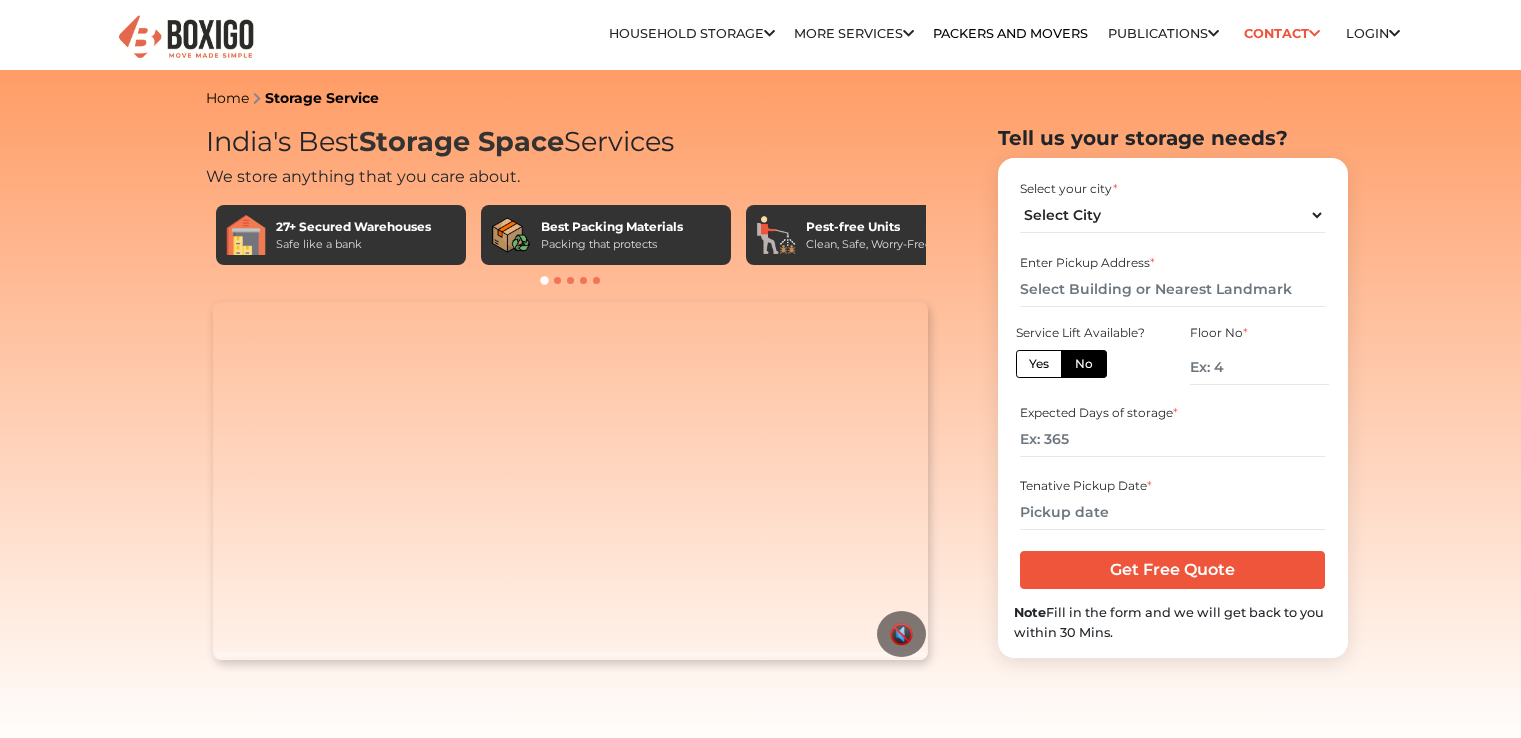 scroll, scrollTop: 0, scrollLeft: 0, axis: both 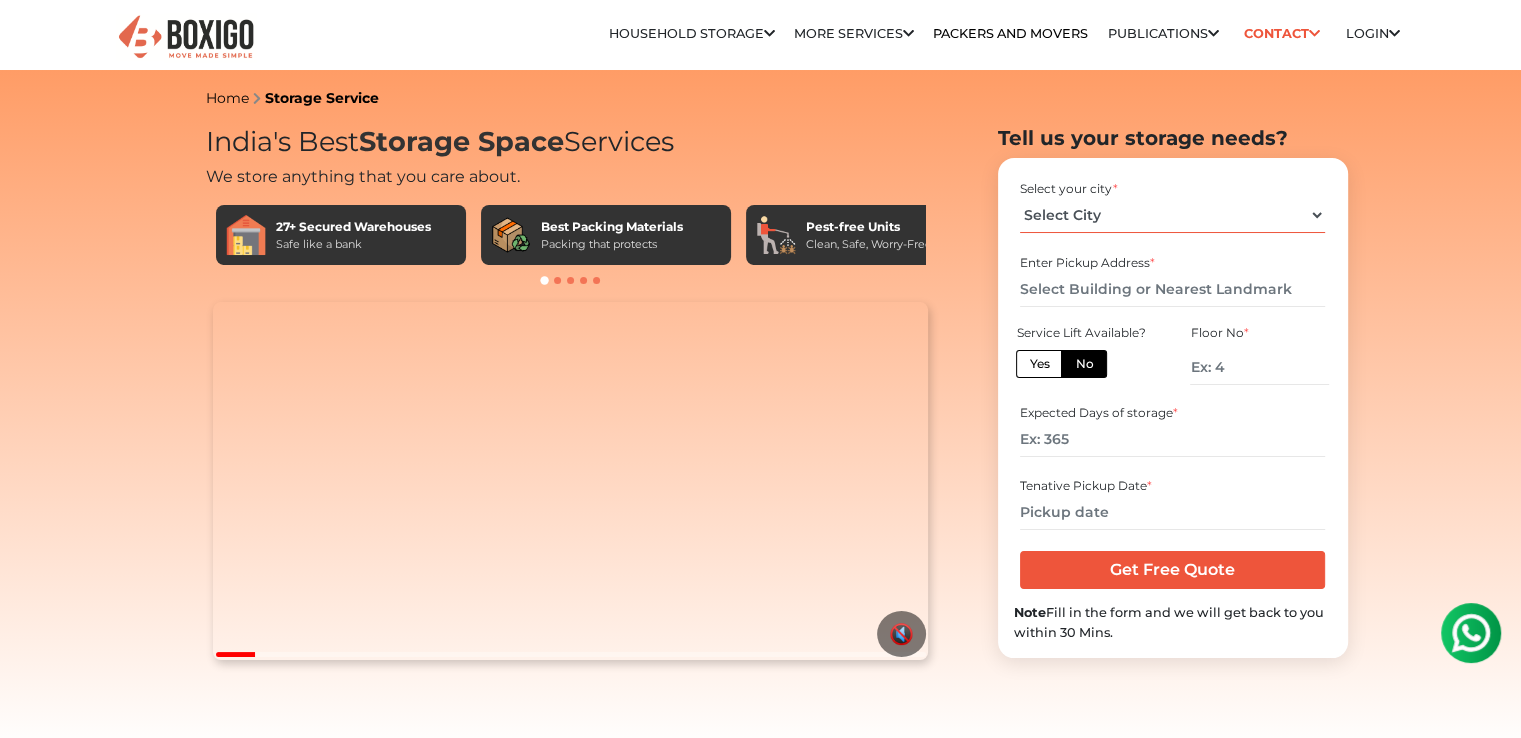 click on "Select City
[GEOGRAPHIC_DATA]
[GEOGRAPHIC_DATA]
[GEOGRAPHIC_DATA]
[GEOGRAPHIC_DATA]
[GEOGRAPHIC_DATA]
[GEOGRAPHIC_DATA]
[GEOGRAPHIC_DATA] [GEOGRAPHIC_DATA] [GEOGRAPHIC_DATA] [GEOGRAPHIC_DATA] [GEOGRAPHIC_DATA] [GEOGRAPHIC_DATA] [GEOGRAPHIC_DATA] [GEOGRAPHIC_DATA] Kalyan & [GEOGRAPHIC_DATA]" at bounding box center (1172, 215) 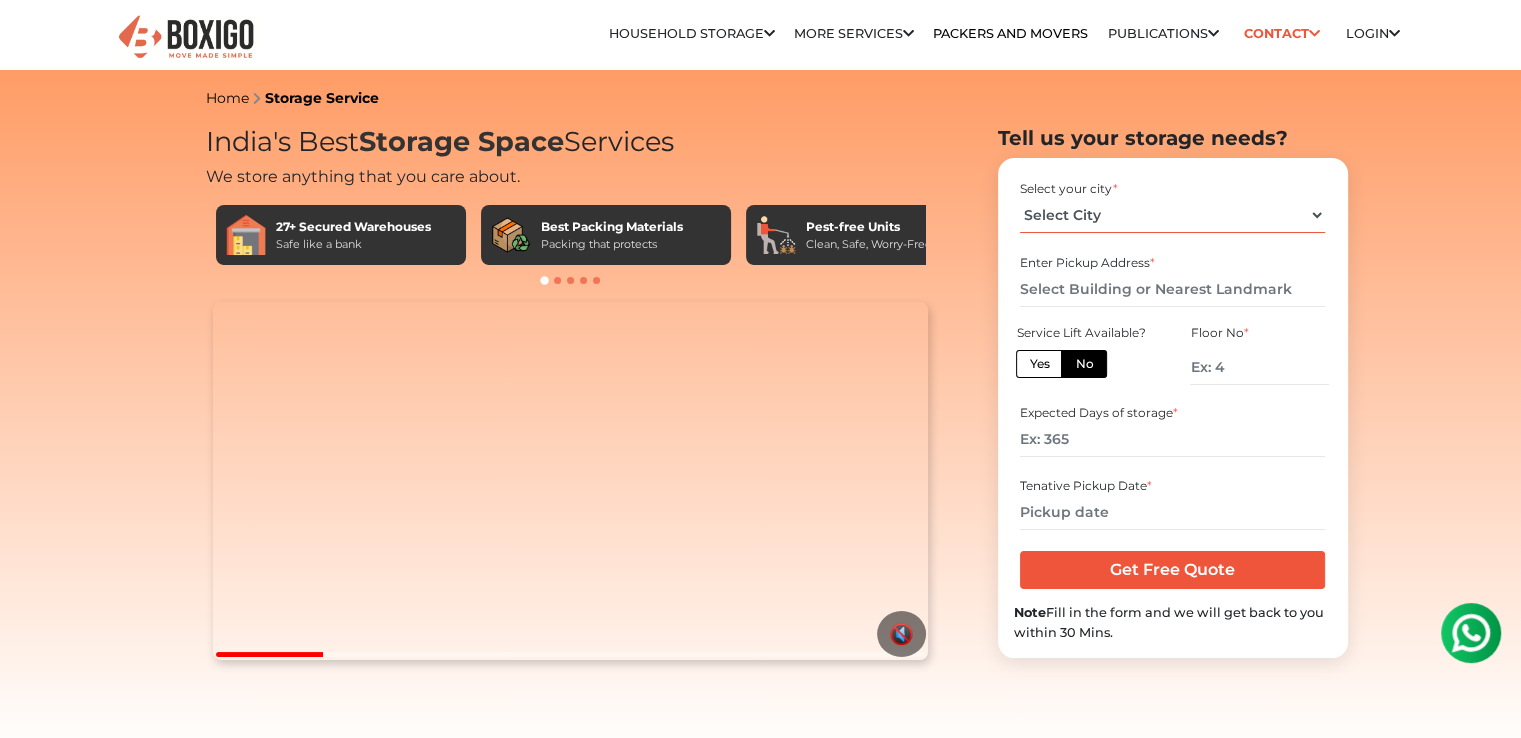 select on "[GEOGRAPHIC_DATA]" 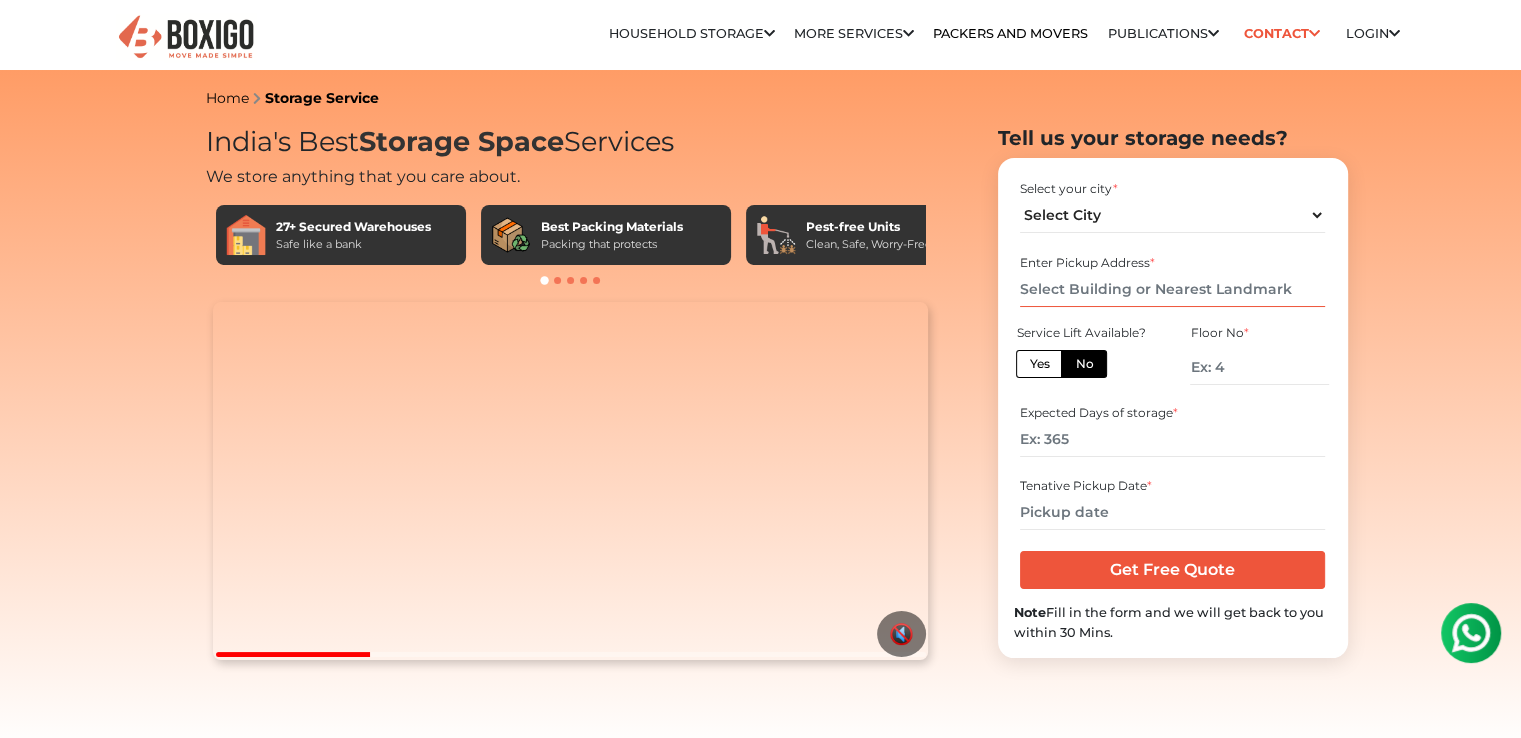 click at bounding box center [1172, 289] 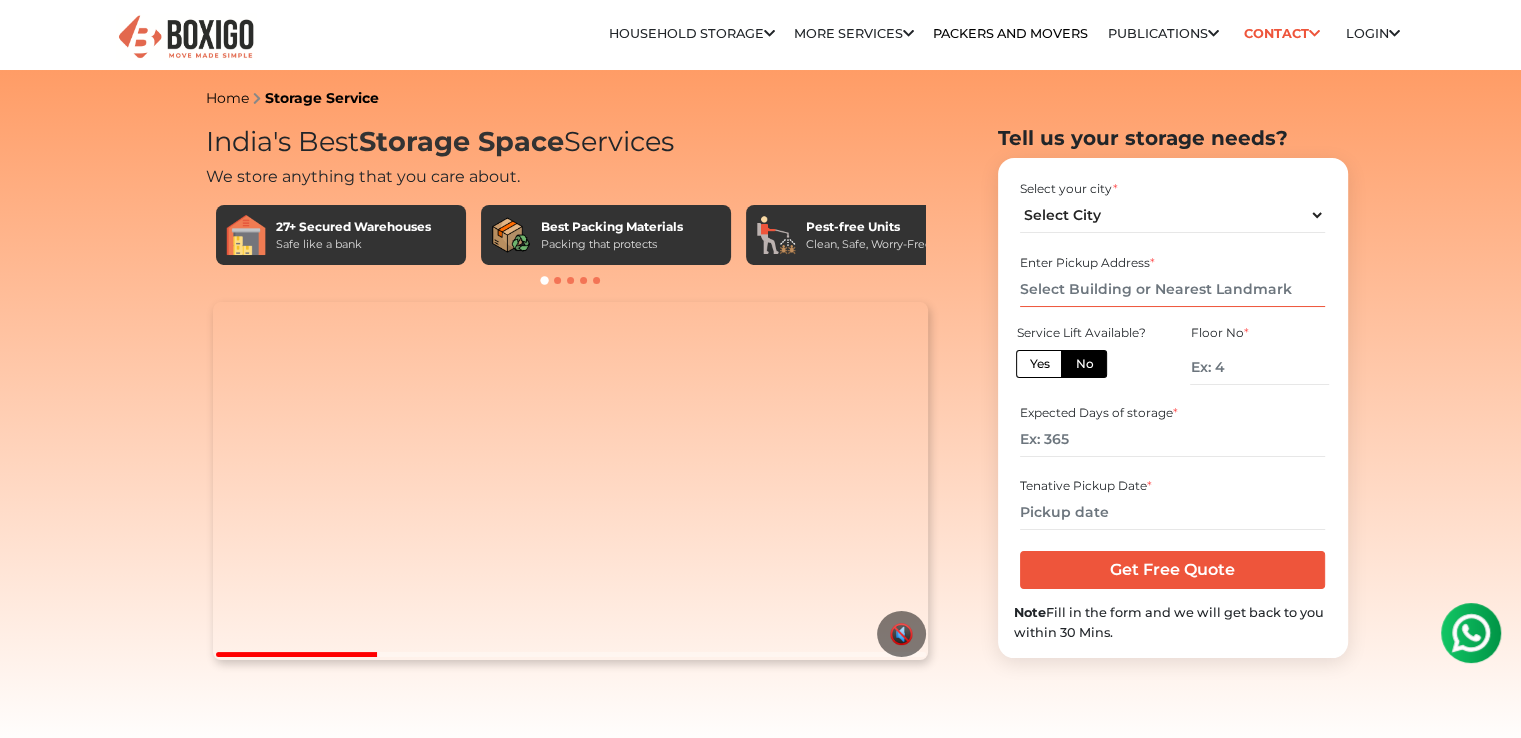 click at bounding box center [1172, 289] 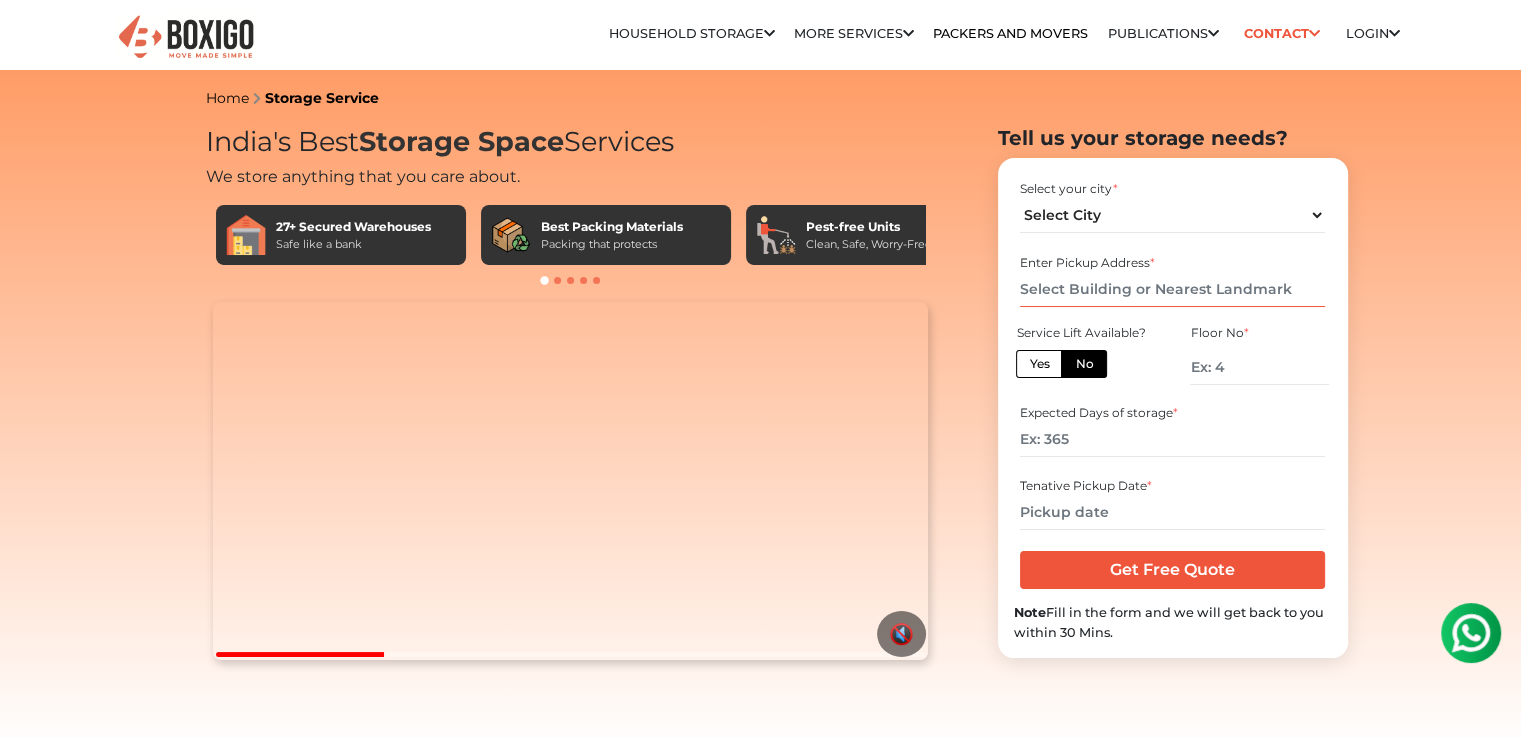 click at bounding box center (1172, 289) 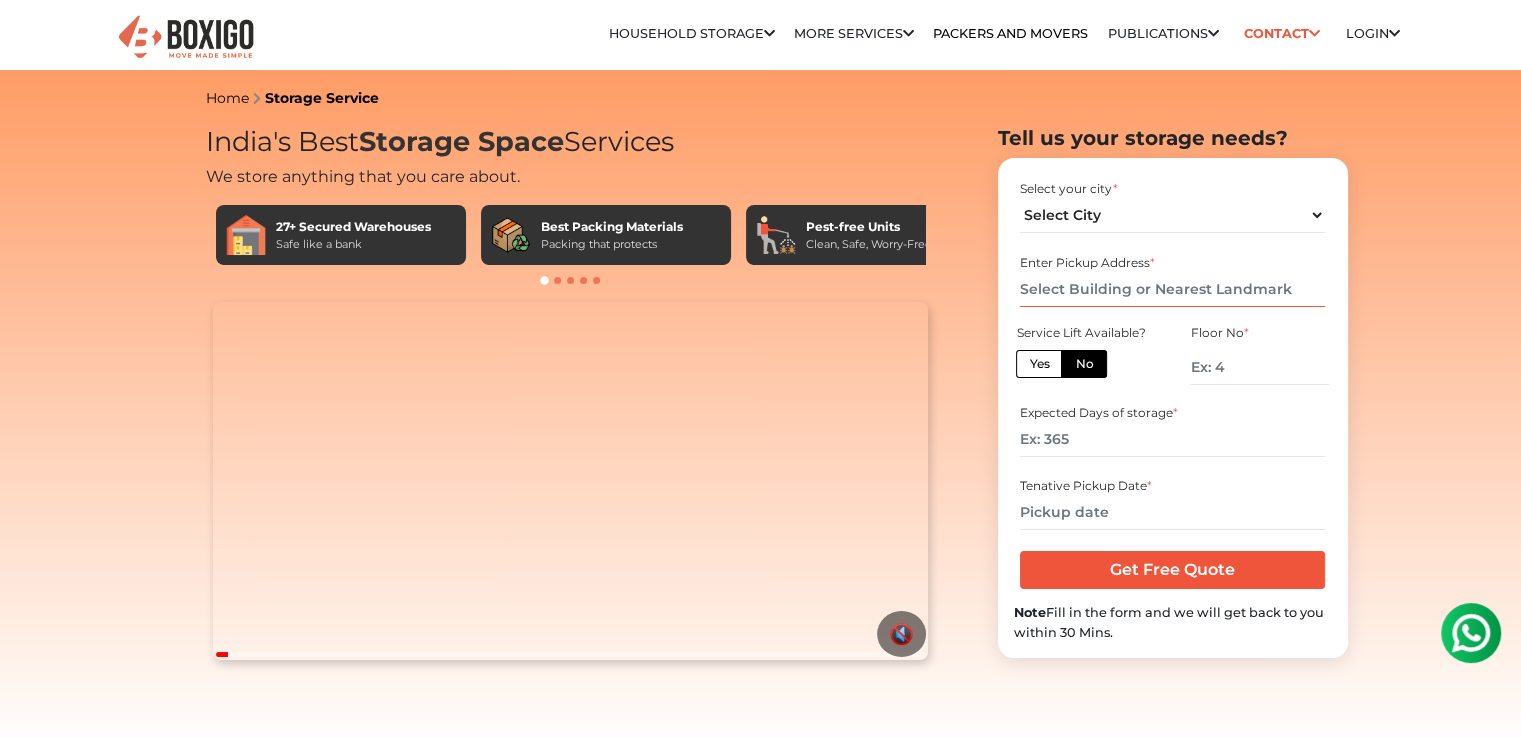click at bounding box center (1172, 289) 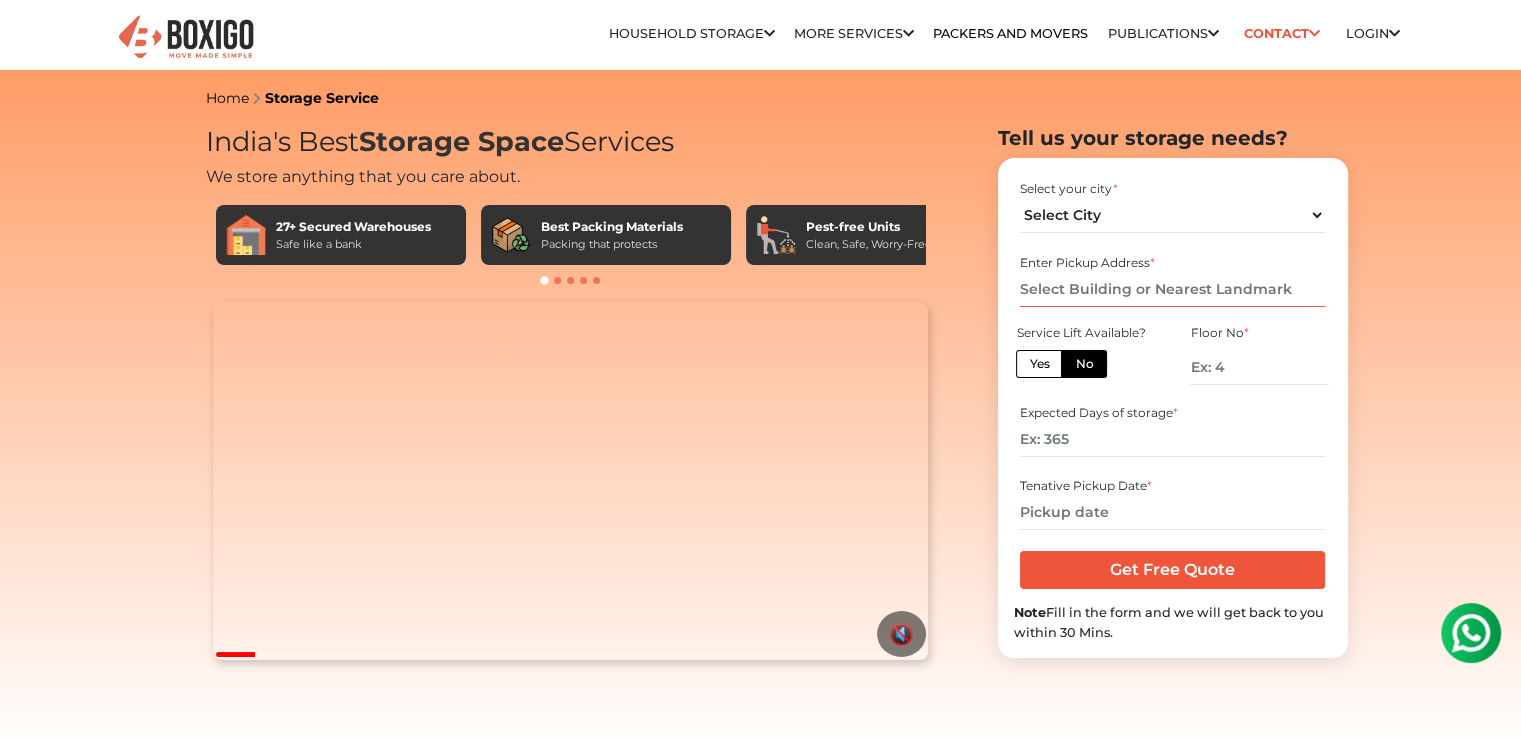 click at bounding box center (1172, 289) 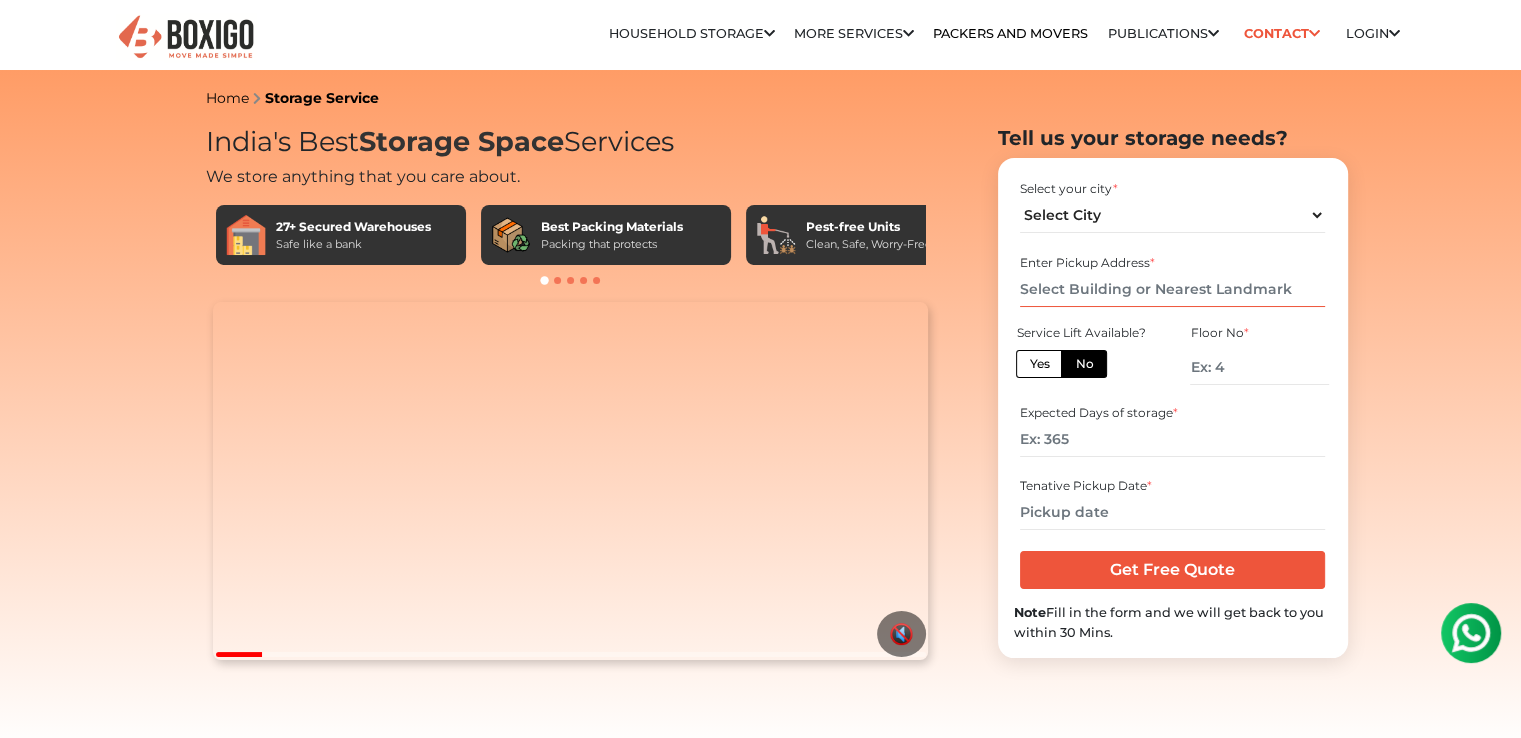 click at bounding box center (1172, 289) 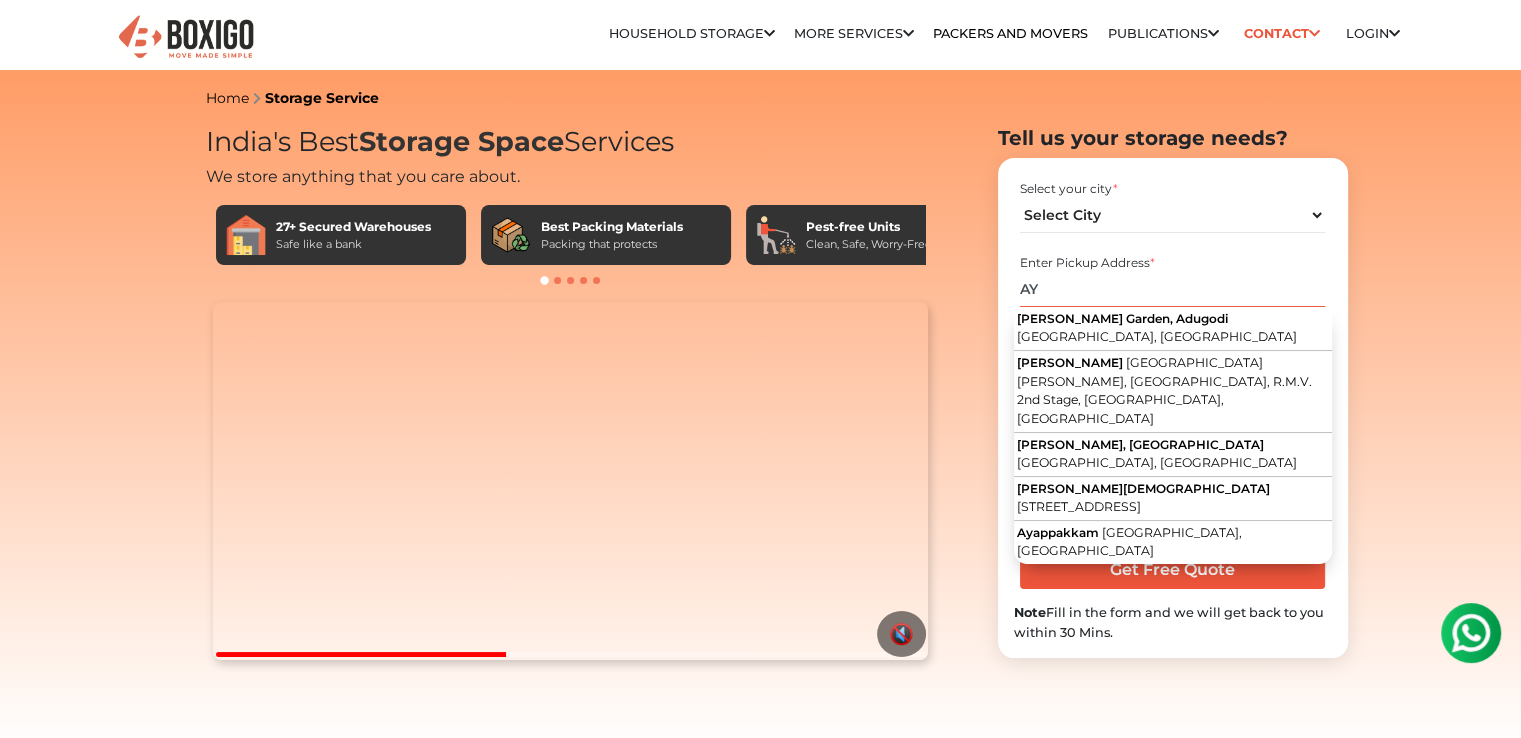 type on "A" 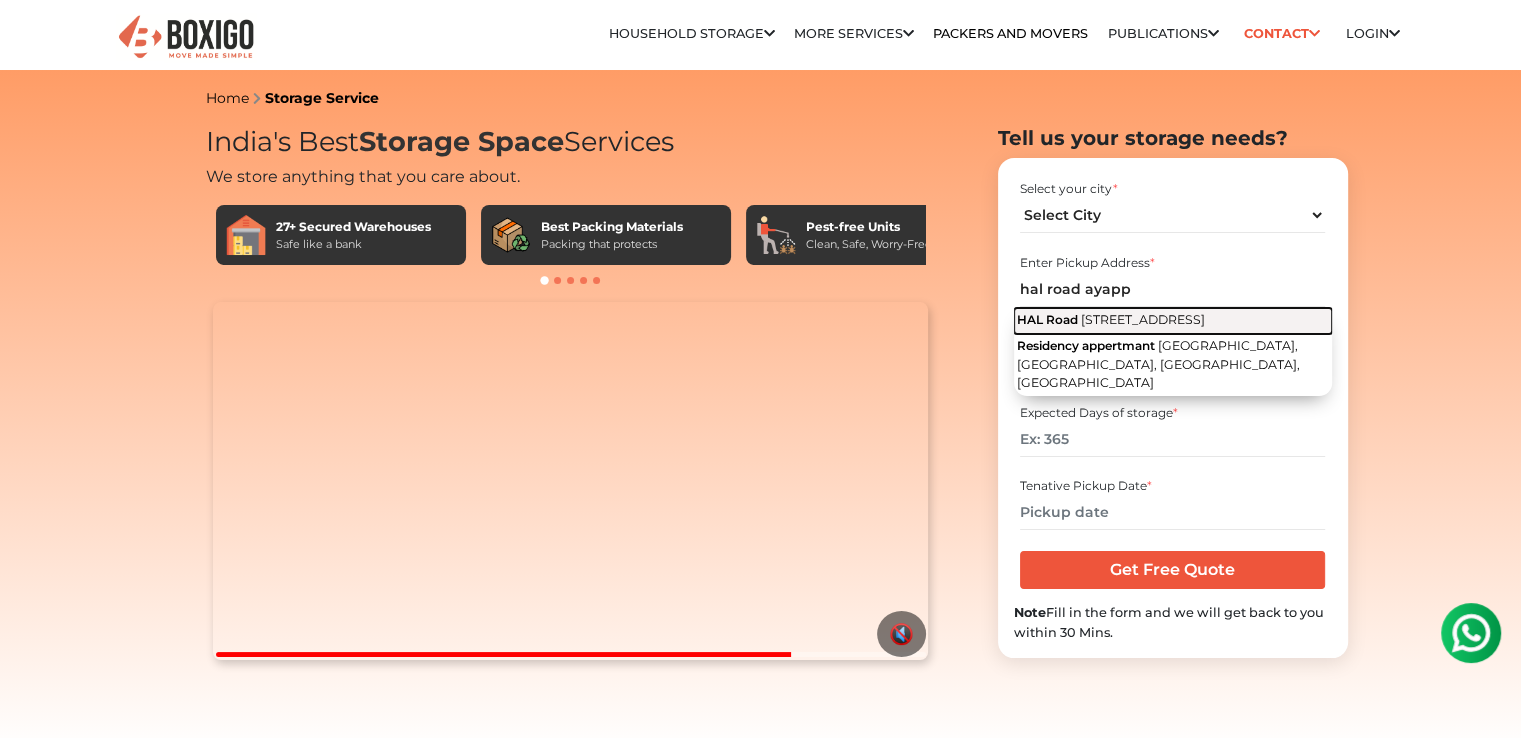click on "[STREET_ADDRESS]" at bounding box center [1173, 321] 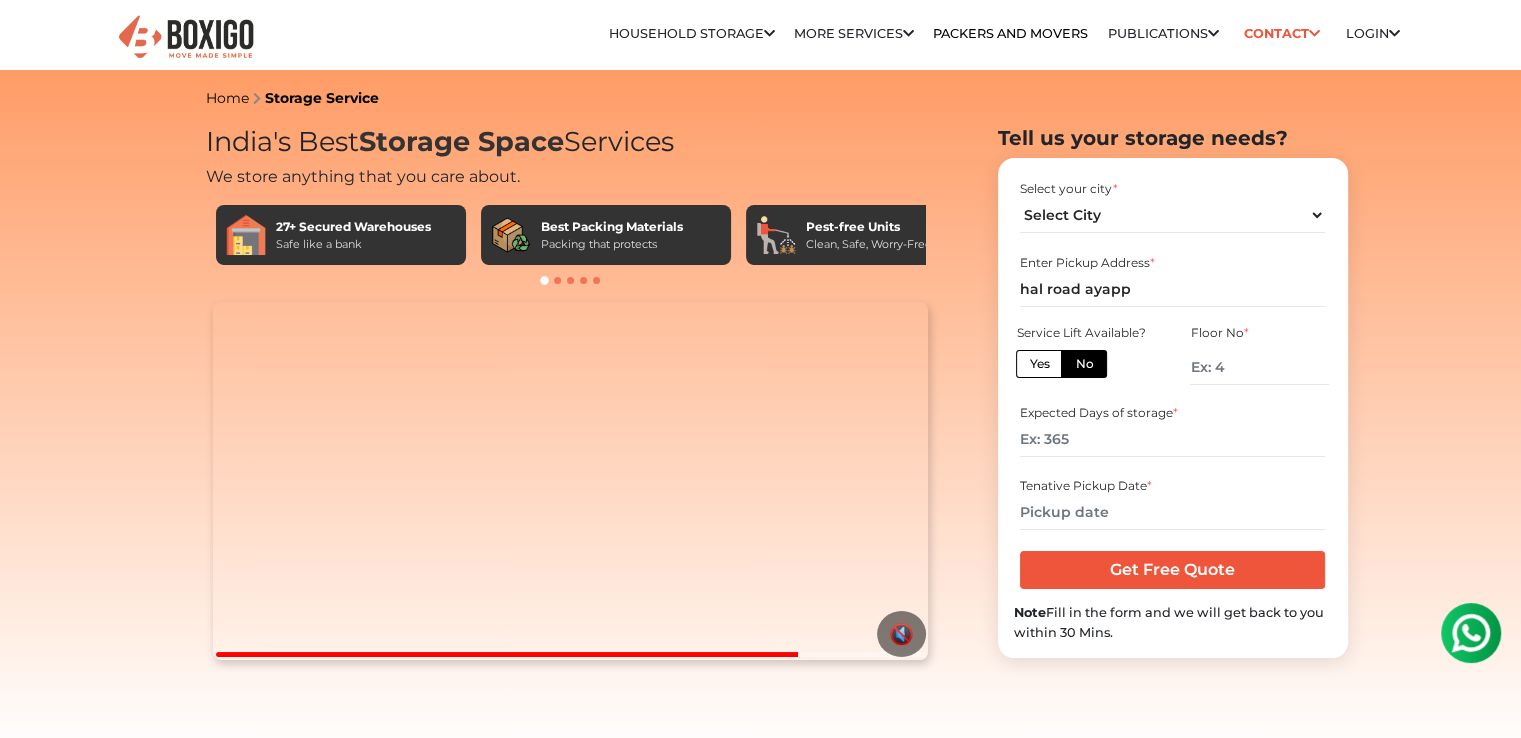 type on "[STREET_ADDRESS]" 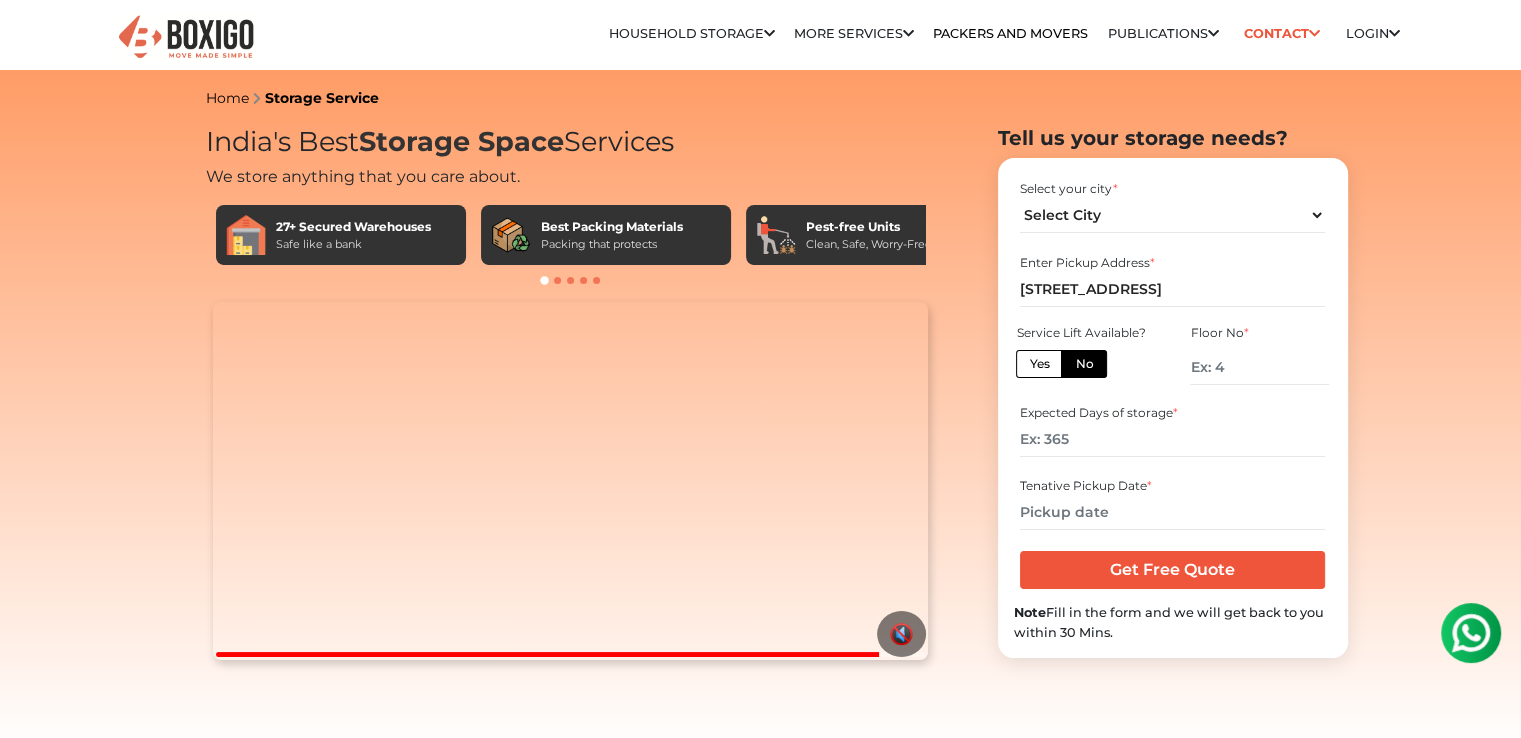 click on "No" at bounding box center (1084, 364) 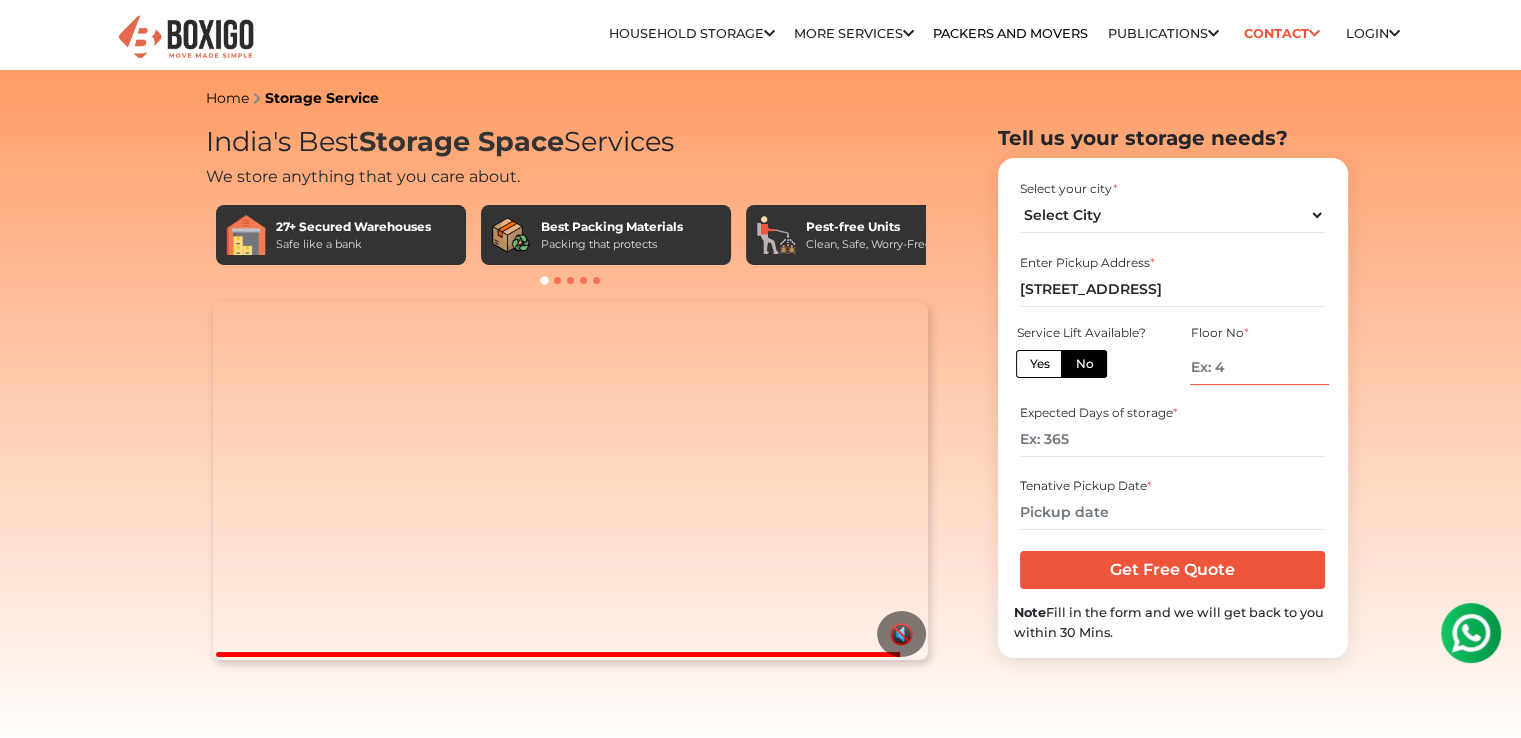 click at bounding box center (1259, 367) 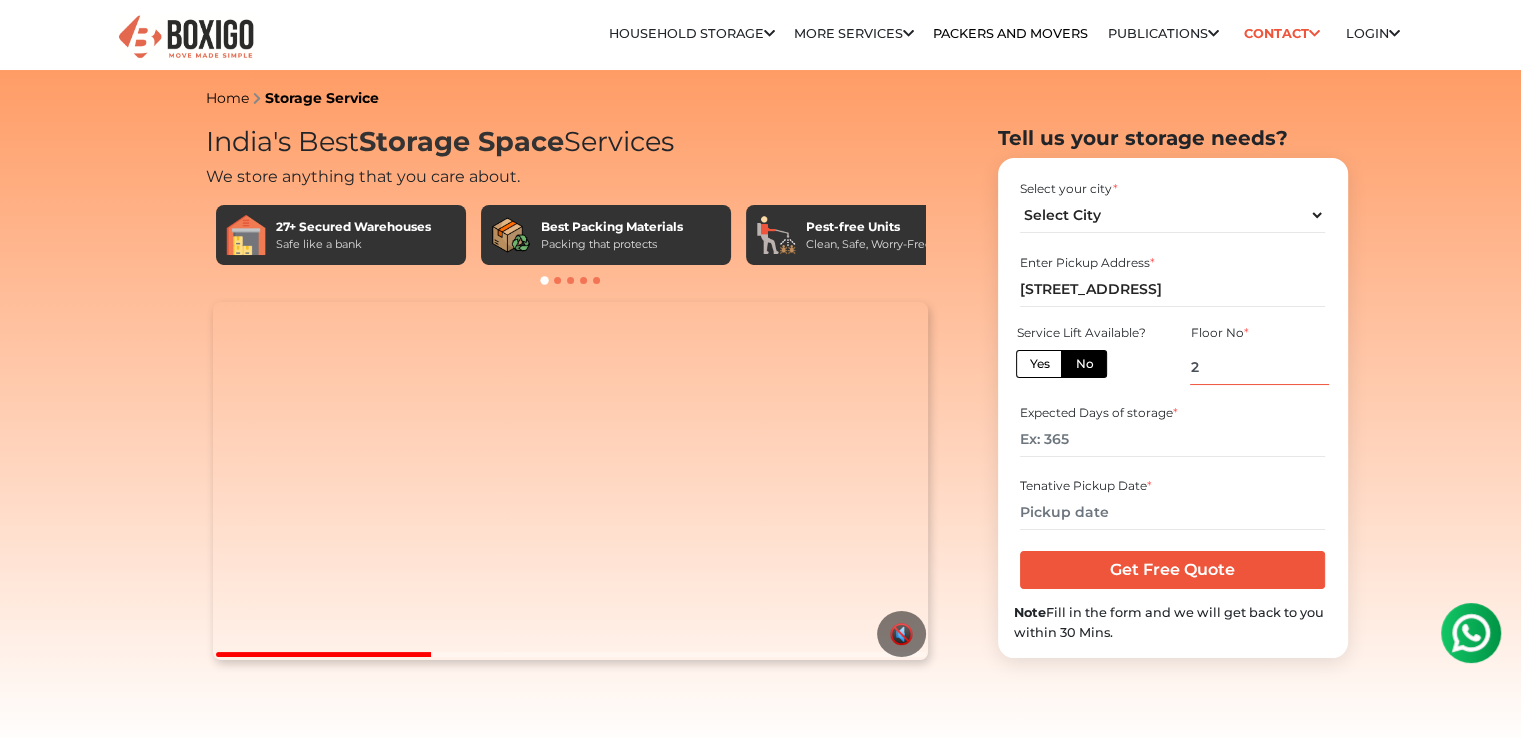 type on "2" 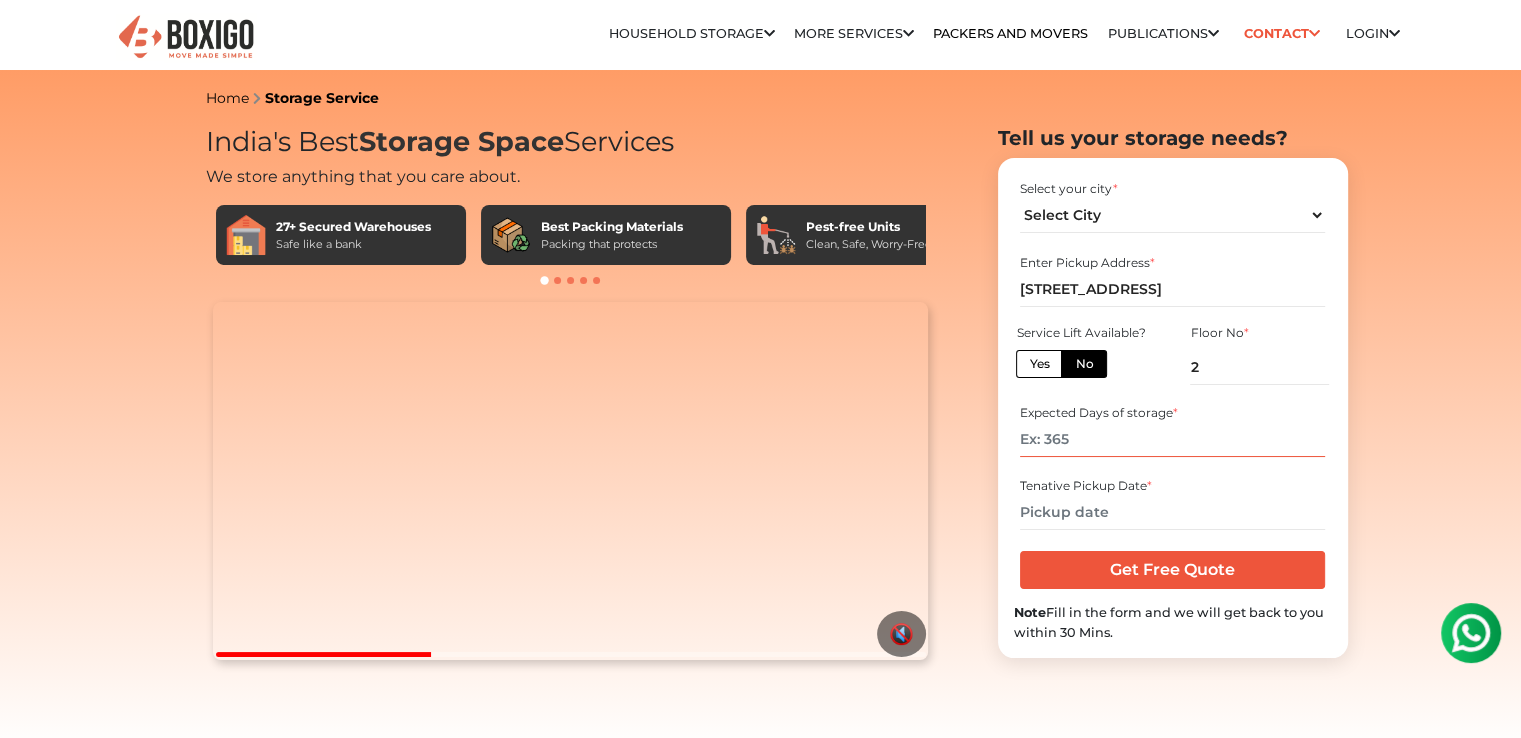 click at bounding box center (1172, 439) 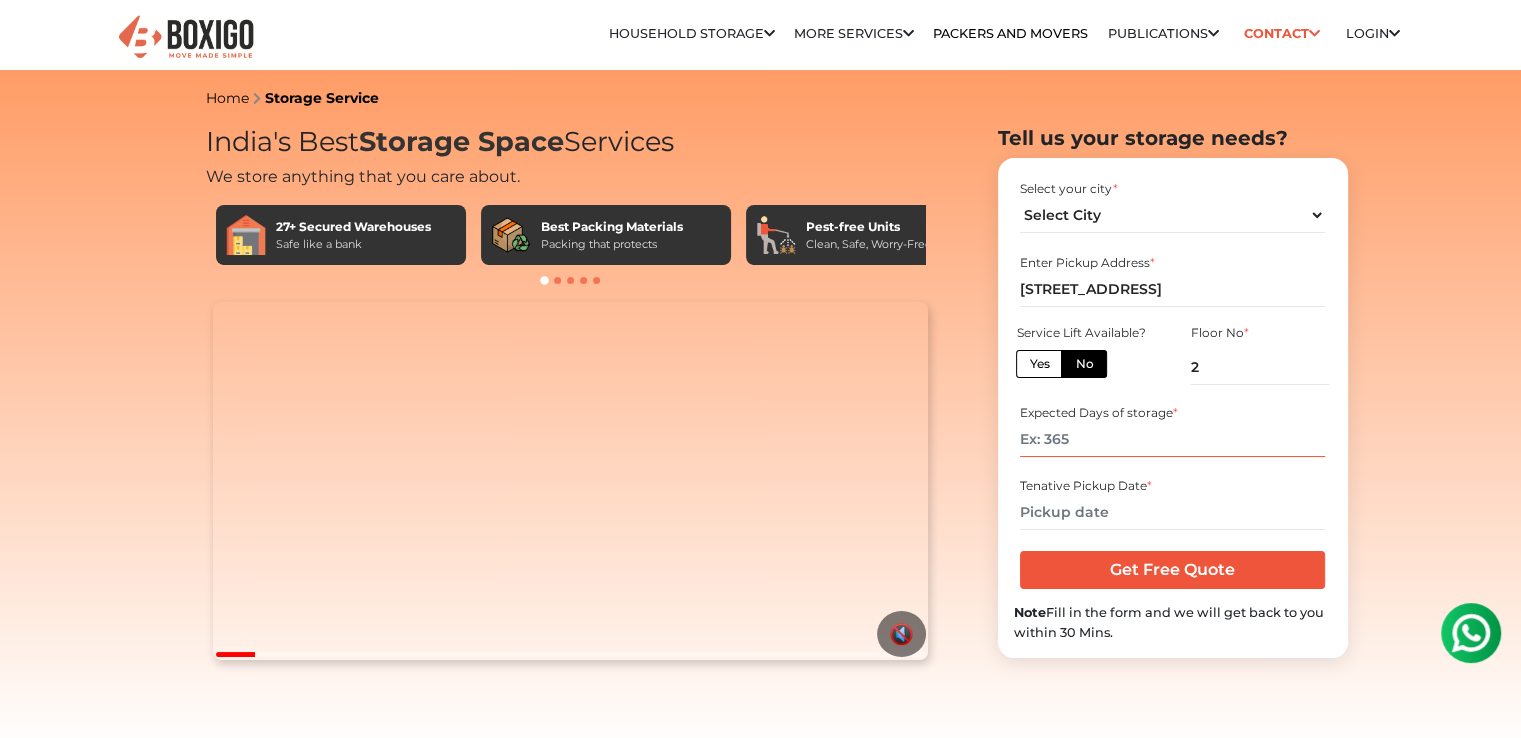 click at bounding box center (1172, 439) 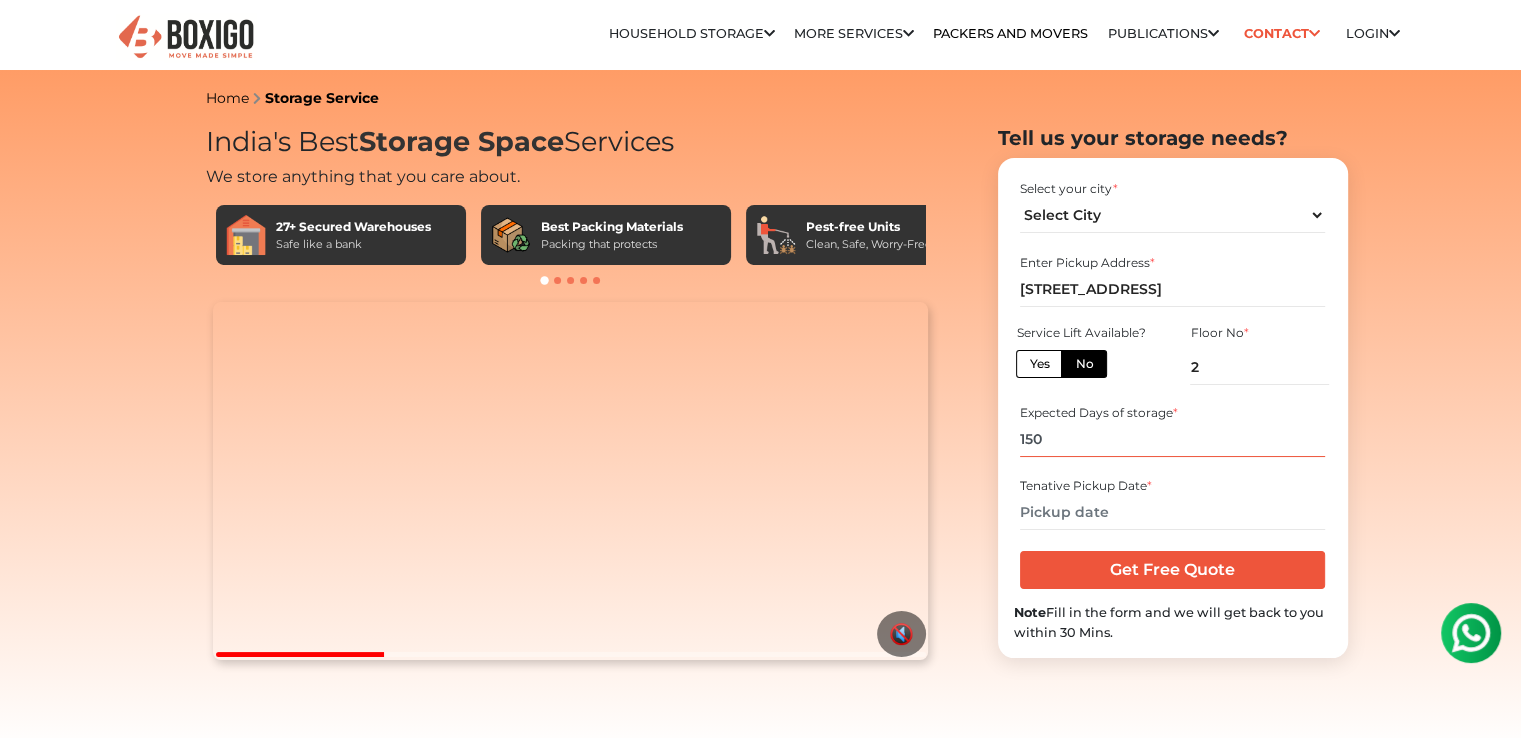 type on "150" 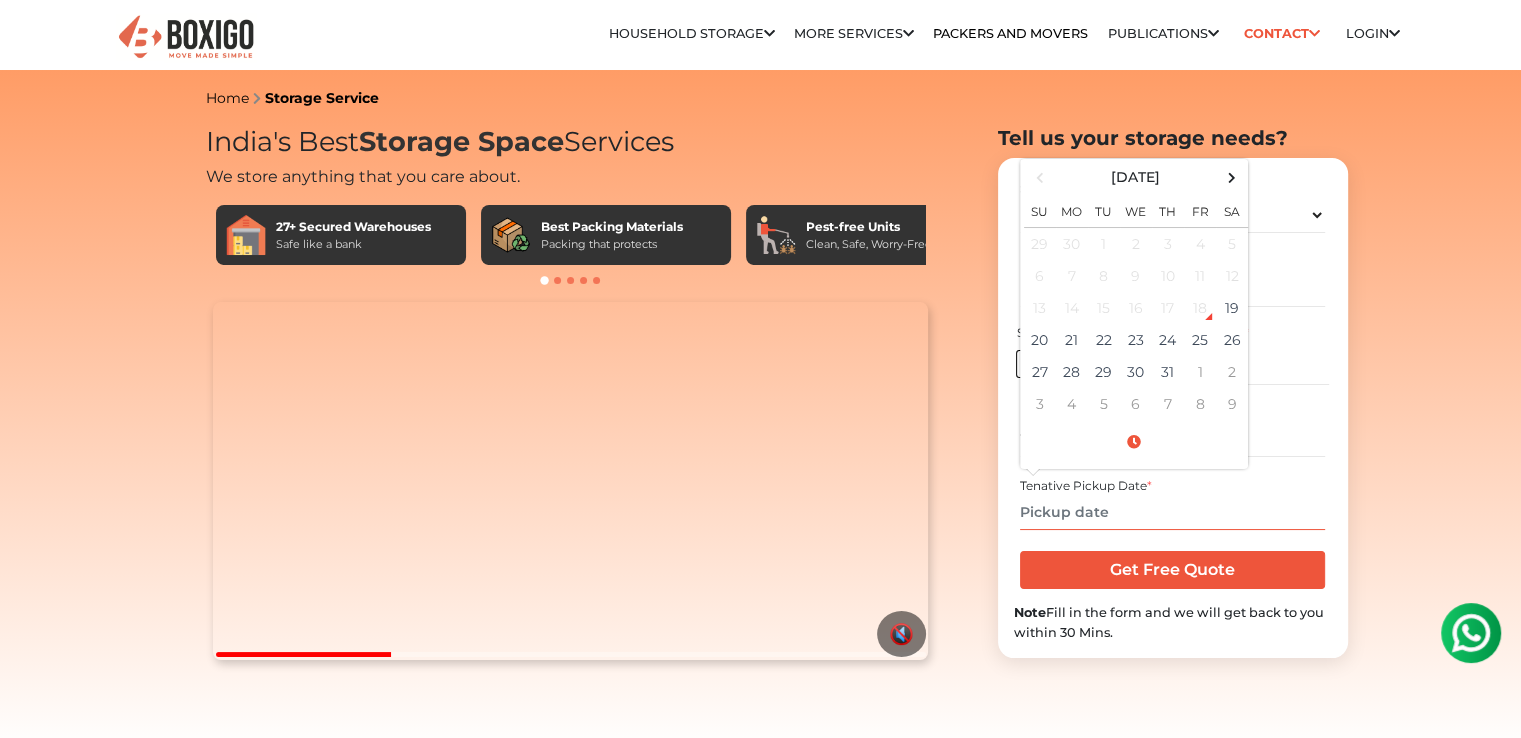 drag, startPoint x: 1077, startPoint y: 524, endPoint x: 1083, endPoint y: 540, distance: 17.088007 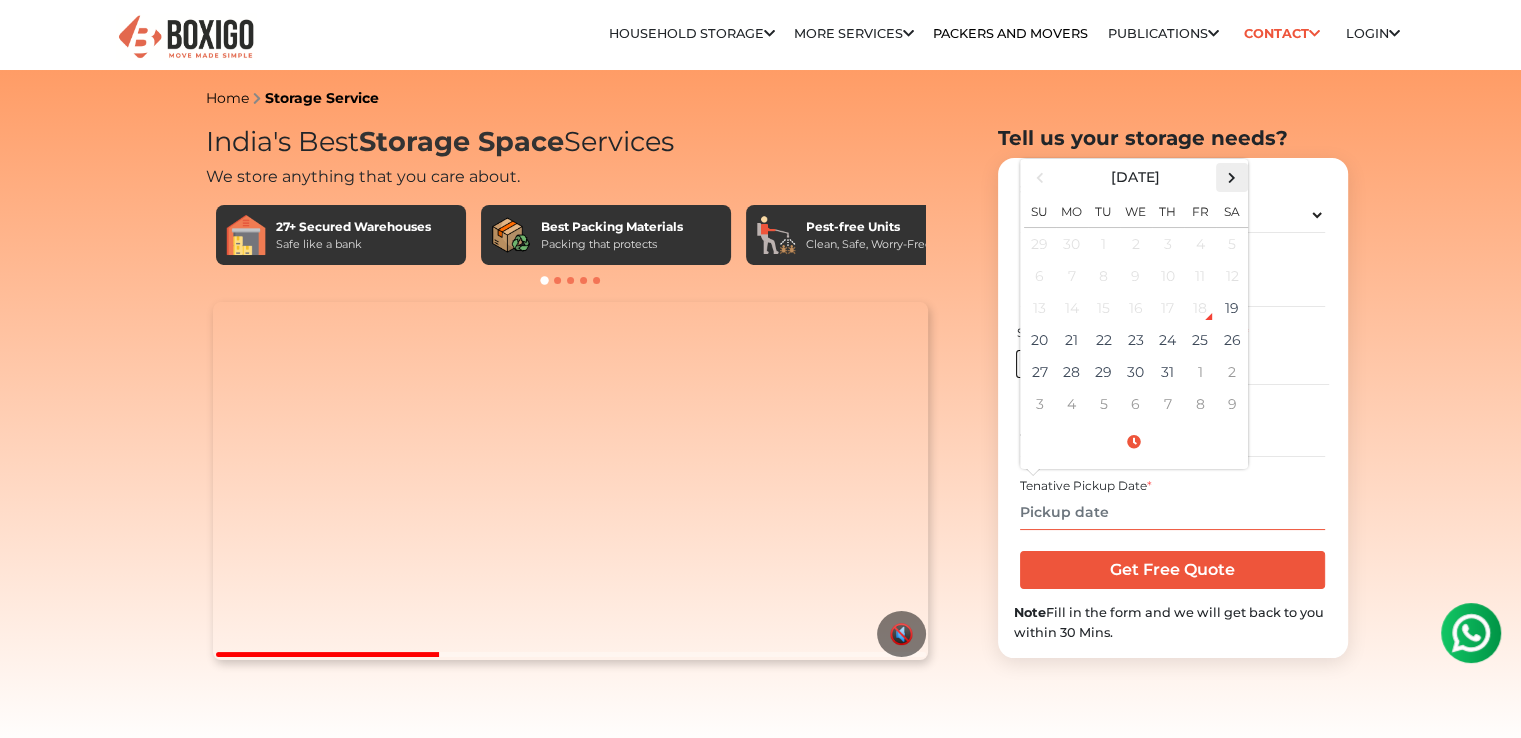 click at bounding box center [1231, 177] 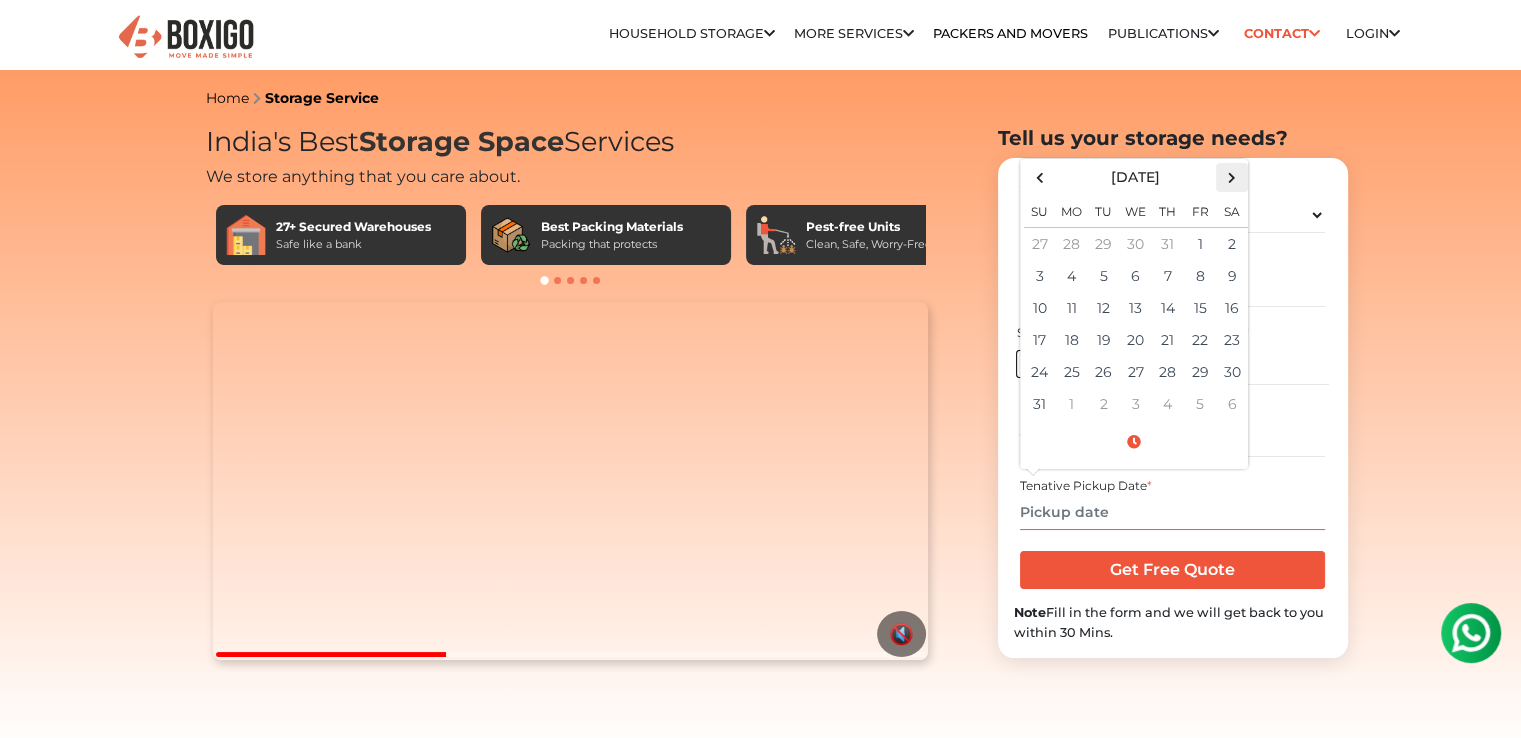 drag, startPoint x: 1229, startPoint y: 168, endPoint x: 1239, endPoint y: 178, distance: 14.142136 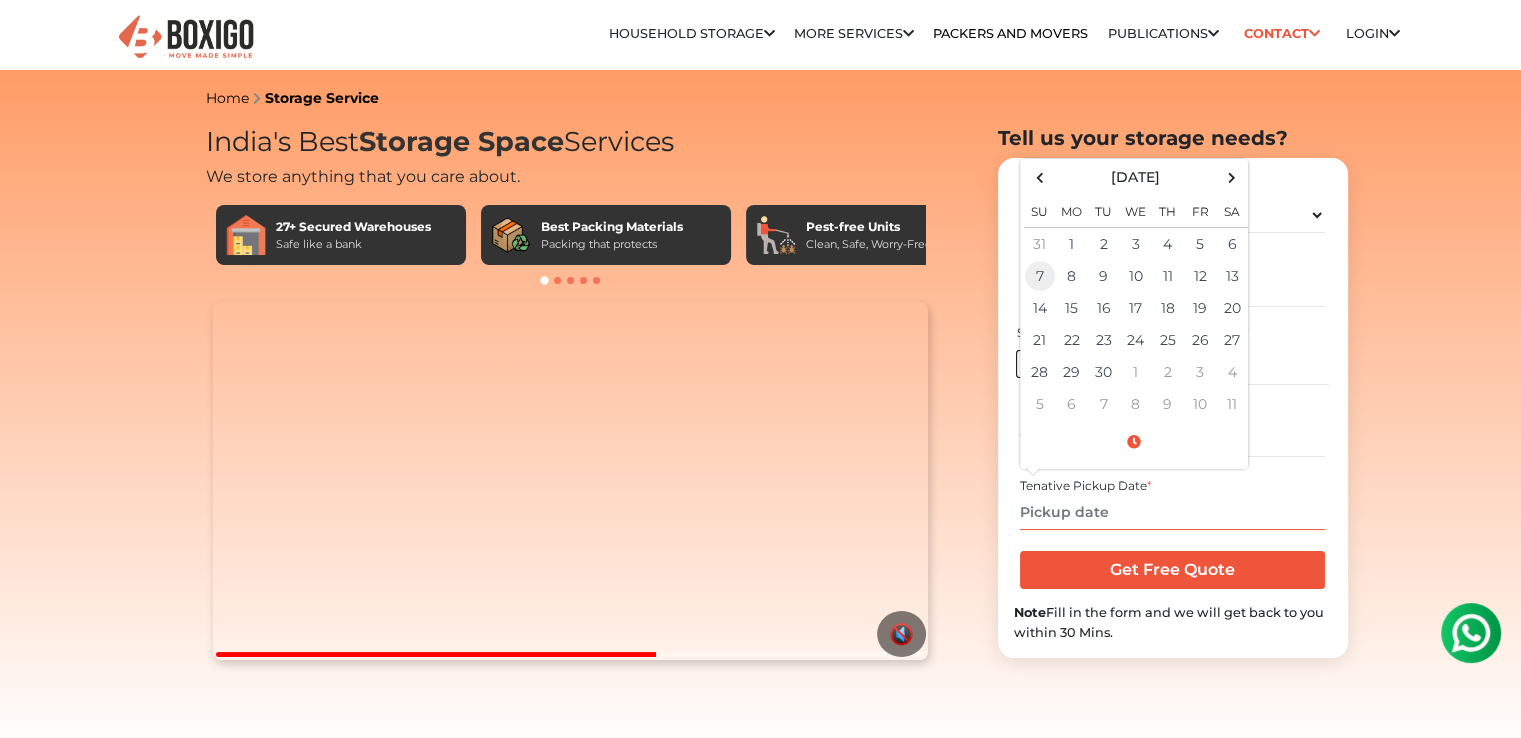 click on "7" at bounding box center (1040, 276) 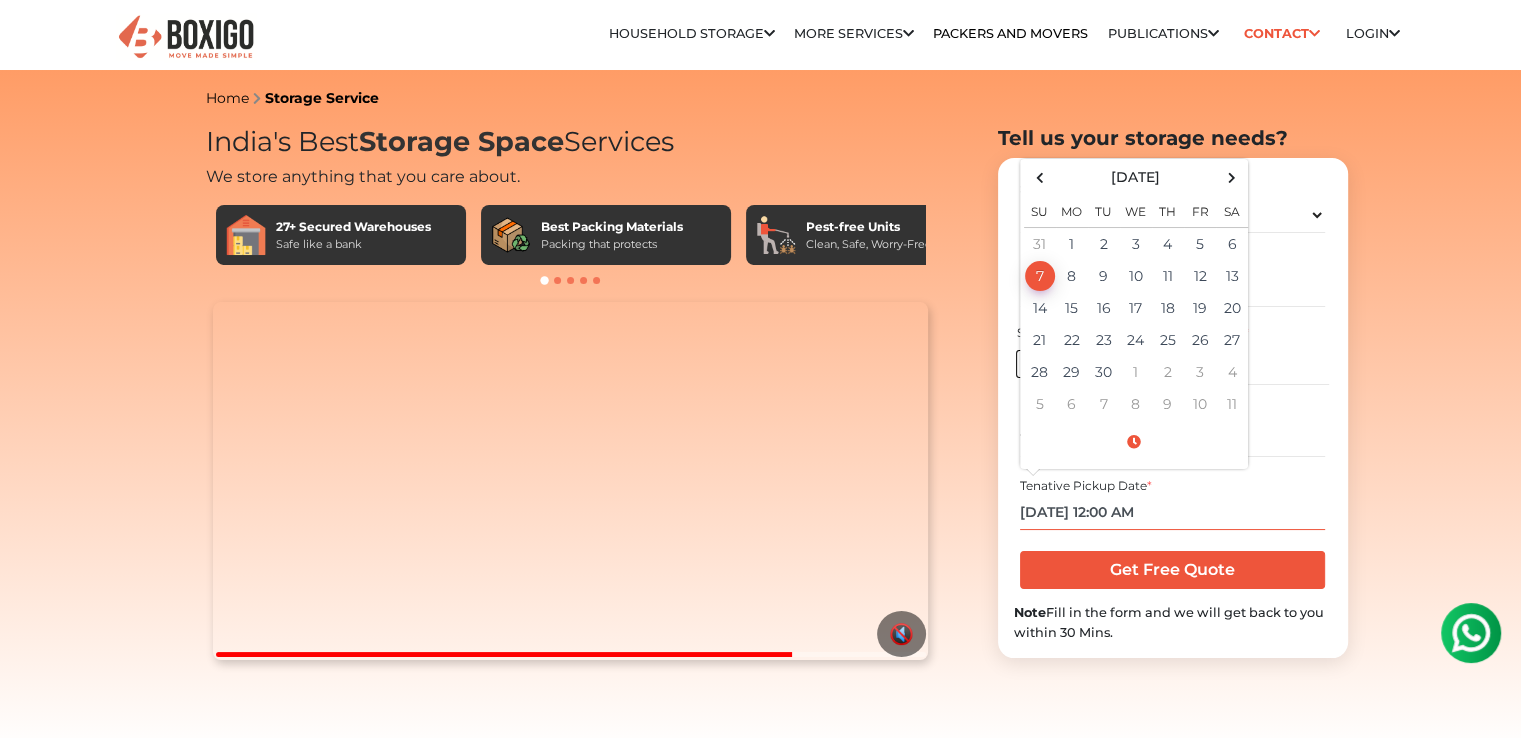 click on "[DATE] 12:00 AM" at bounding box center [1172, 512] 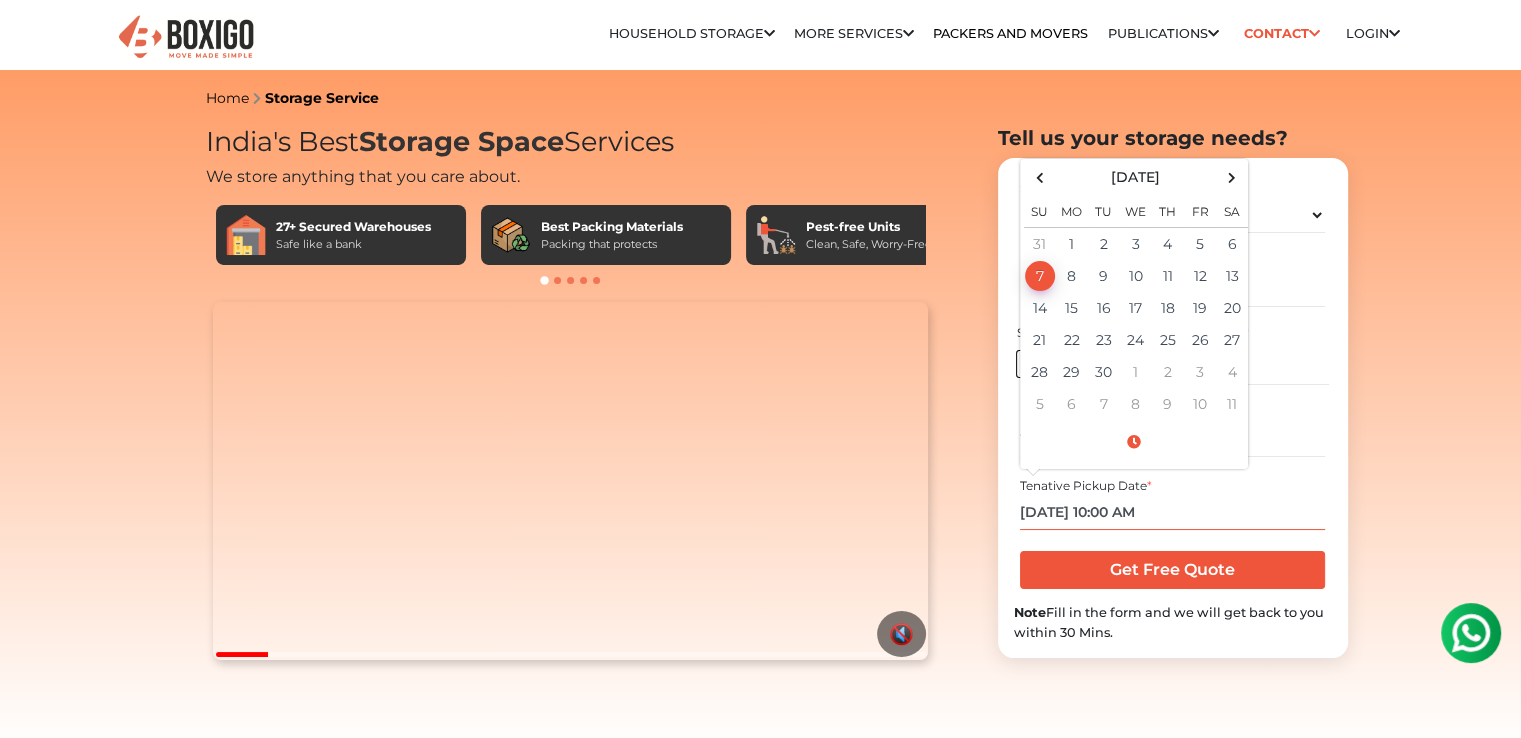type on "[DATE] 10:00 AM" 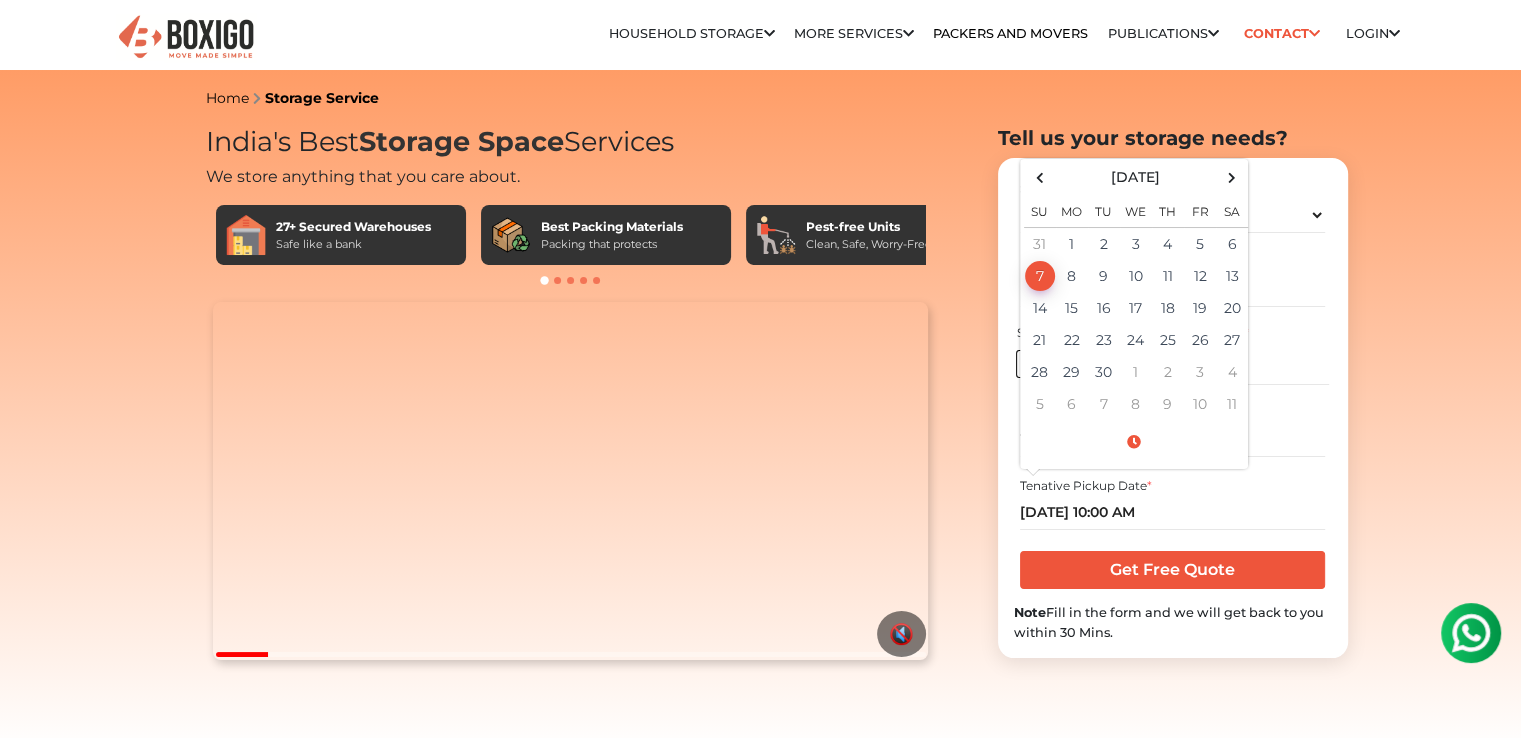 click on "Select your city   *
Select City
[GEOGRAPHIC_DATA]
[GEOGRAPHIC_DATA]
[GEOGRAPHIC_DATA]
[GEOGRAPHIC_DATA]
[GEOGRAPHIC_DATA]
[GEOGRAPHIC_DATA] [GEOGRAPHIC_DATA] [GEOGRAPHIC_DATA] [GEOGRAPHIC_DATA] [GEOGRAPHIC_DATA] [GEOGRAPHIC_DATA]" at bounding box center [1173, 355] 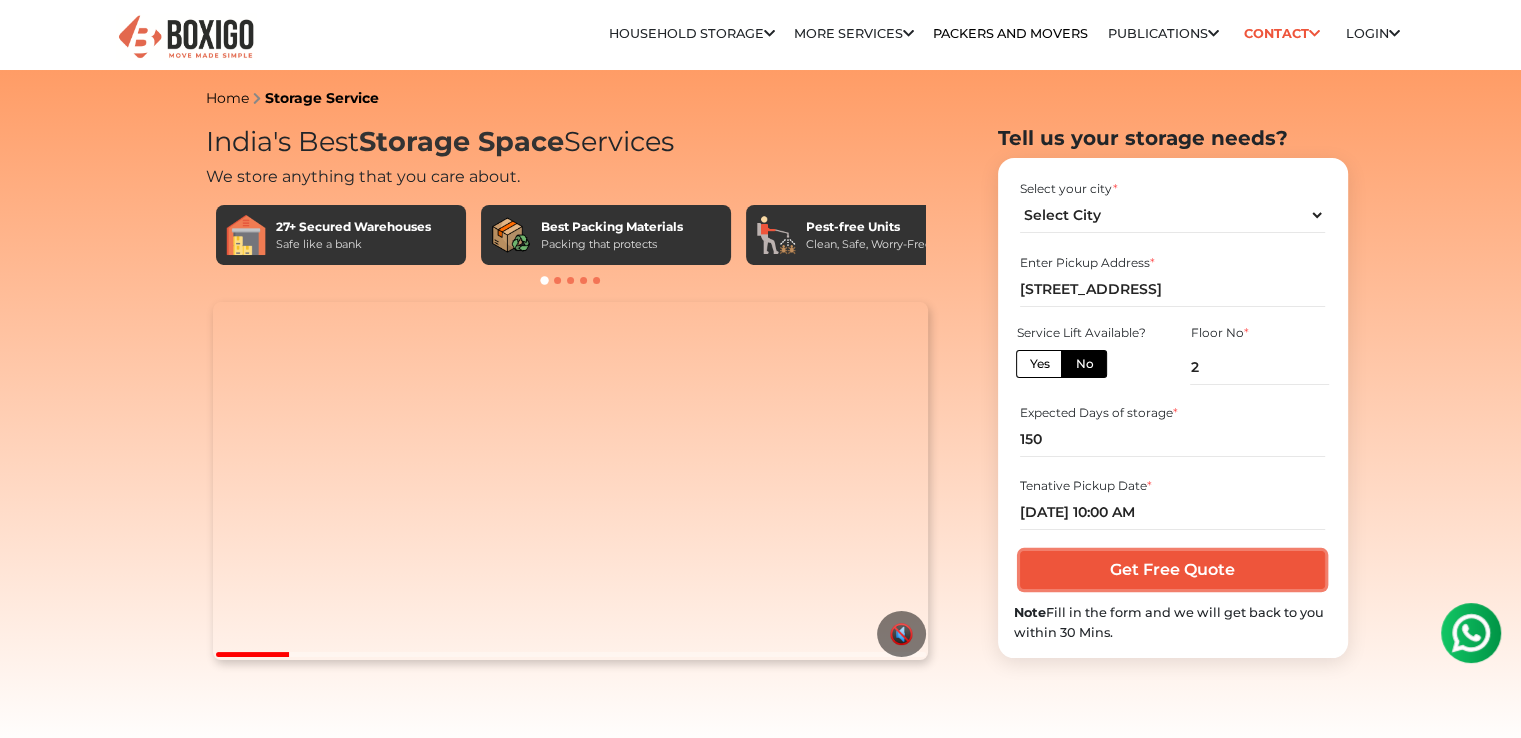 click on "Get Free Quote" at bounding box center [1172, 570] 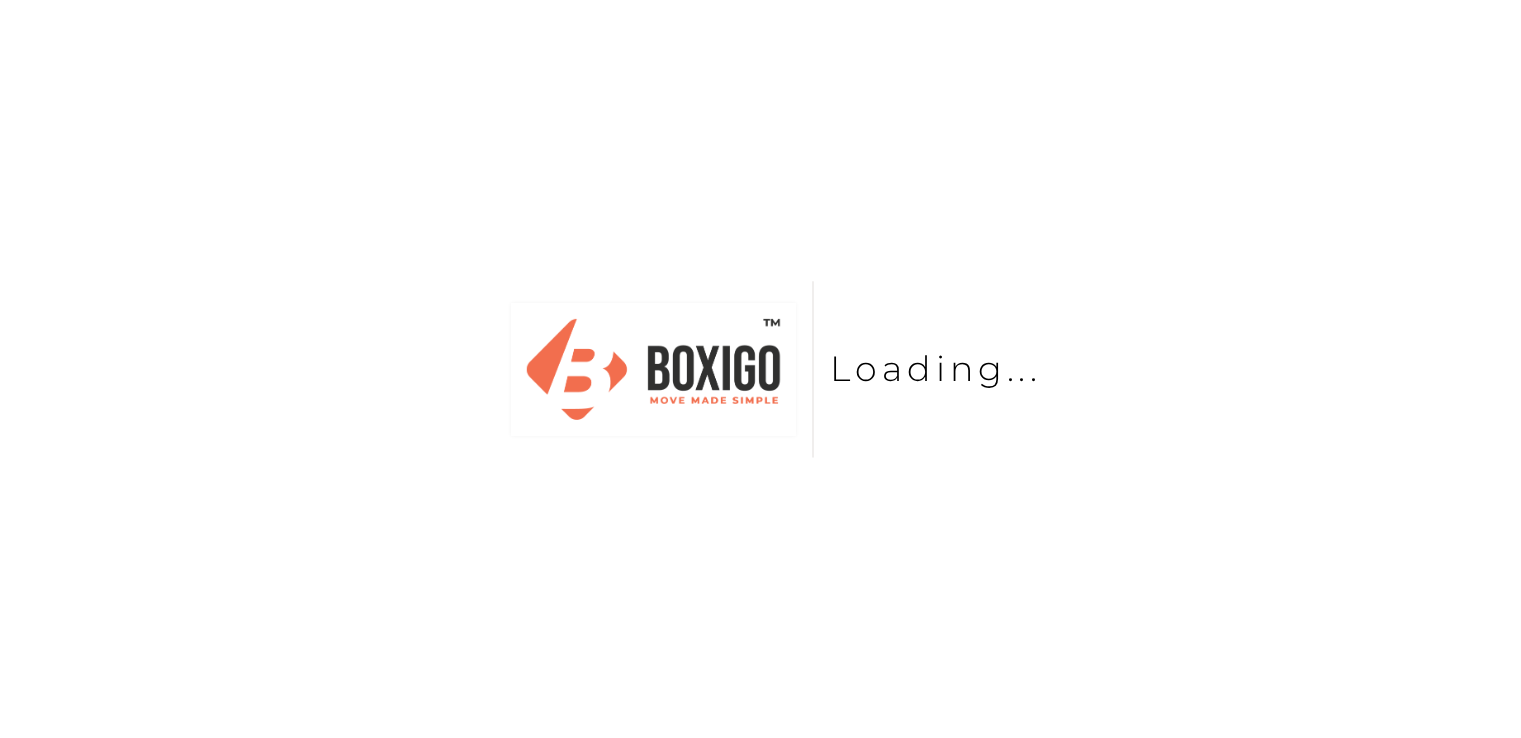 scroll, scrollTop: 0, scrollLeft: 0, axis: both 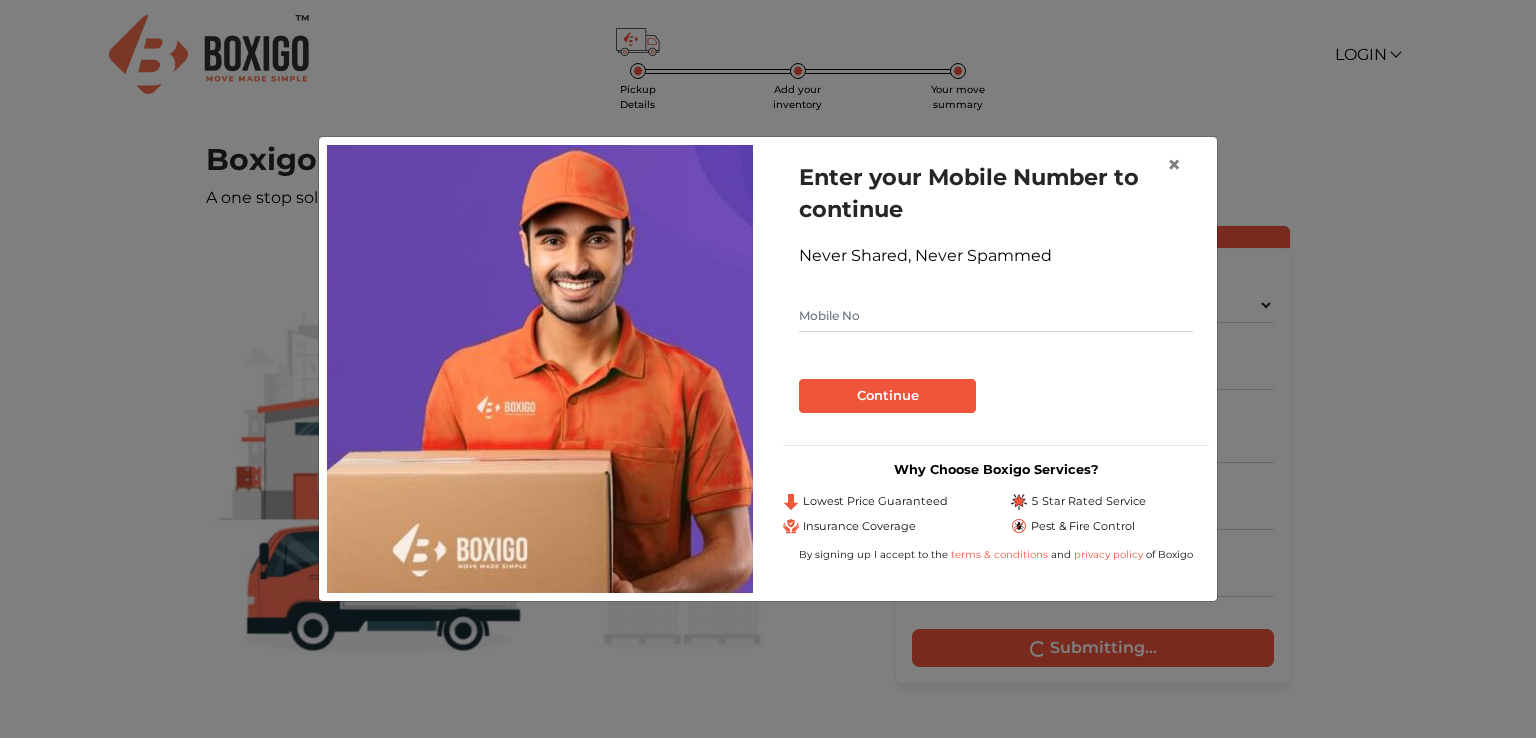 click at bounding box center (996, 316) 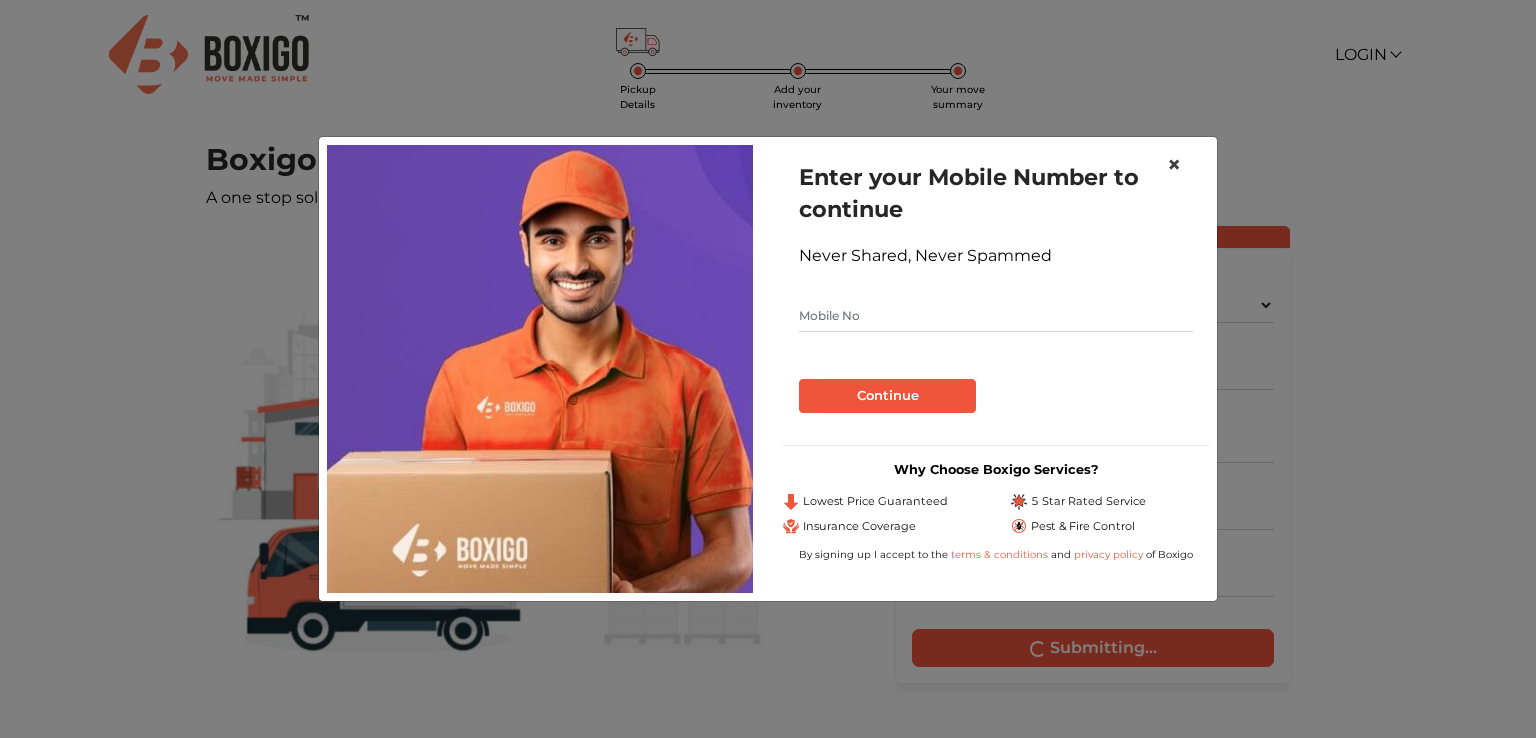 click on "×" at bounding box center (1174, 164) 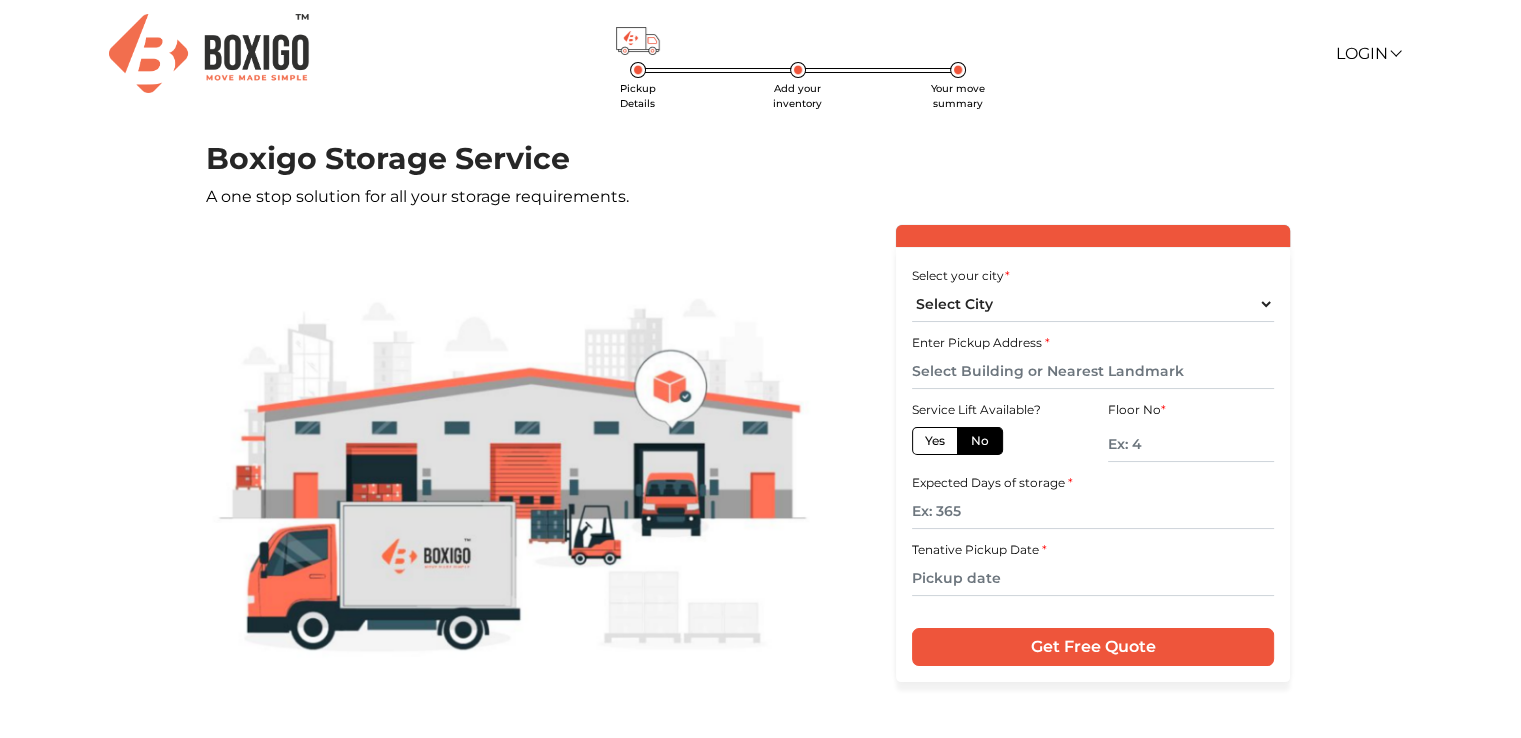 scroll, scrollTop: 0, scrollLeft: 0, axis: both 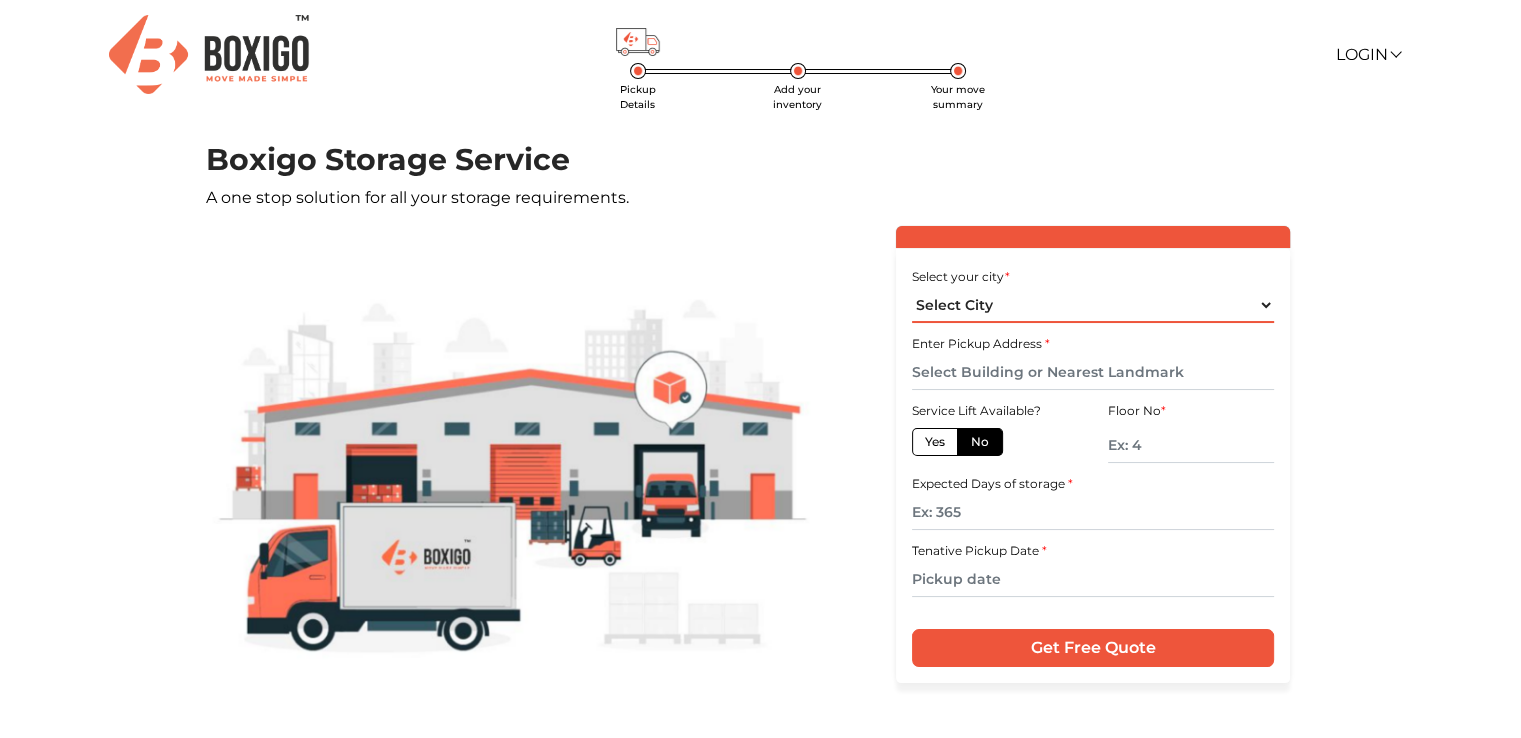 click on "Select City Bangalore Bengaluru Bhopal Bhubaneswar Chennai Coimbatore Cuttack Delhi Gulbarga Gurugram Guwahati Hyderabad Indore Jaipur Kalyan & Dombivali Kochi Kolkata Lucknow Madurai Mangalore Mumbai Mysore Navi Mumbai Noida Patna Pune Raipur Secunderabad Siliguri Srirangam Thane Thiruvananthapuram Vijayawada Visakhapatnam Warangal" at bounding box center (1093, 305) 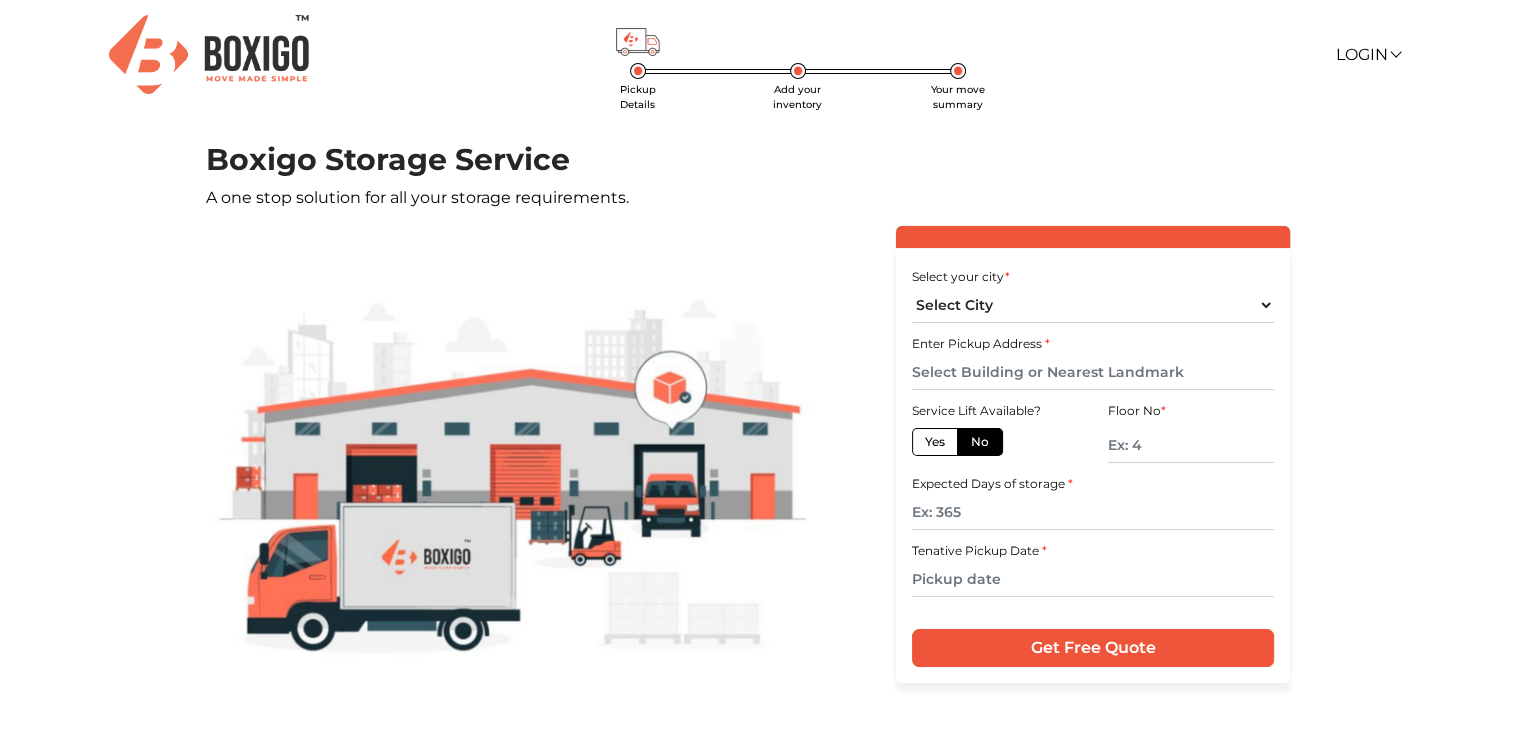 click on "Enter Pickup Address   *" at bounding box center [981, 344] 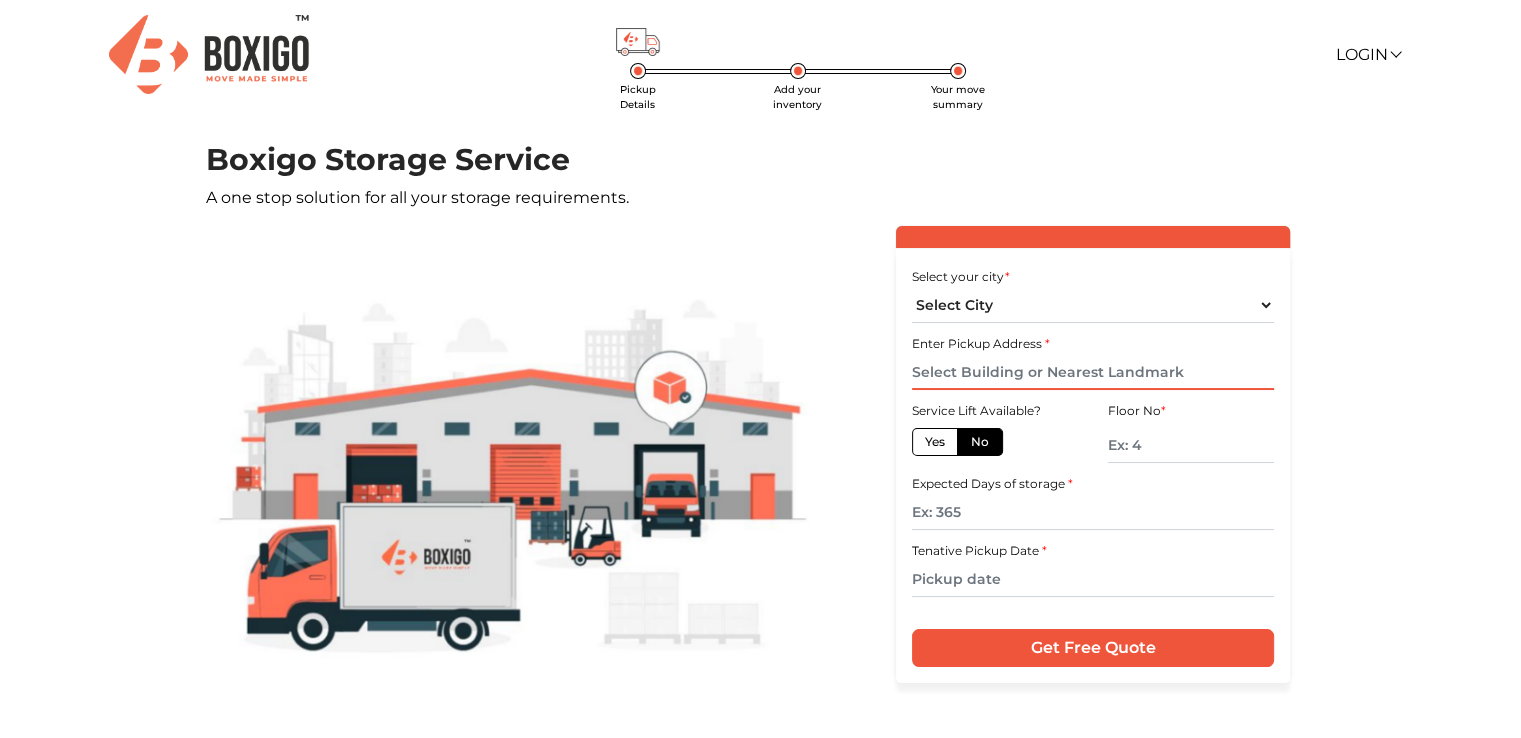 click at bounding box center [1093, 372] 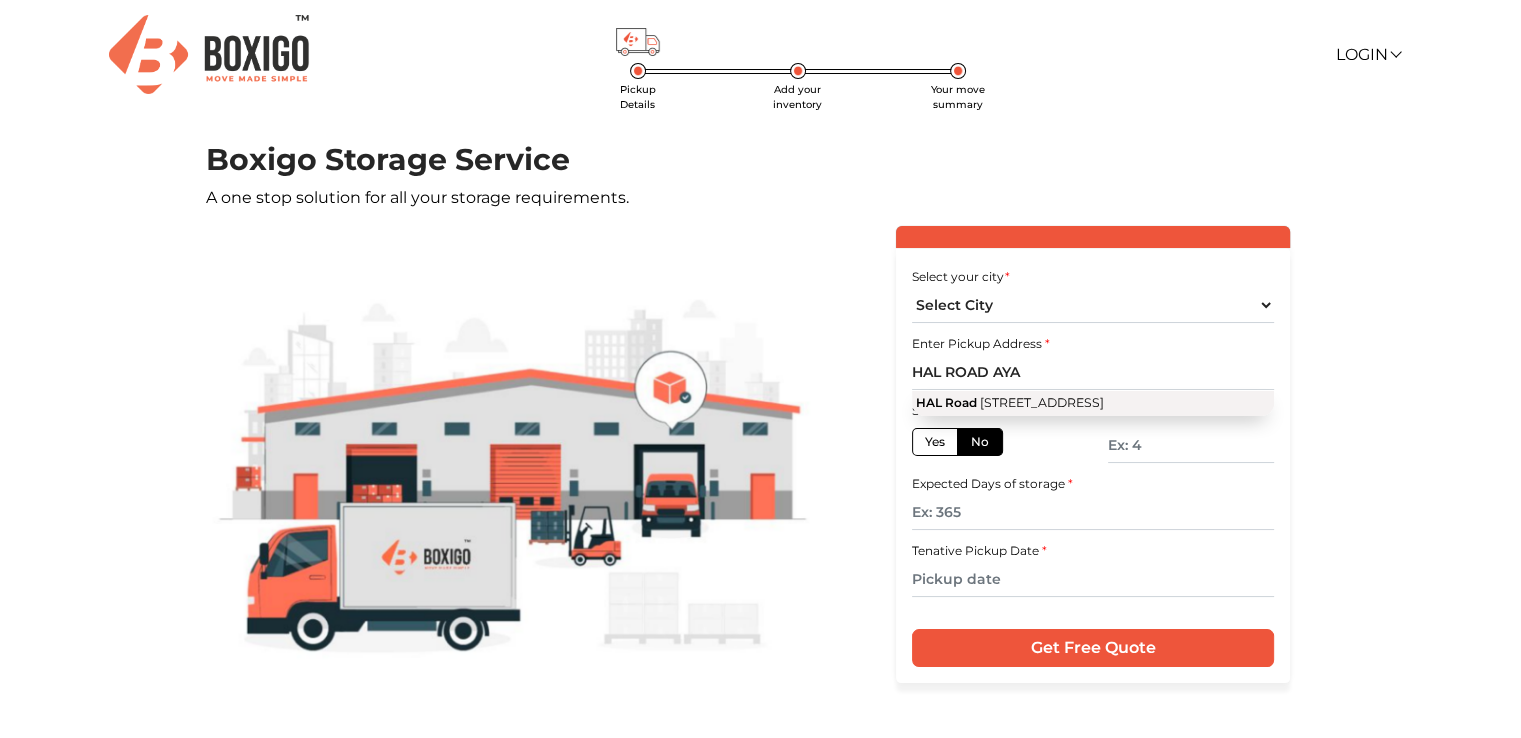 click on "[STREET_ADDRESS]" at bounding box center [1042, 402] 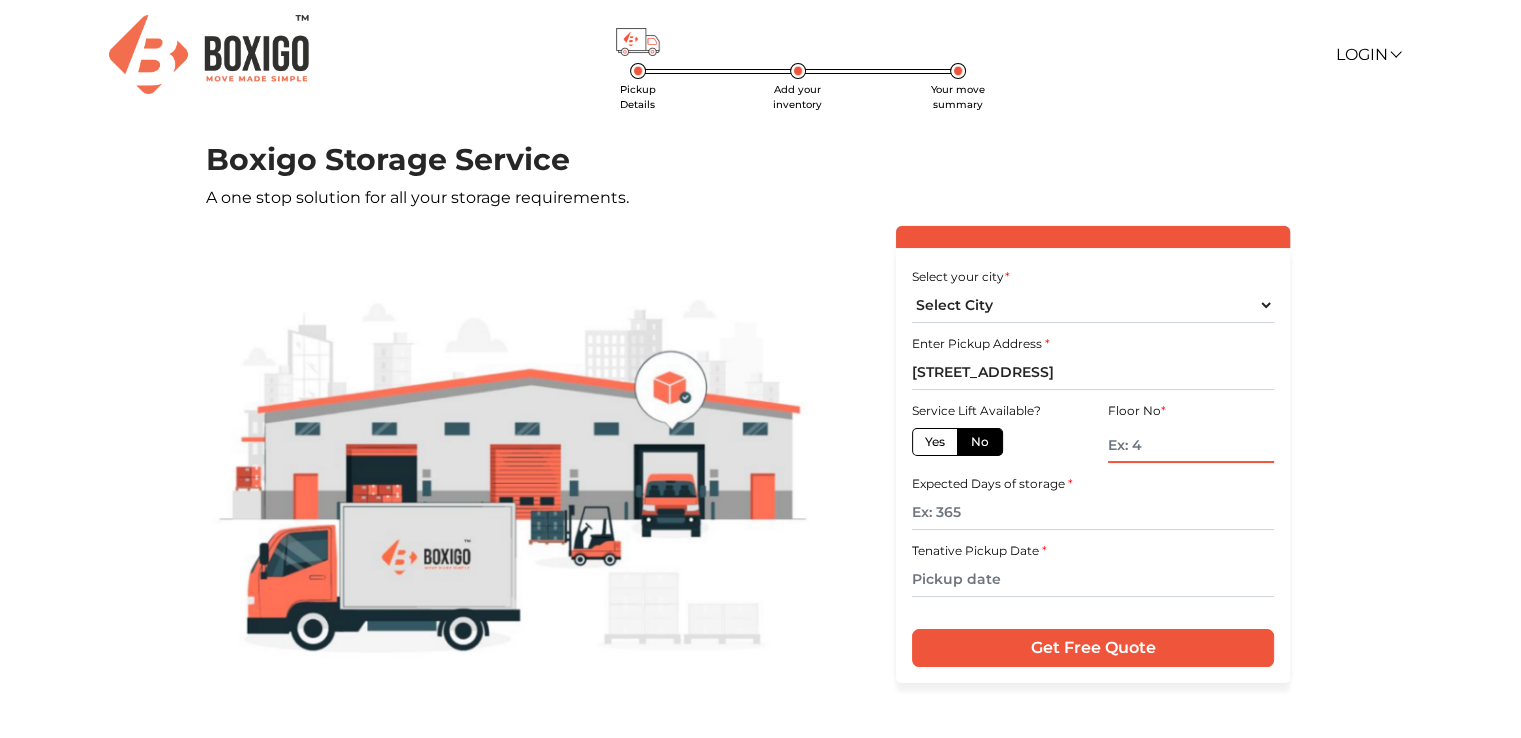 click at bounding box center (1191, 445) 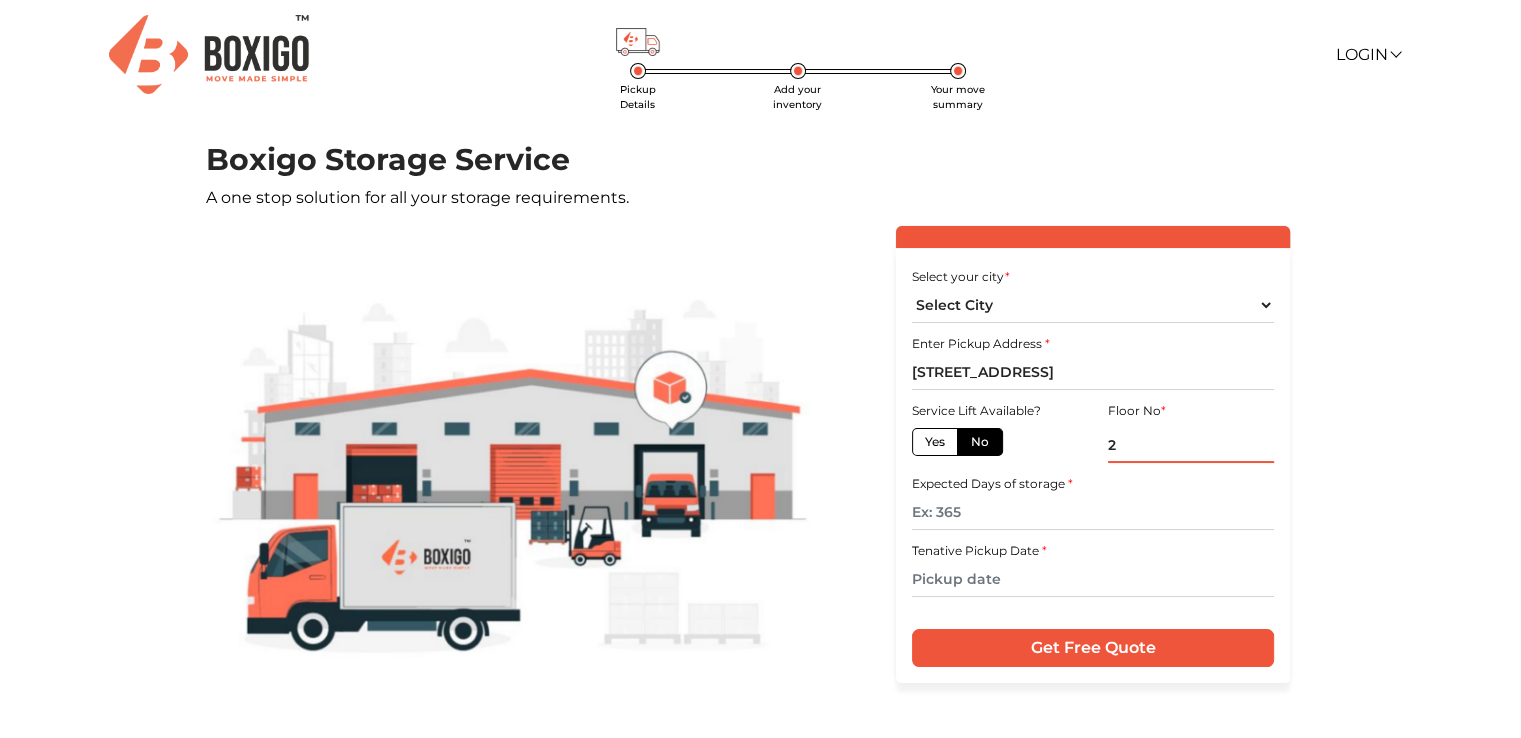 type on "2" 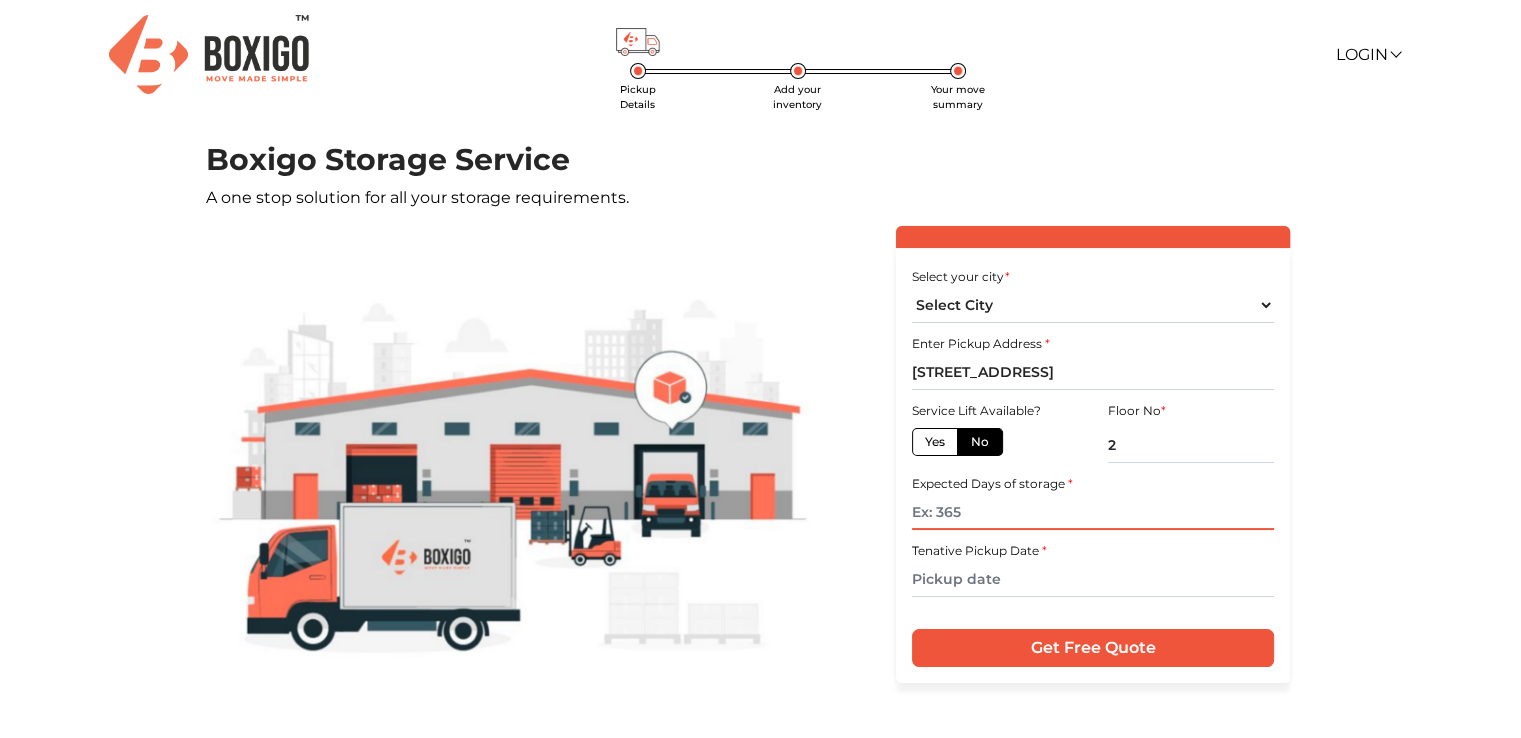 click at bounding box center (1093, 512) 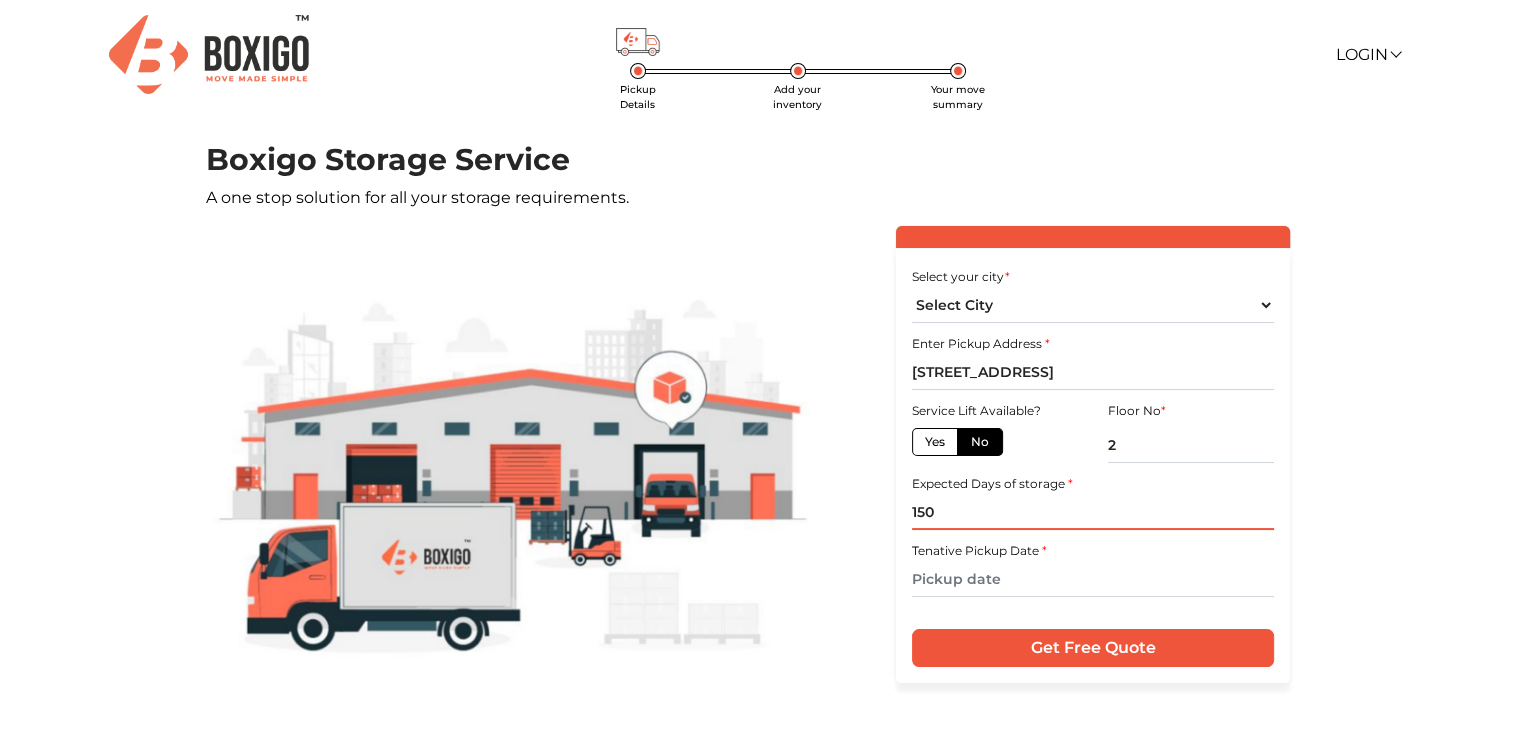 type on "150" 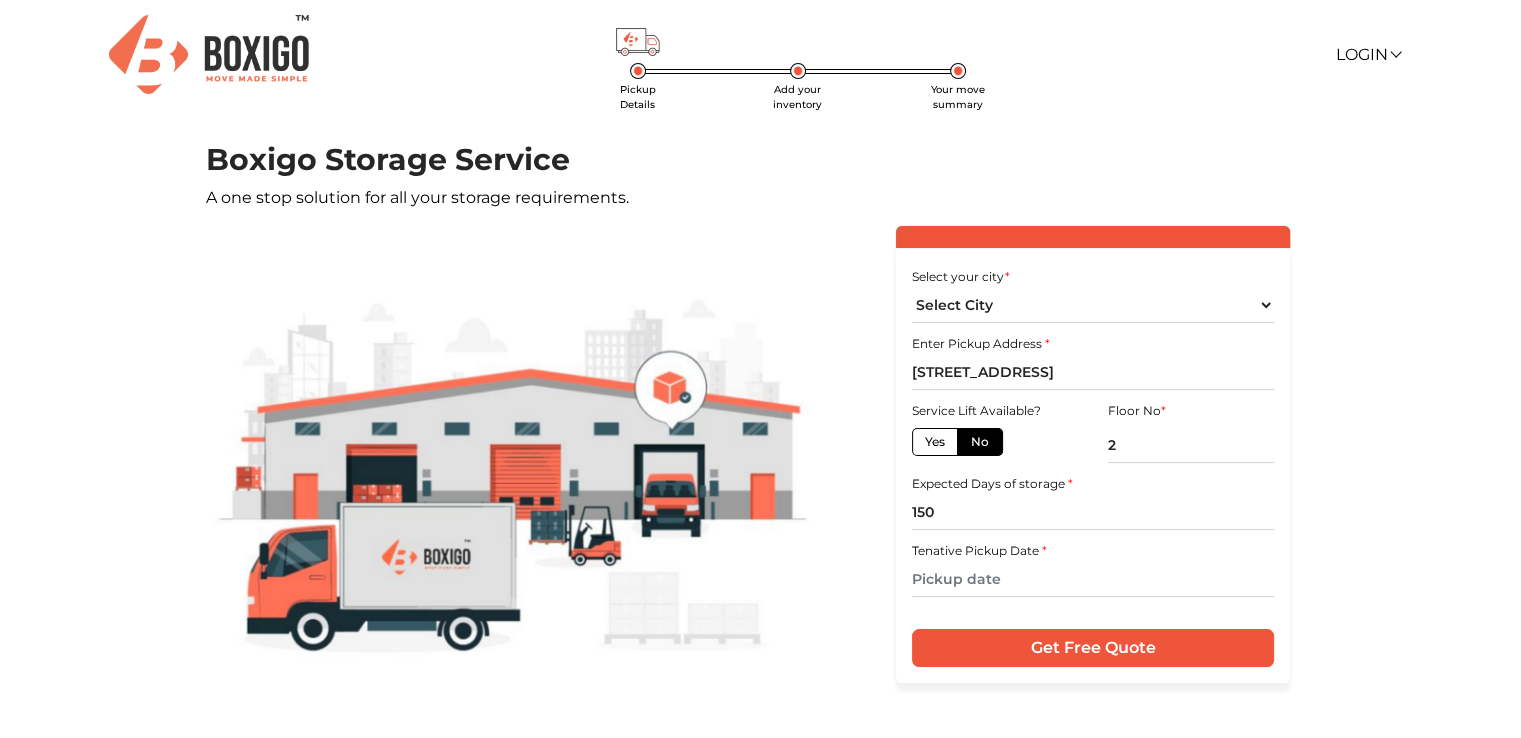 click on "Tenative Pickup Date   *" at bounding box center (1093, 567) 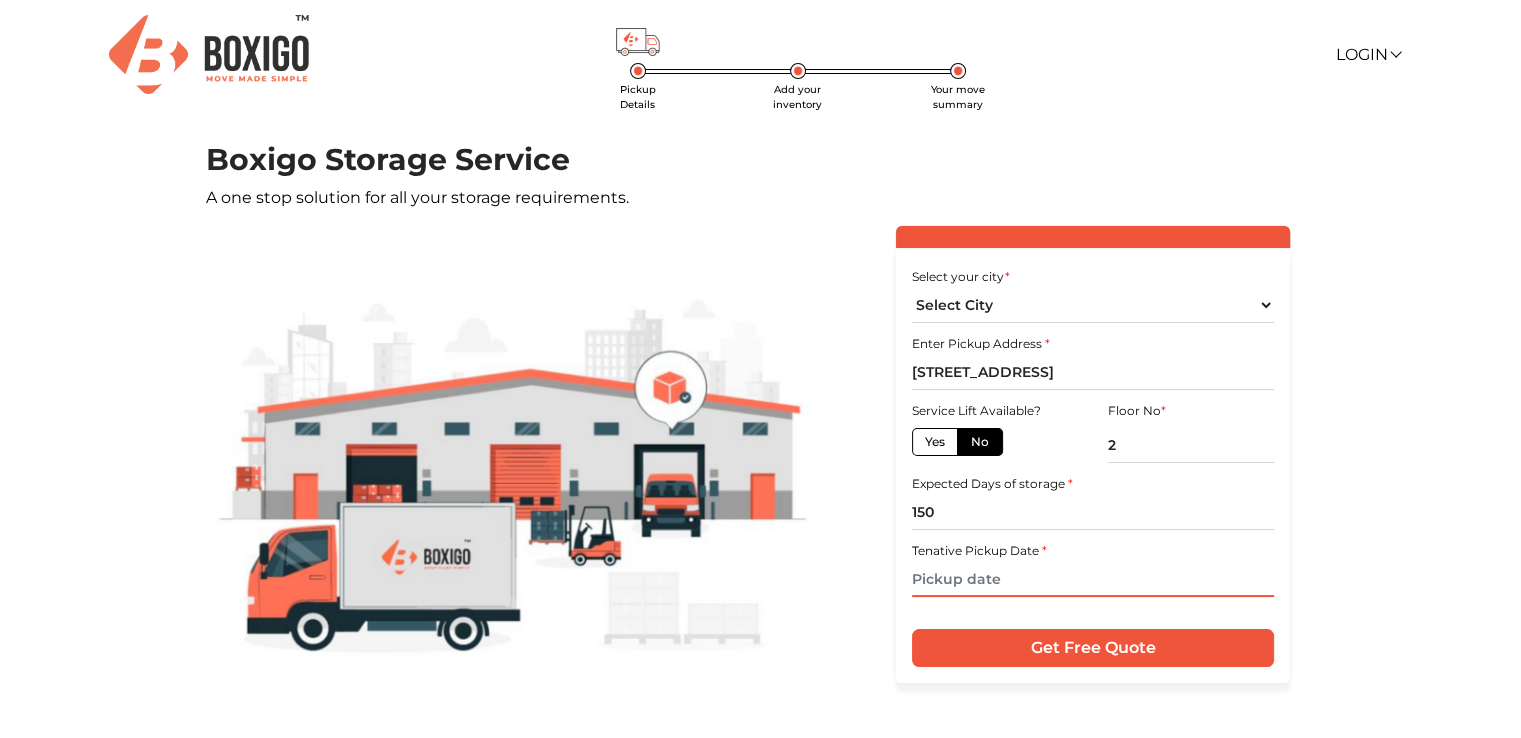 click at bounding box center [1093, 579] 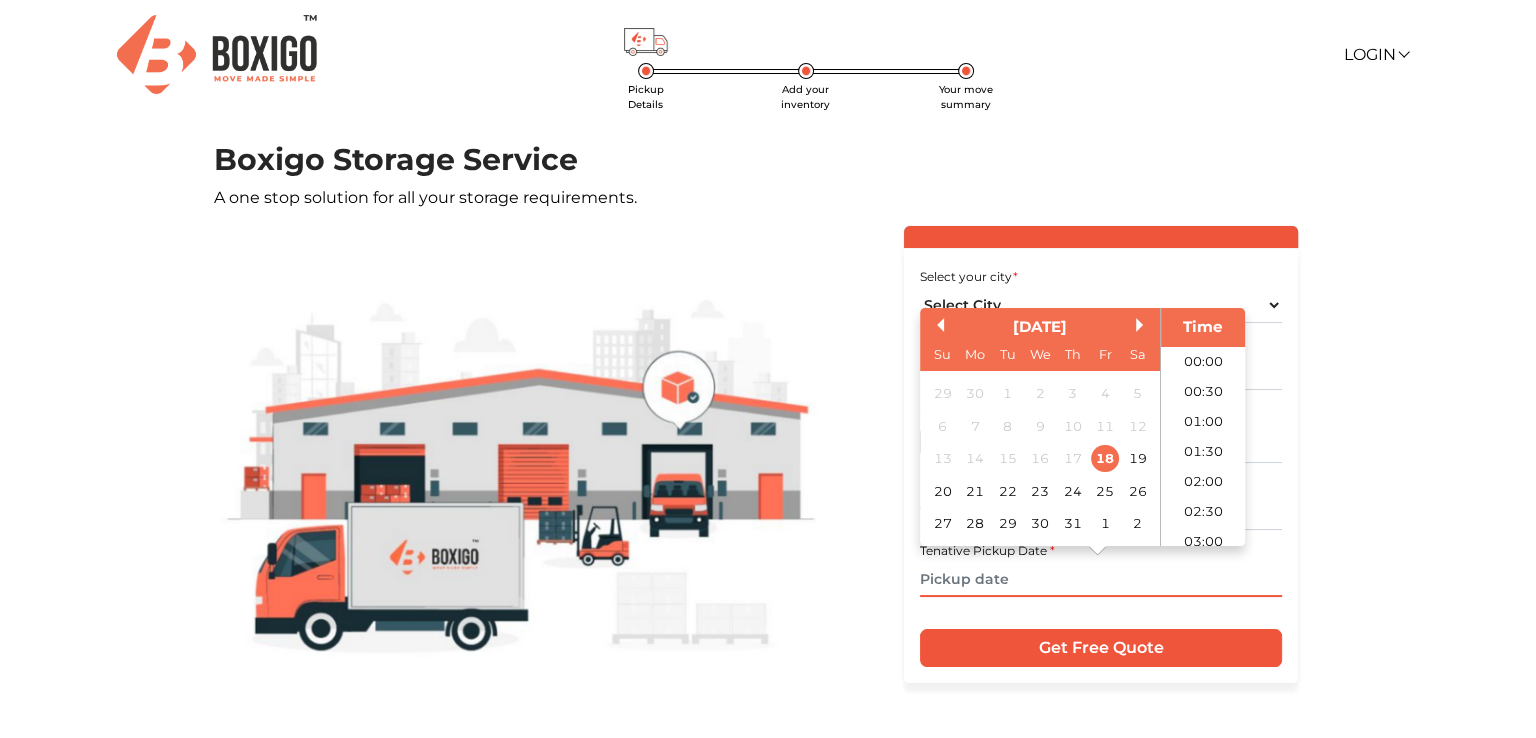 scroll, scrollTop: 575, scrollLeft: 0, axis: vertical 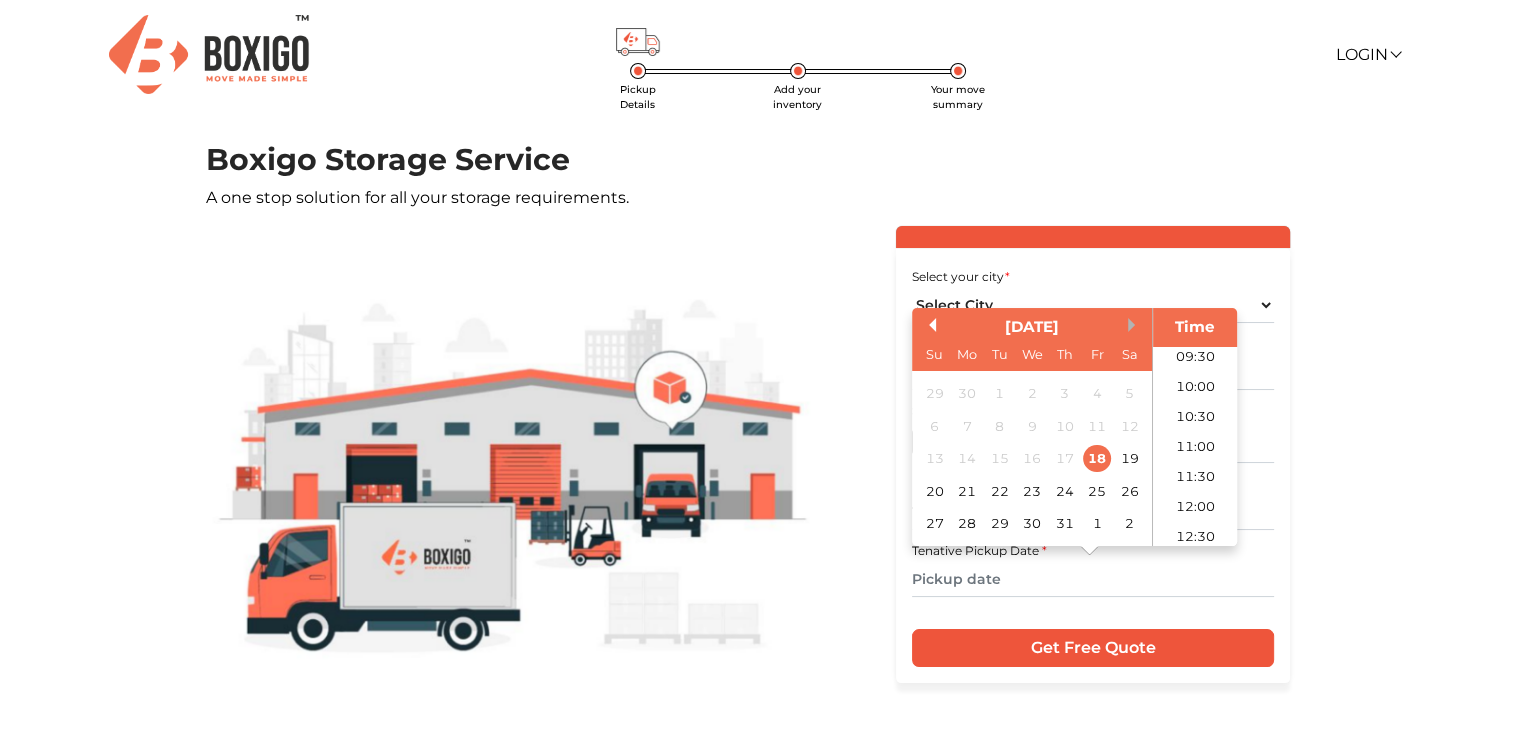 click on "Next Month" at bounding box center (1135, 325) 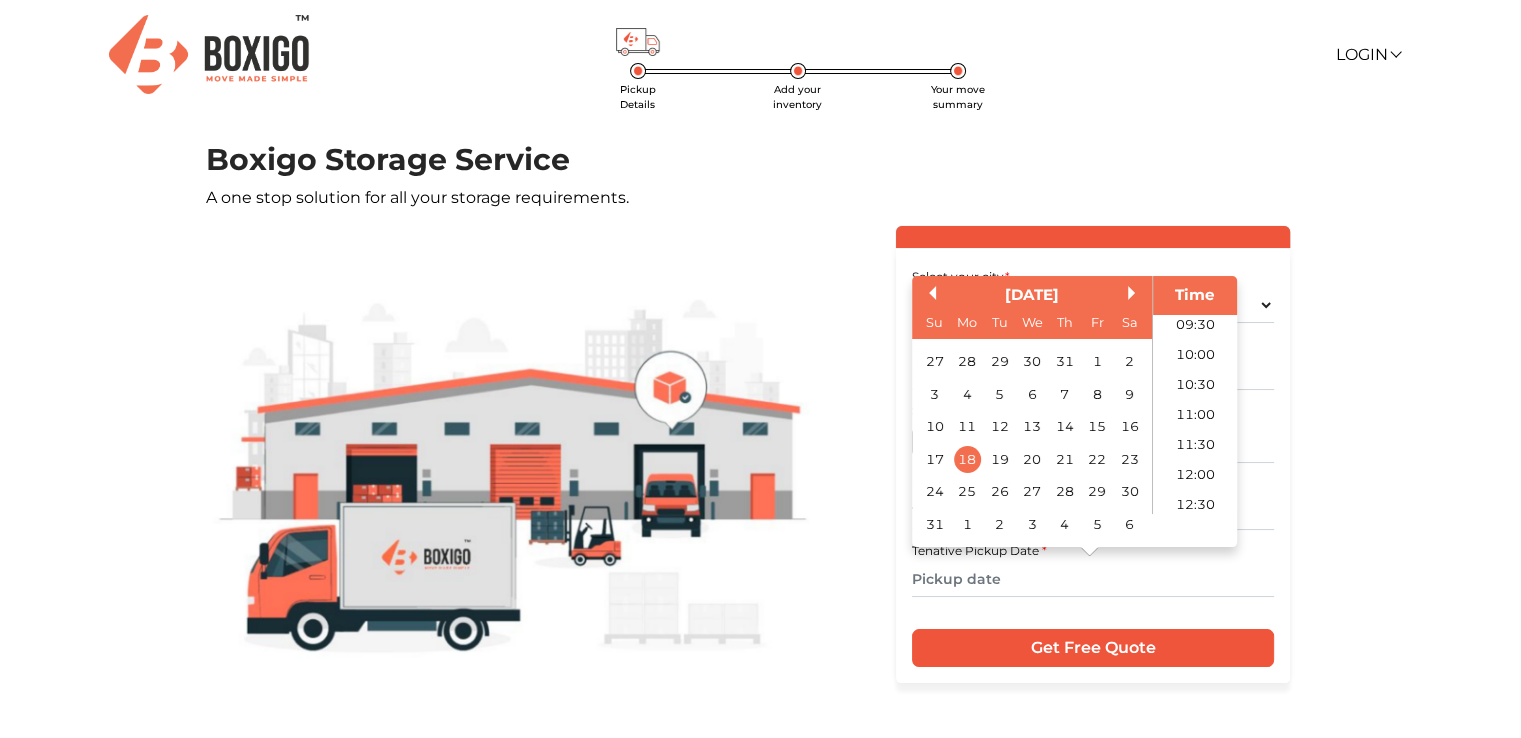 click on "[DATE]" at bounding box center [1032, 295] 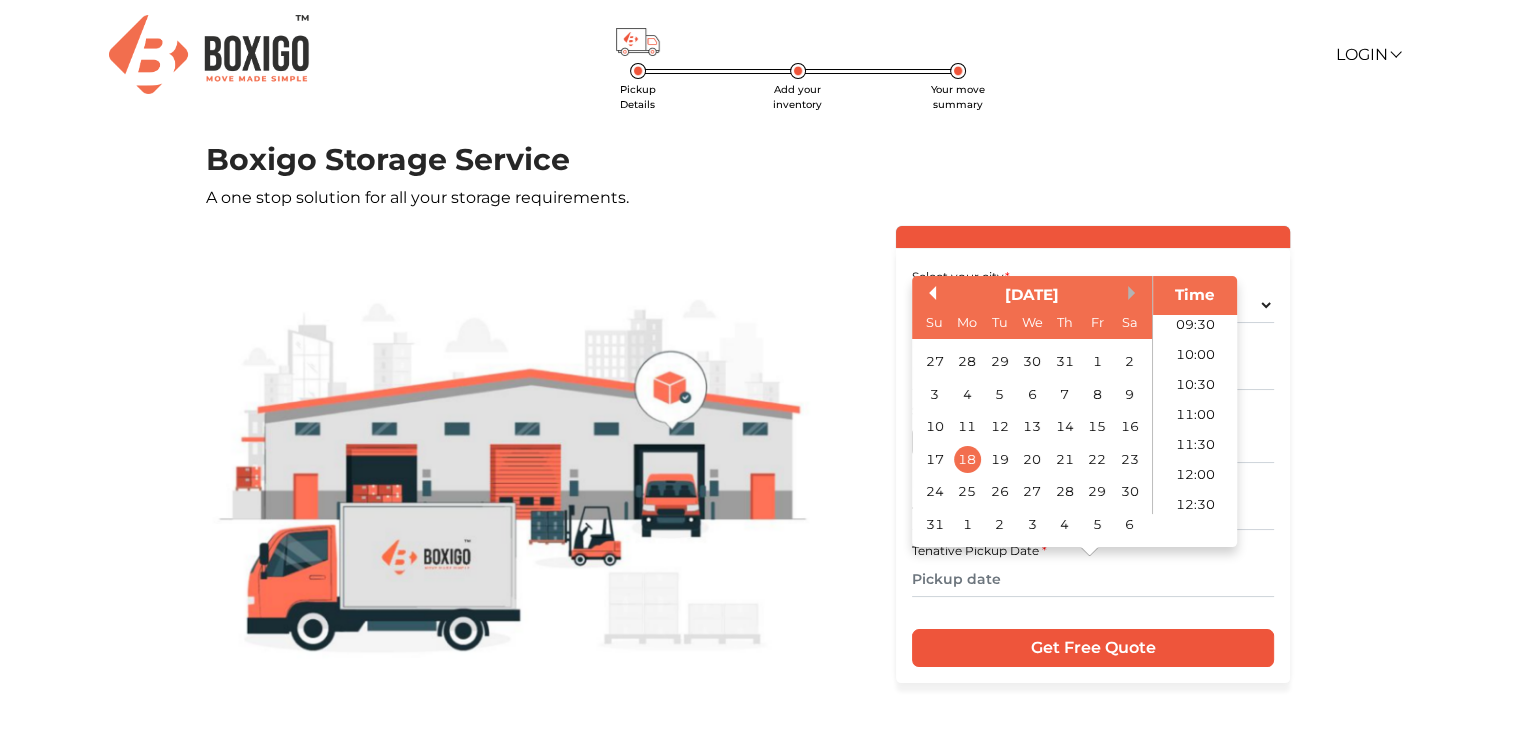 click on "Next Month" at bounding box center [1135, 293] 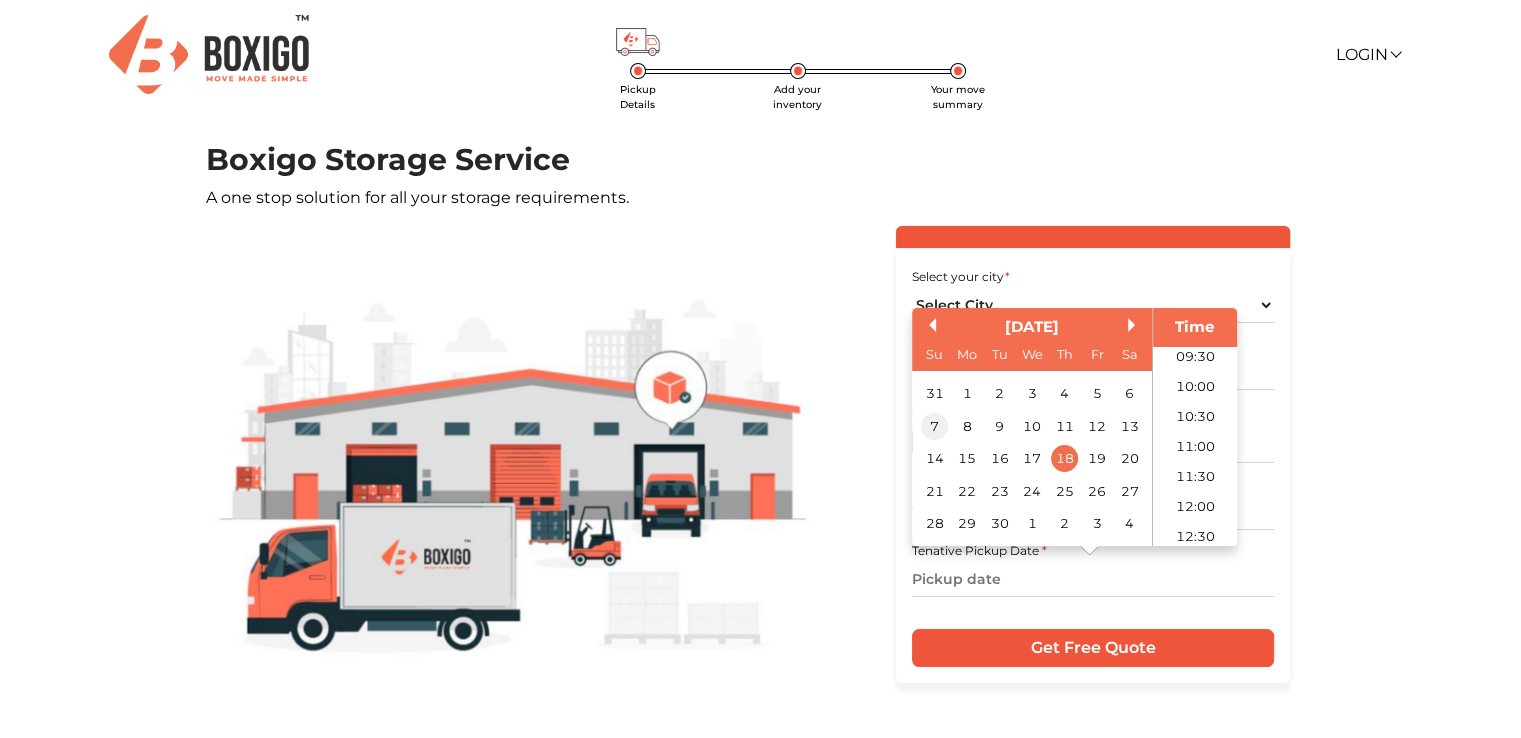click on "7" at bounding box center (934, 425) 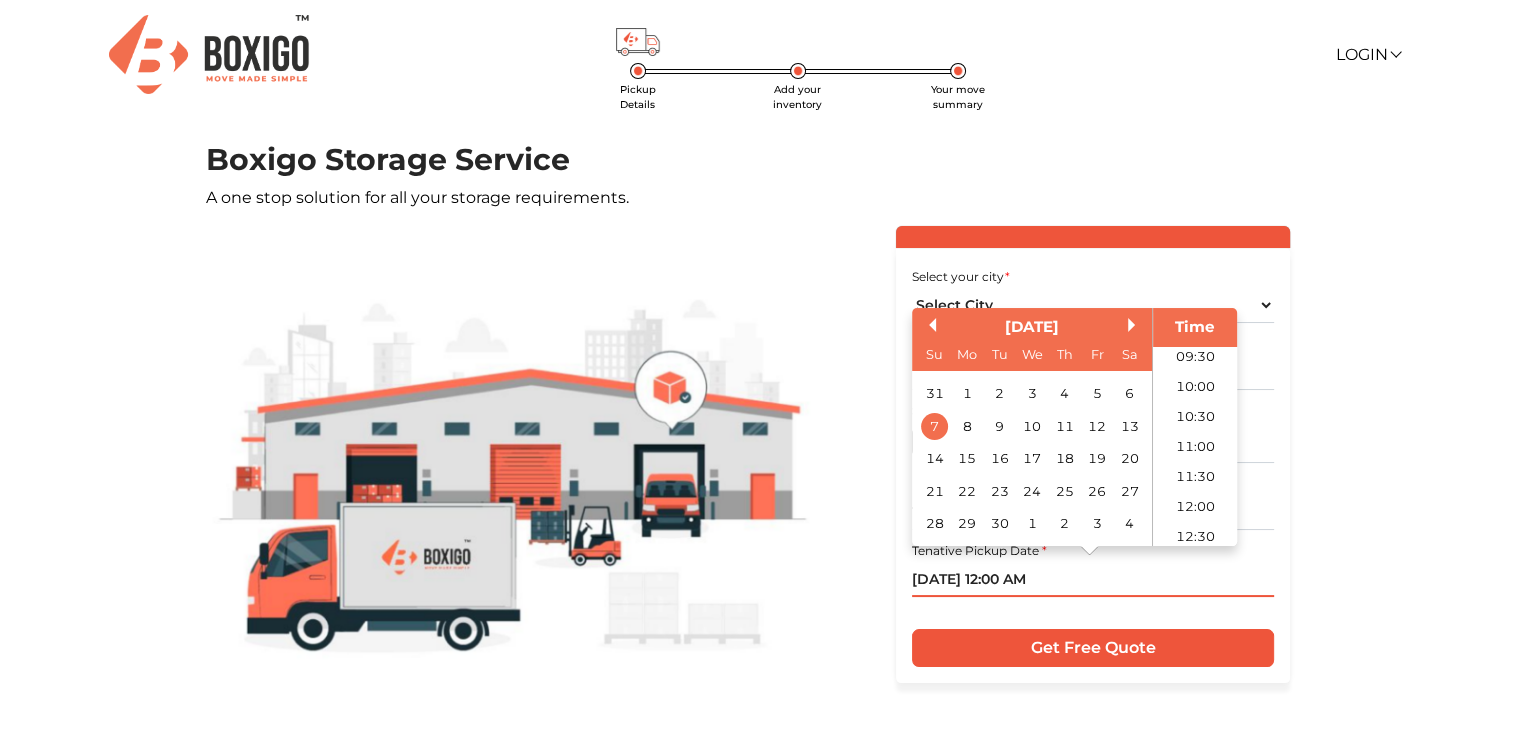click on "07/09/2025 12:00 AM" at bounding box center (1093, 579) 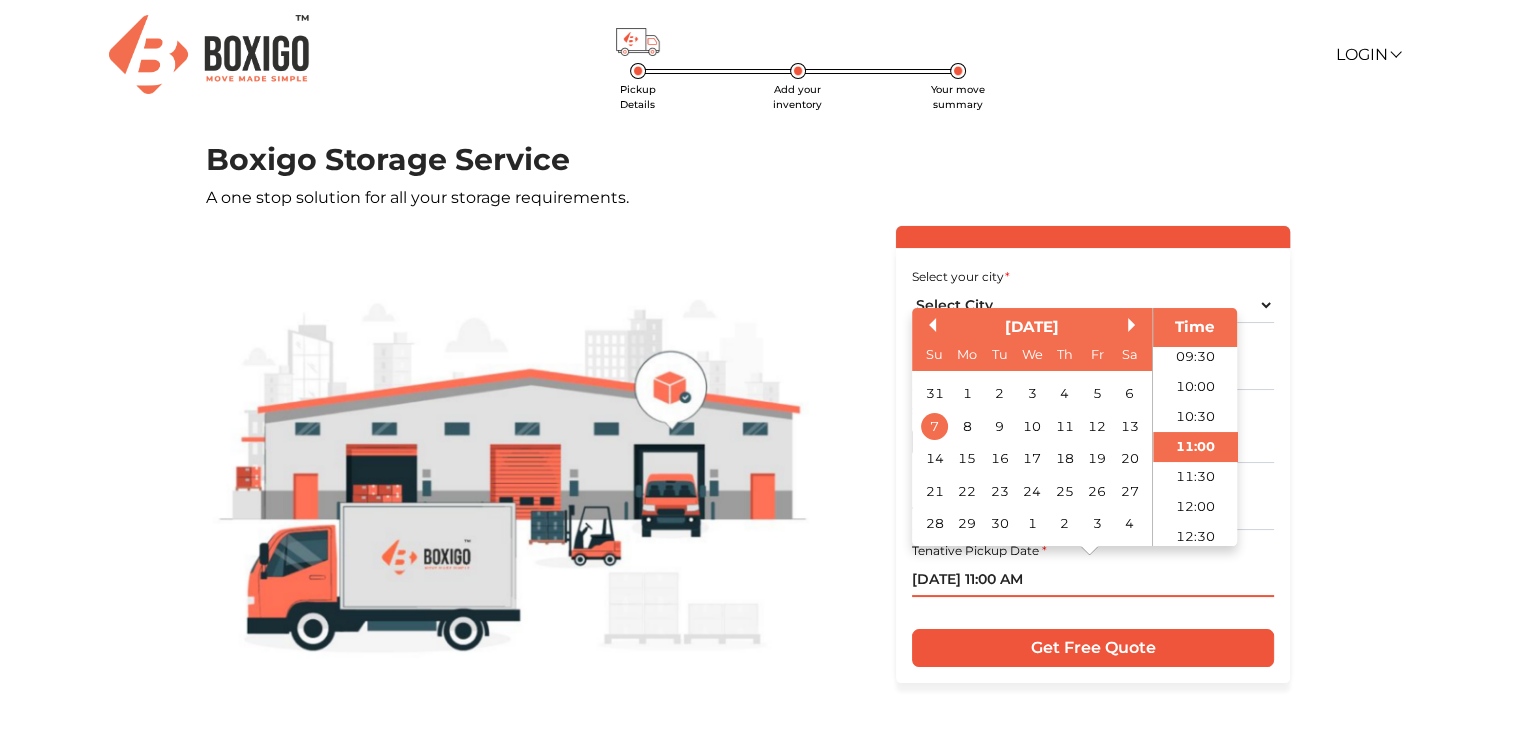 type on "07/09/2025 11:00 AM" 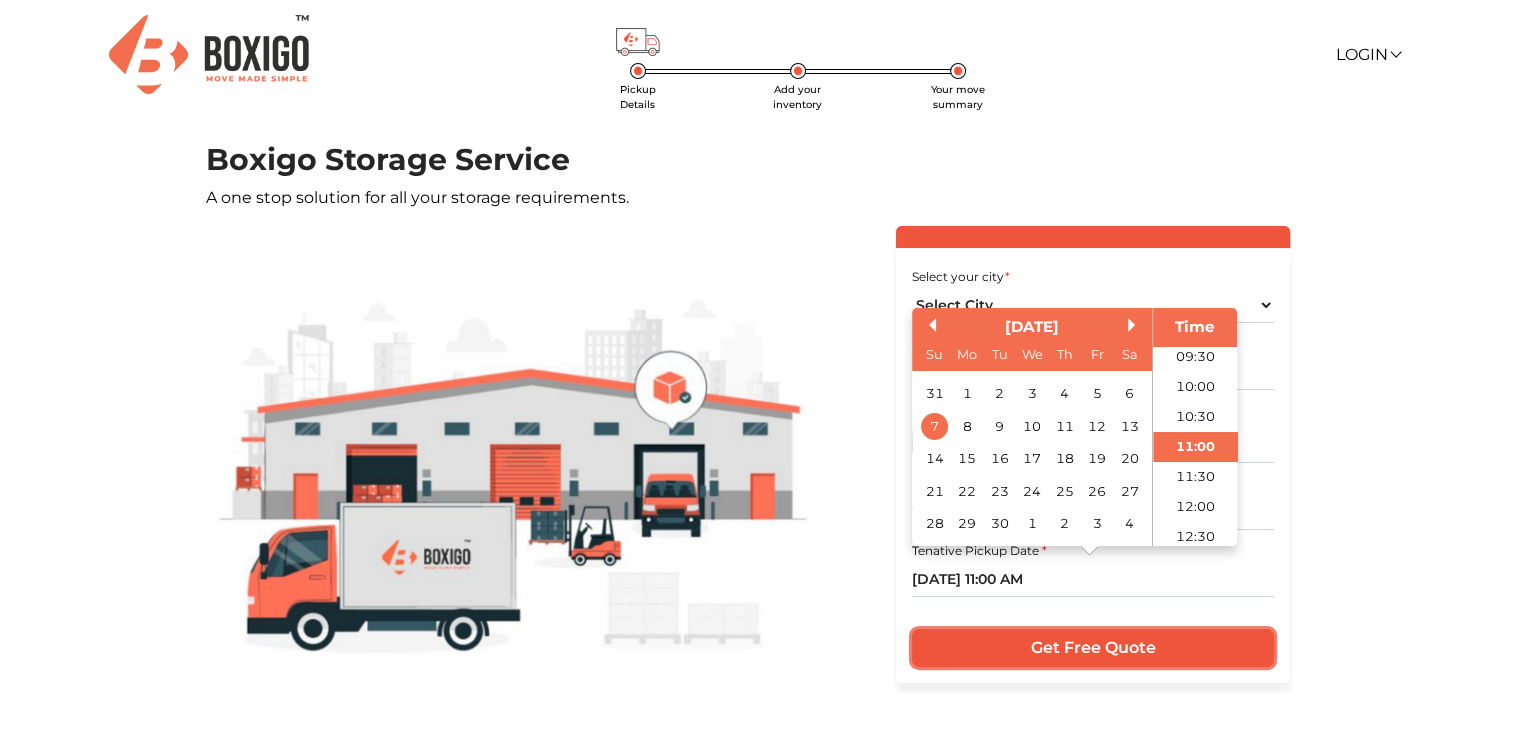 click on "Get Free Quote" at bounding box center (1093, 648) 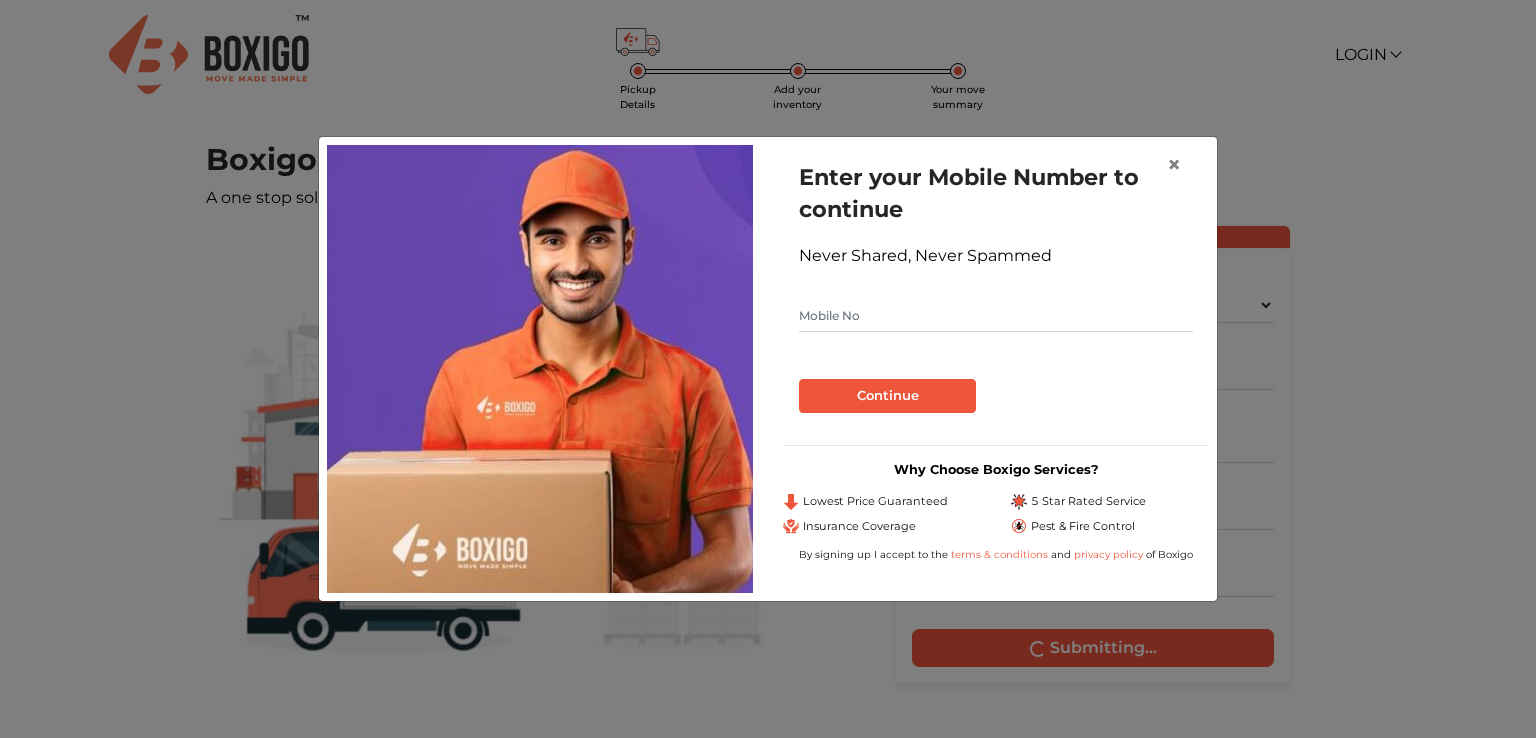 click on "Enter your Mobile Number to continue Never Shared, Never Spammed   Continue" at bounding box center (996, 287) 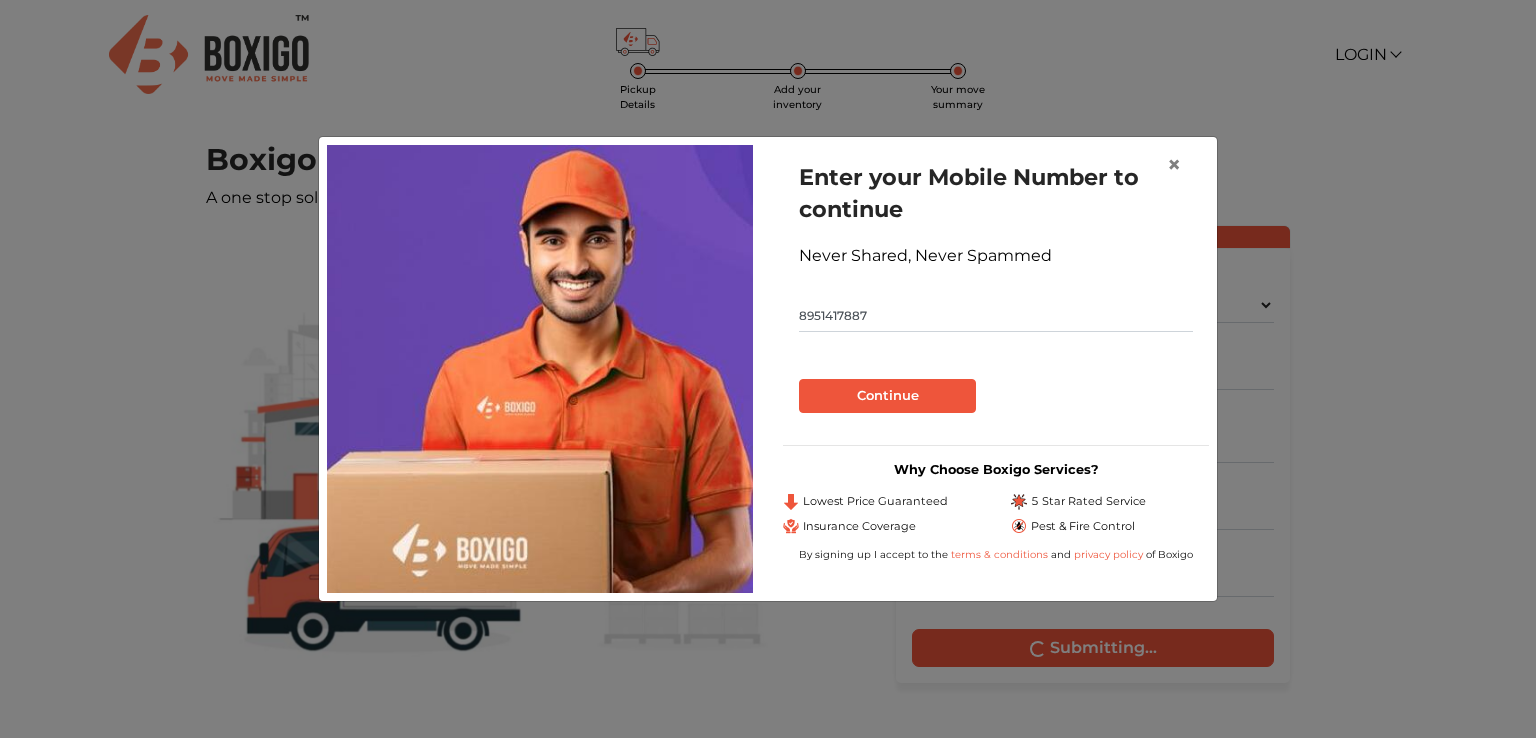 type on "8951417887" 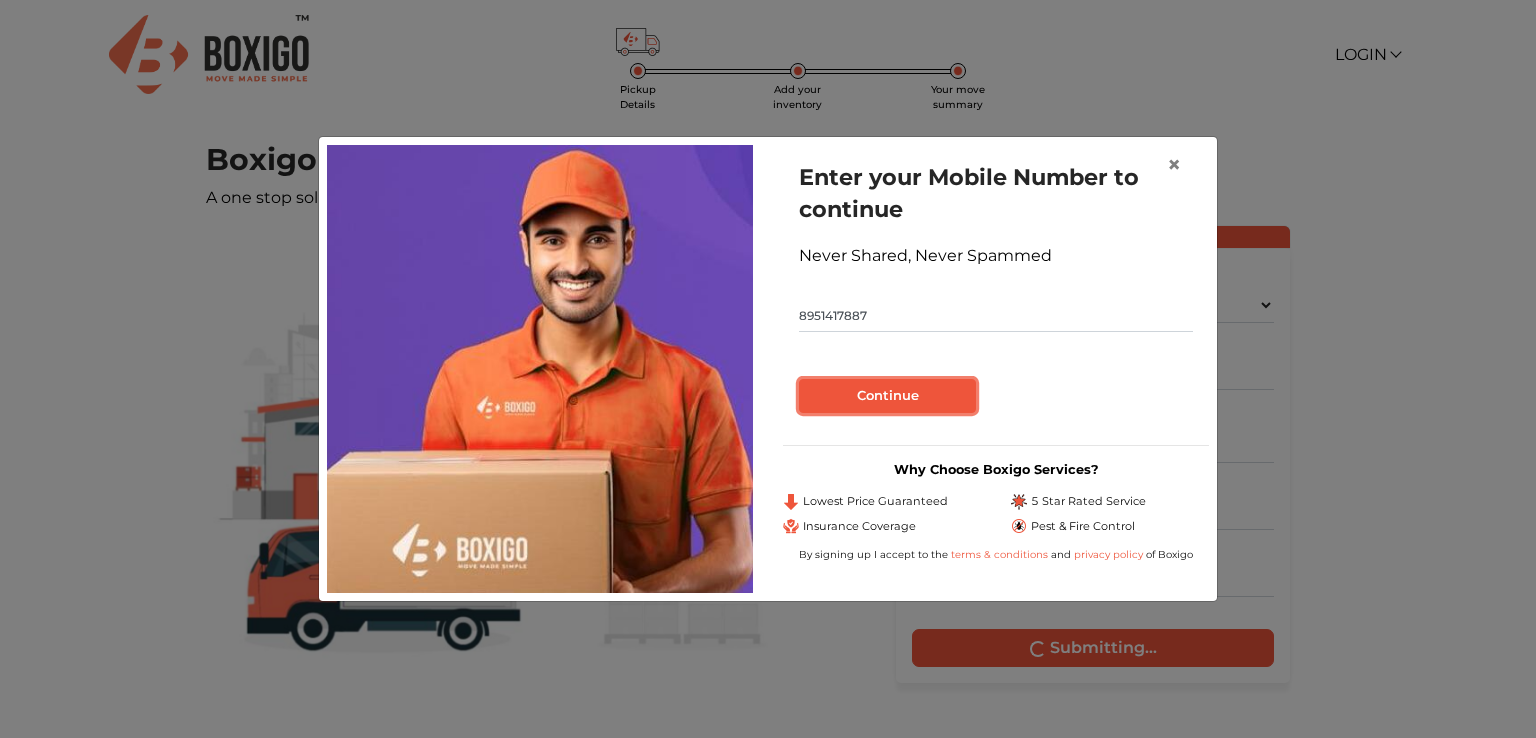click on "Continue" at bounding box center (887, 396) 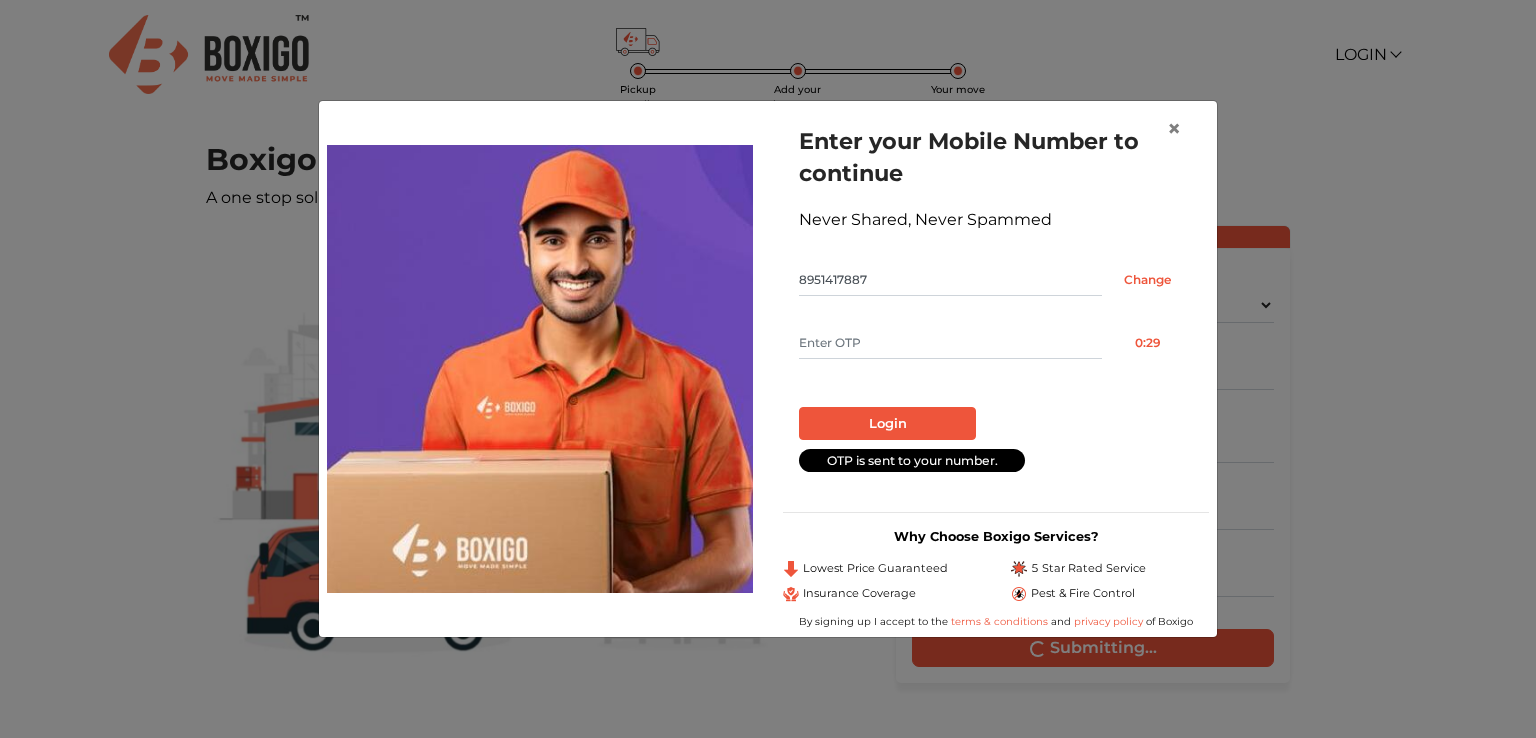 click at bounding box center [950, 343] 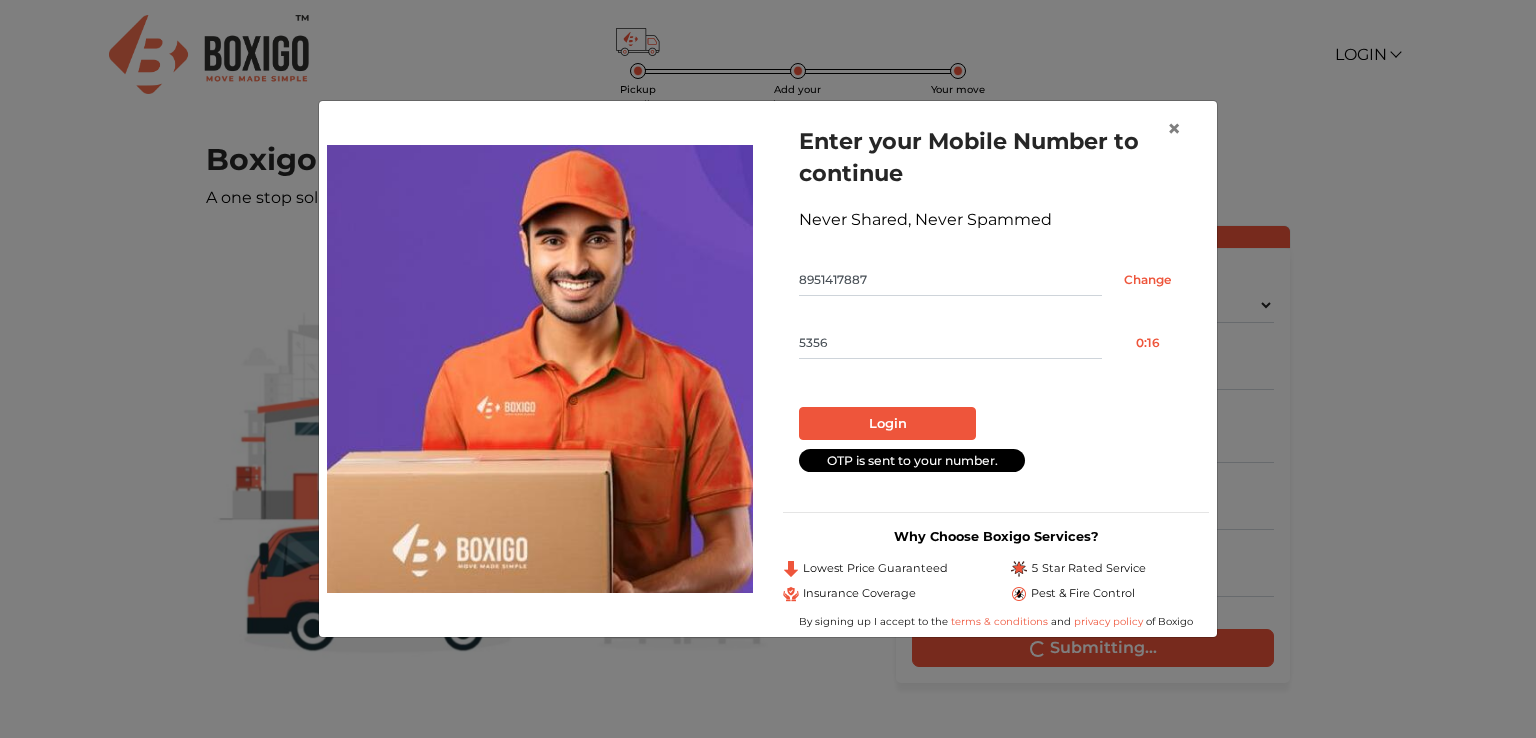type on "5356" 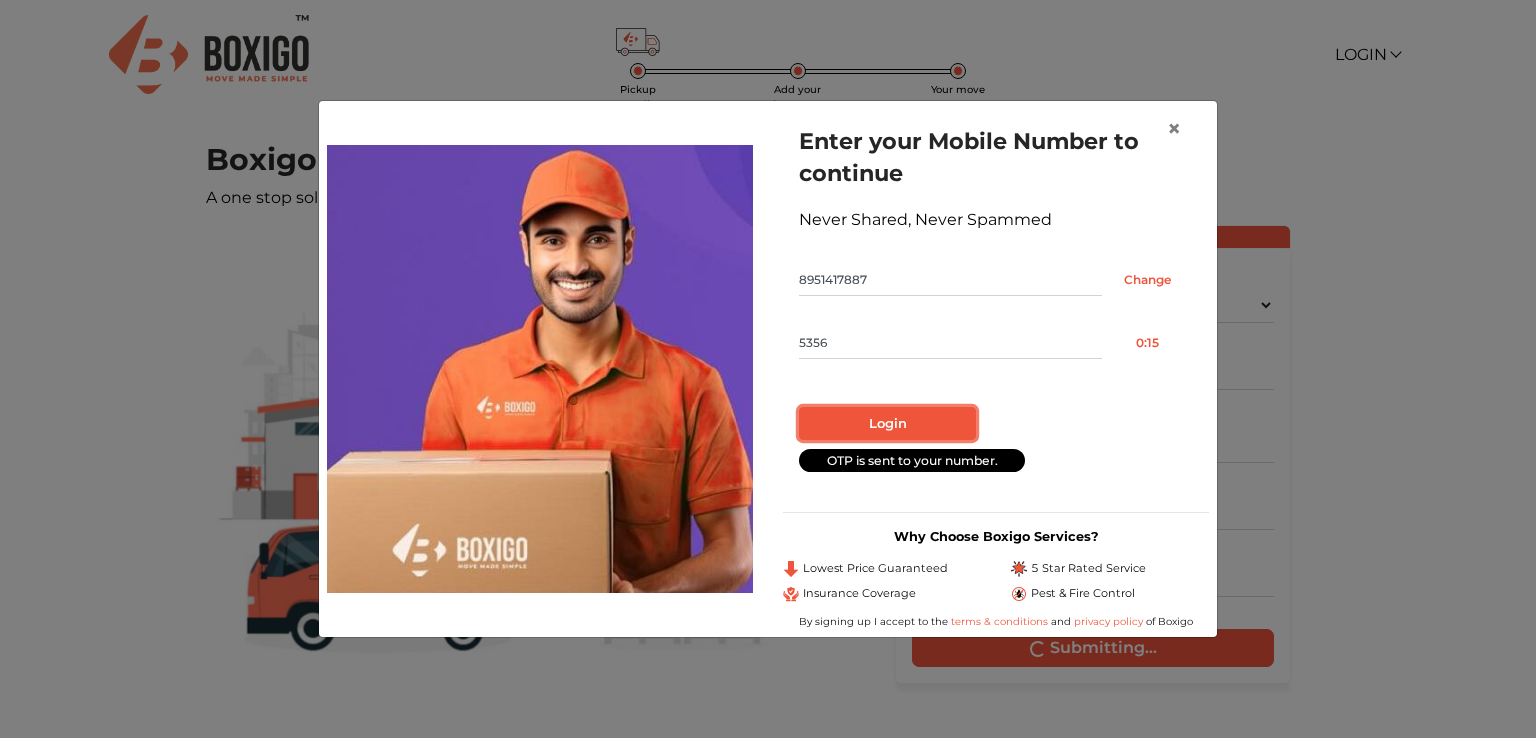 click on "Login" at bounding box center (887, 424) 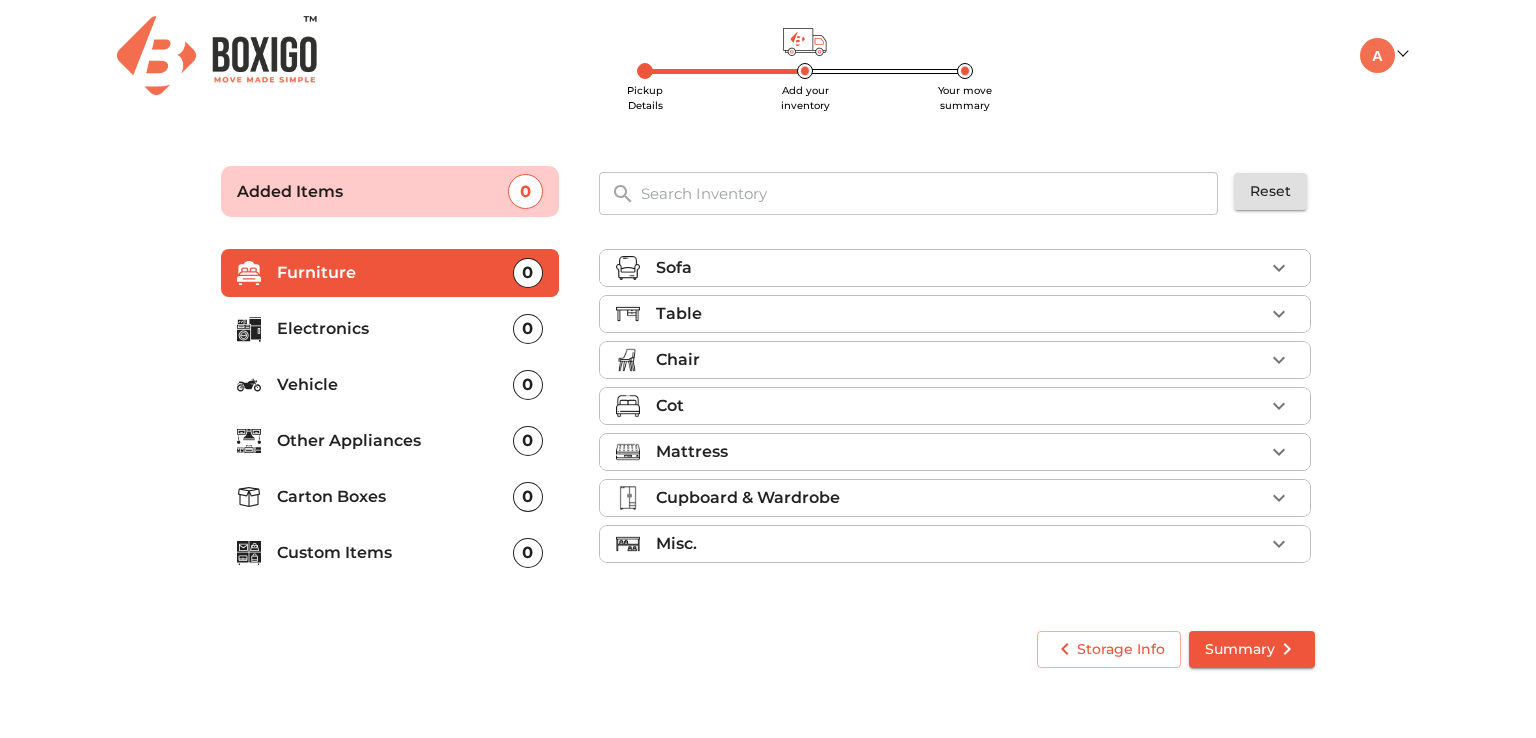 click on "Sofa" at bounding box center [960, 268] 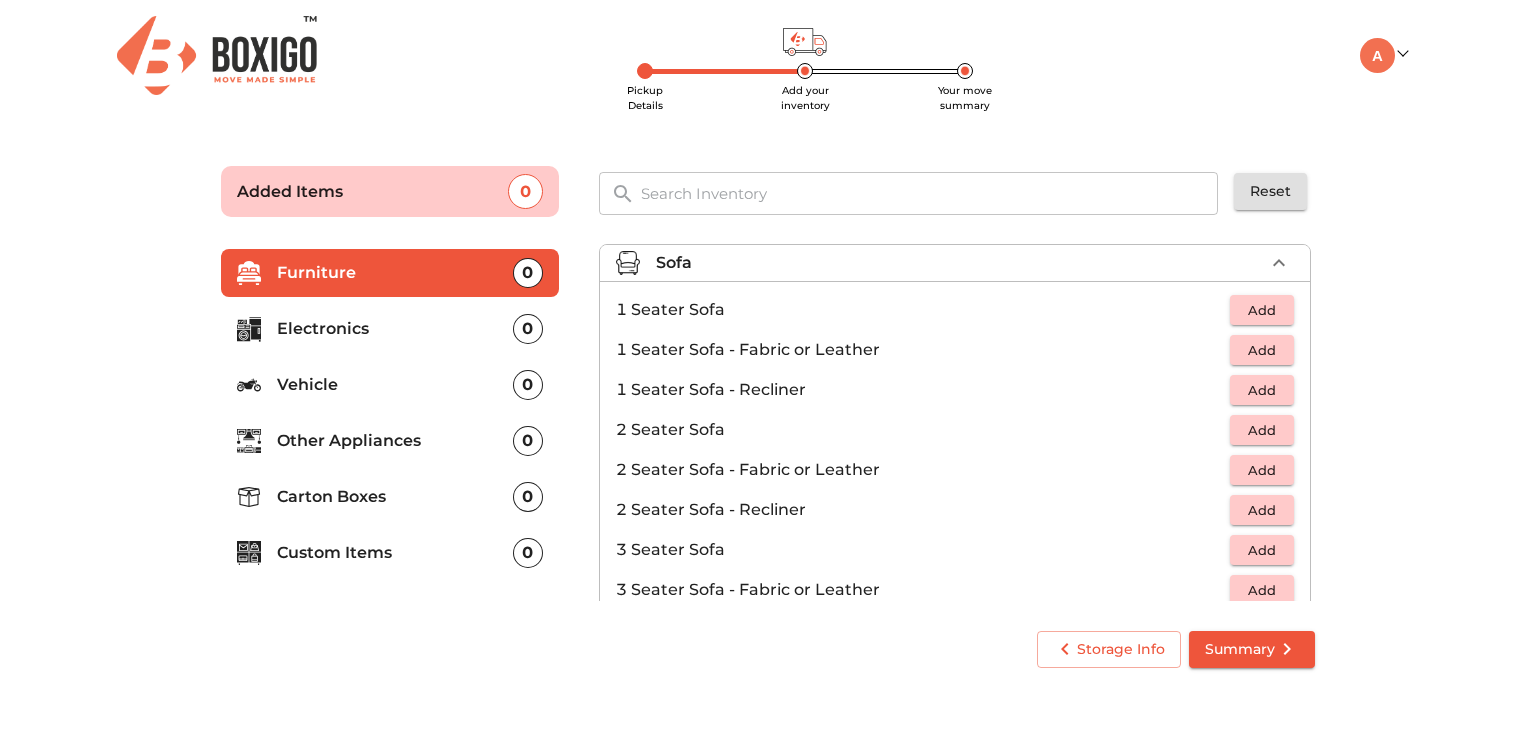 scroll, scrollTop: 0, scrollLeft: 0, axis: both 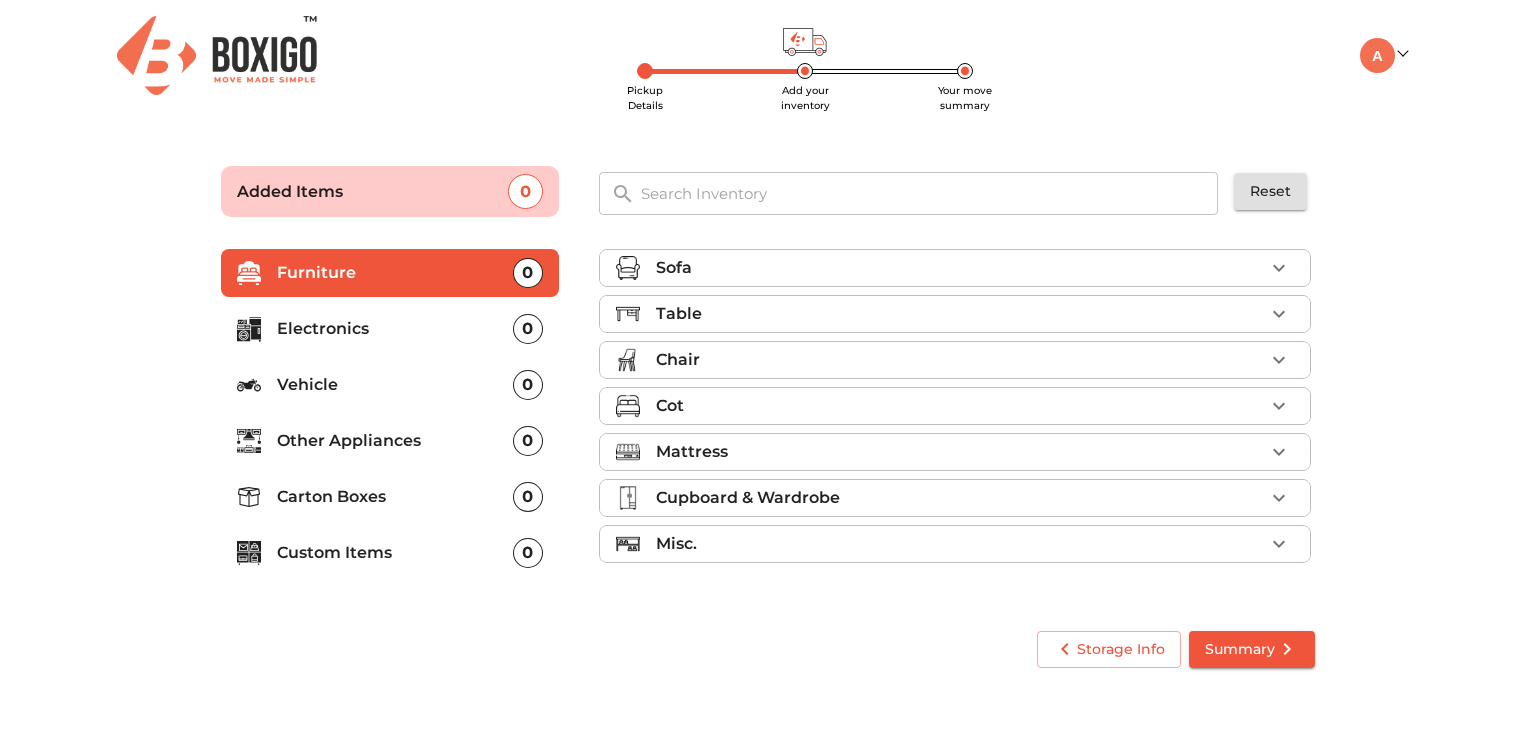 click on "Table" at bounding box center [960, 314] 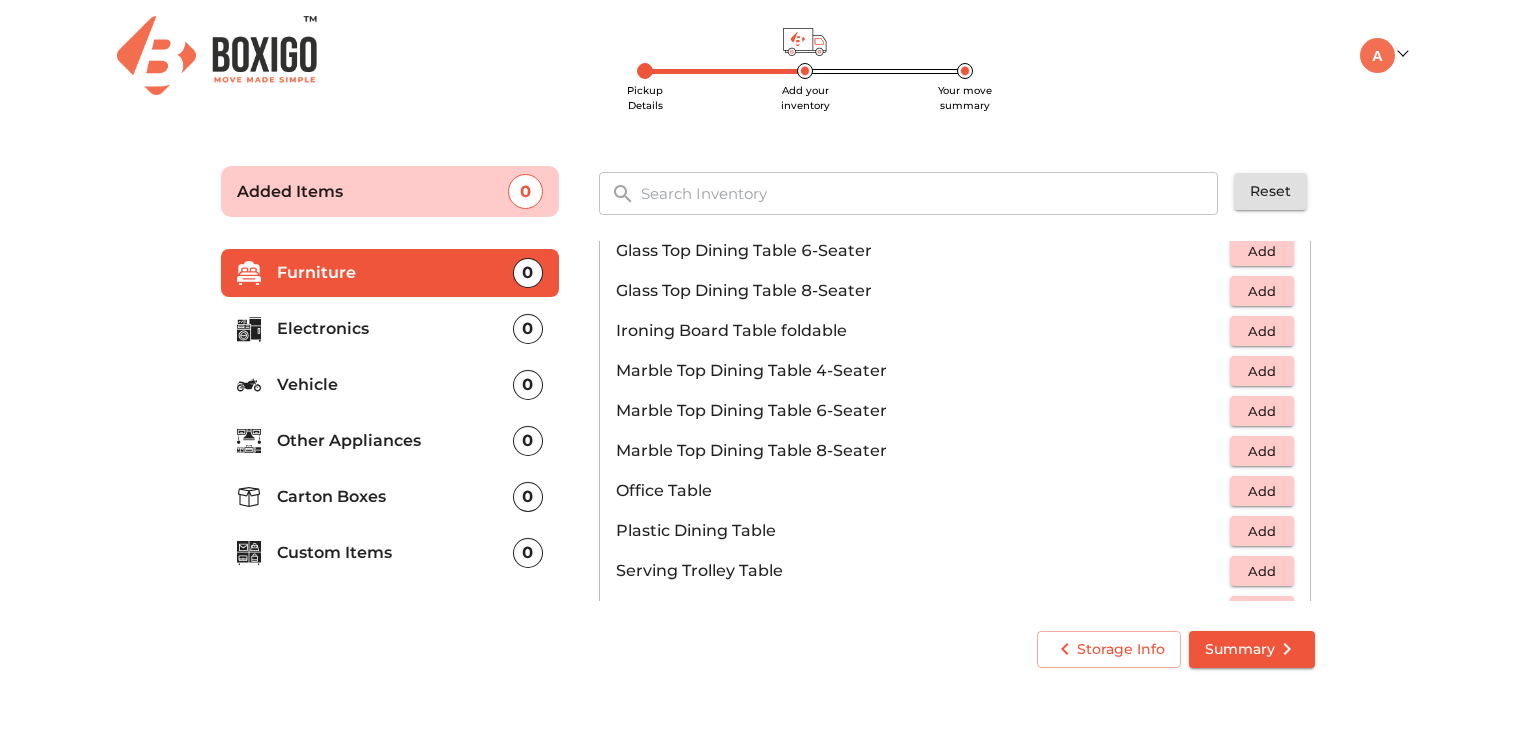 scroll, scrollTop: 1000, scrollLeft: 0, axis: vertical 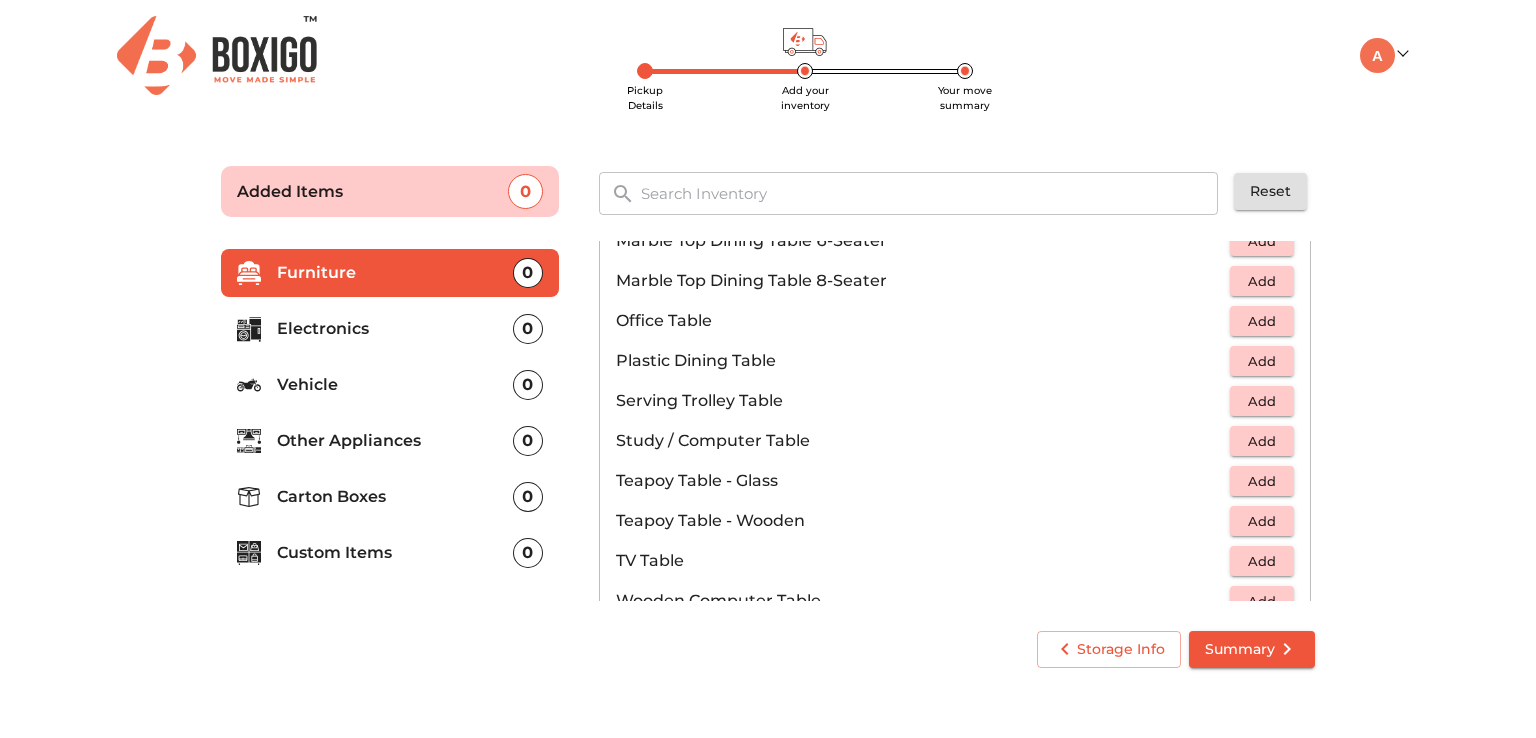click on "Teapoy Table - Wooden" at bounding box center (923, 521) 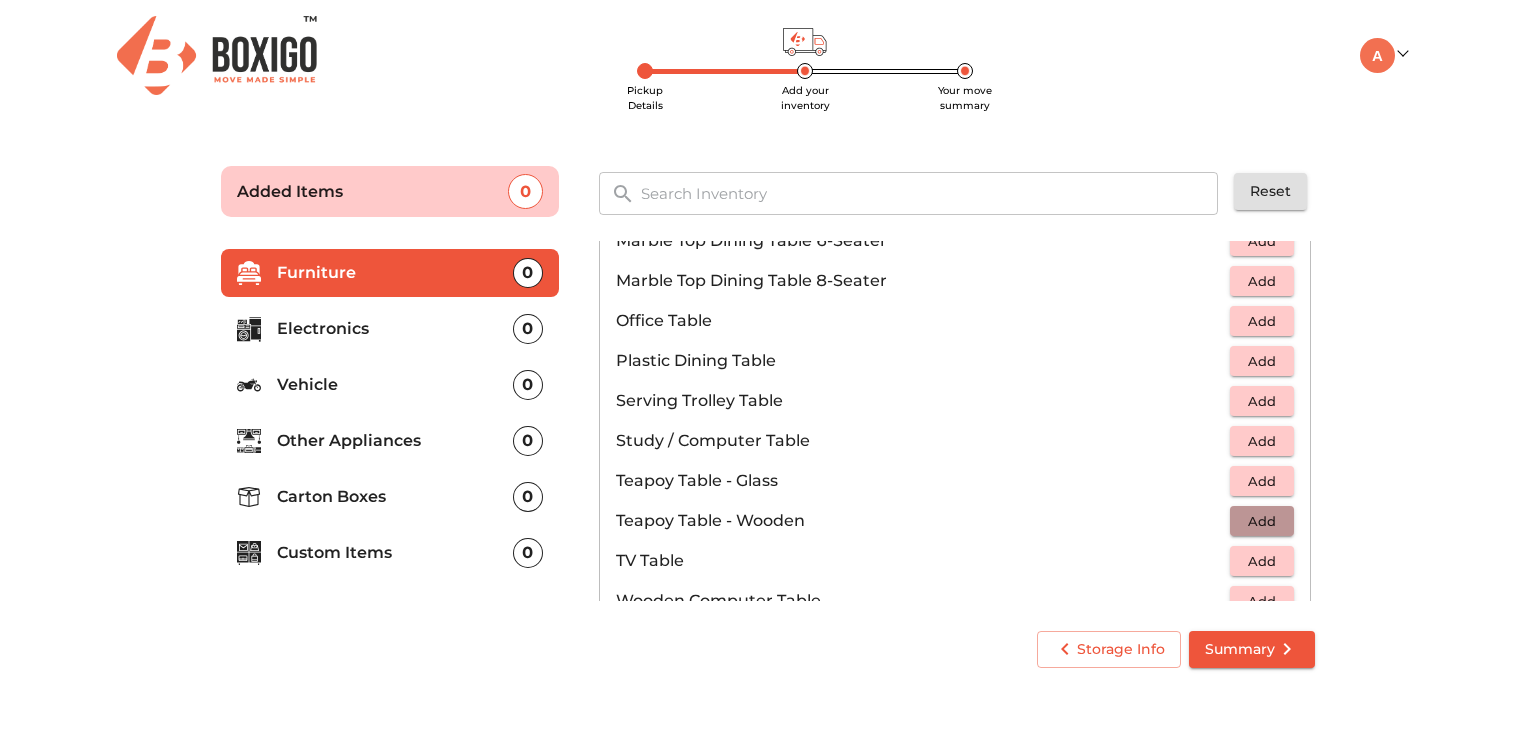 click on "Add" at bounding box center (1262, 521) 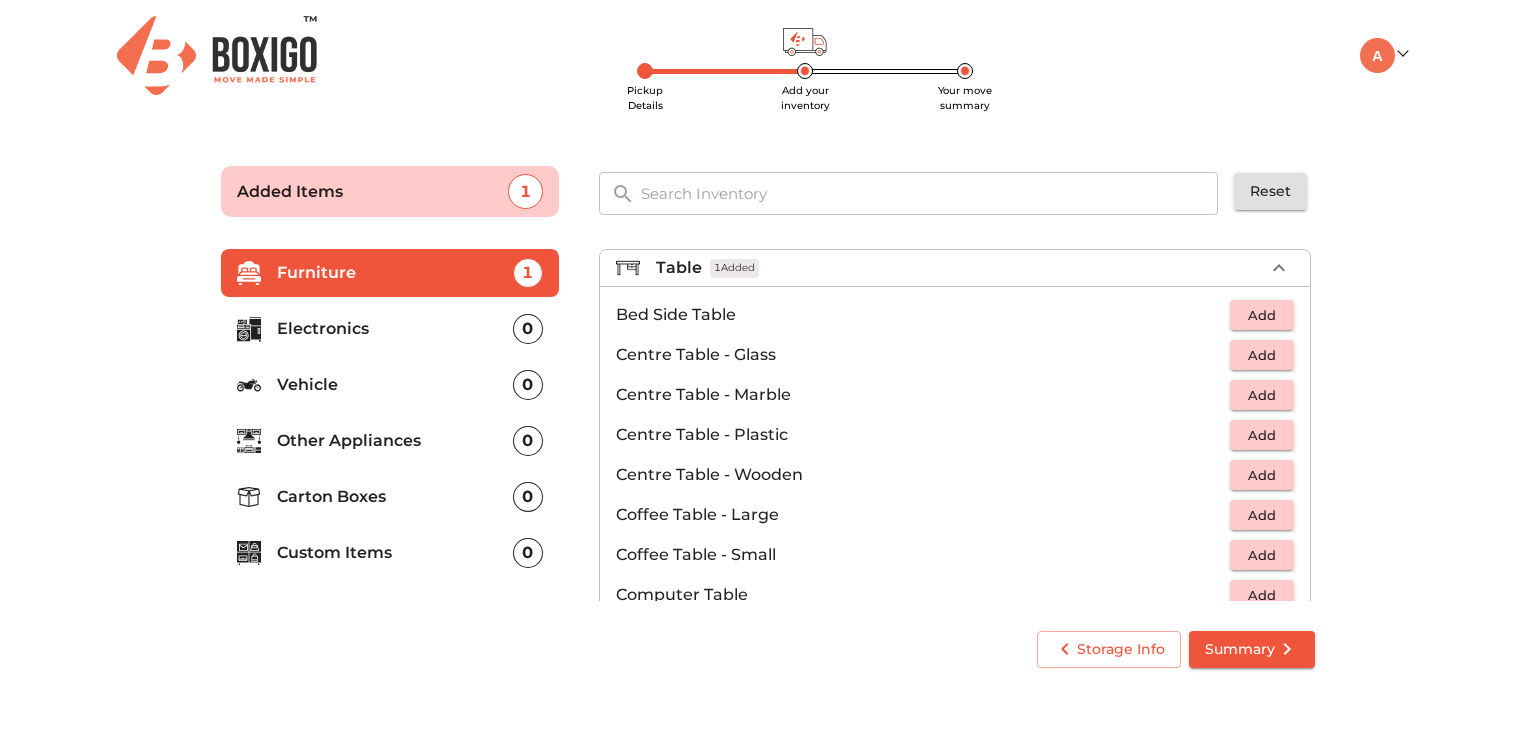 scroll, scrollTop: 0, scrollLeft: 0, axis: both 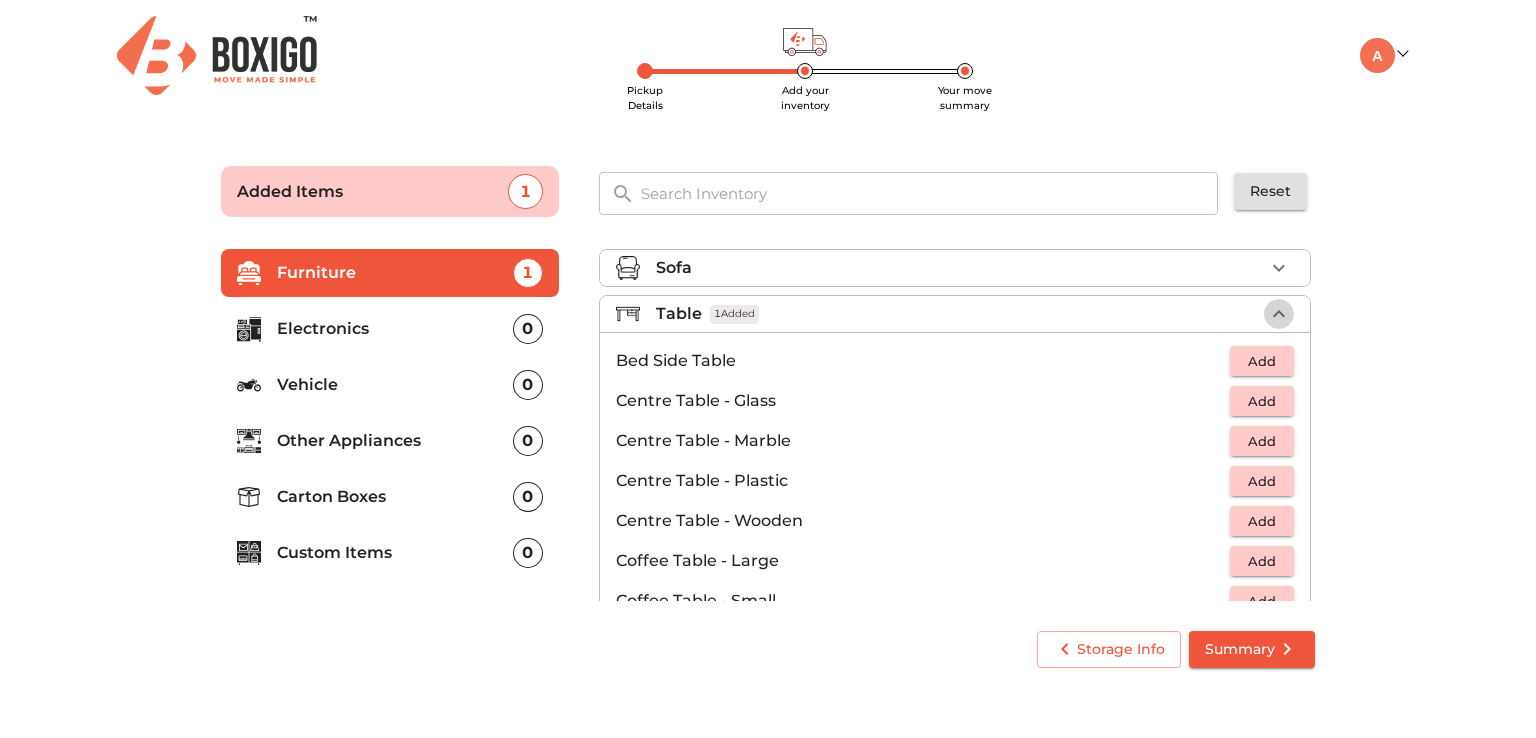 click 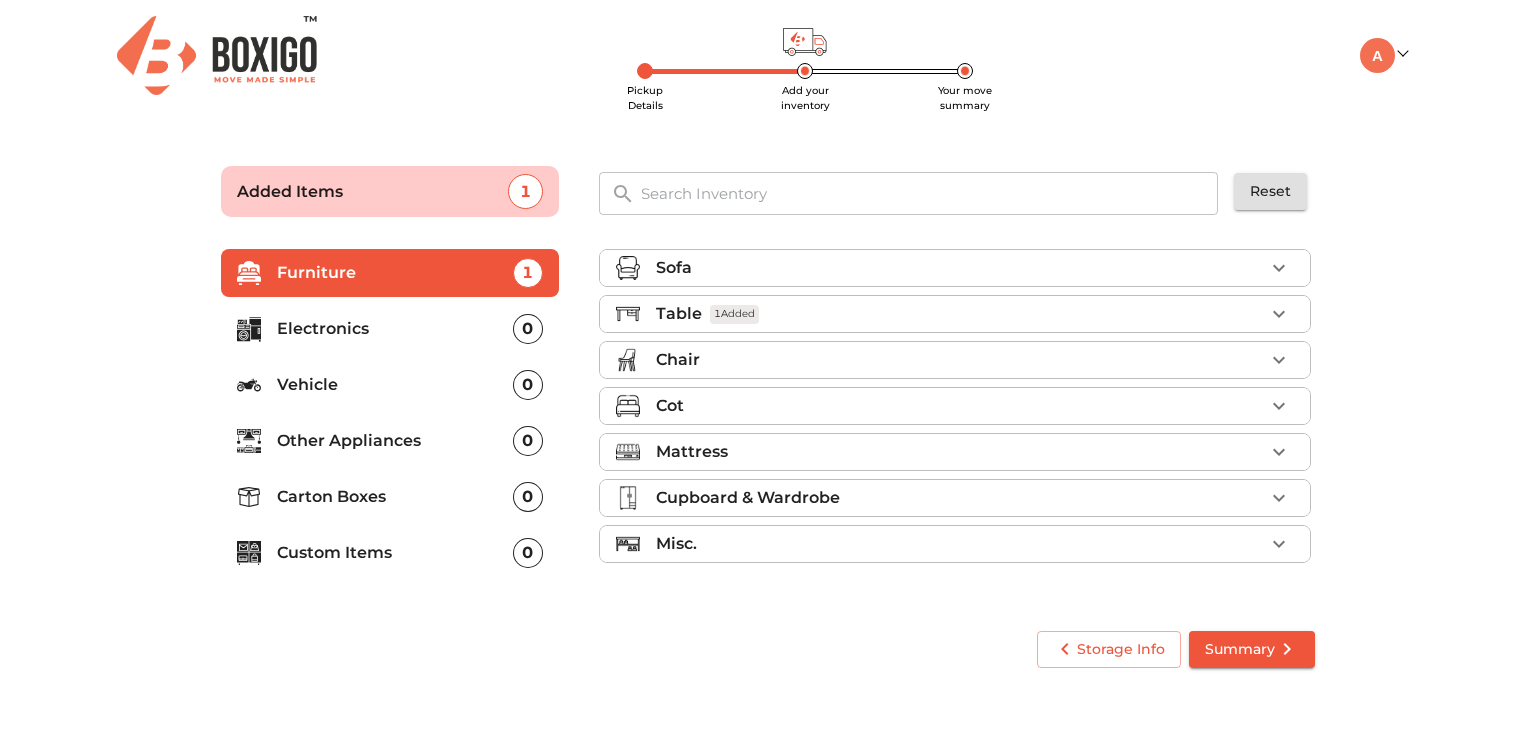 click on "Chair" at bounding box center (960, 360) 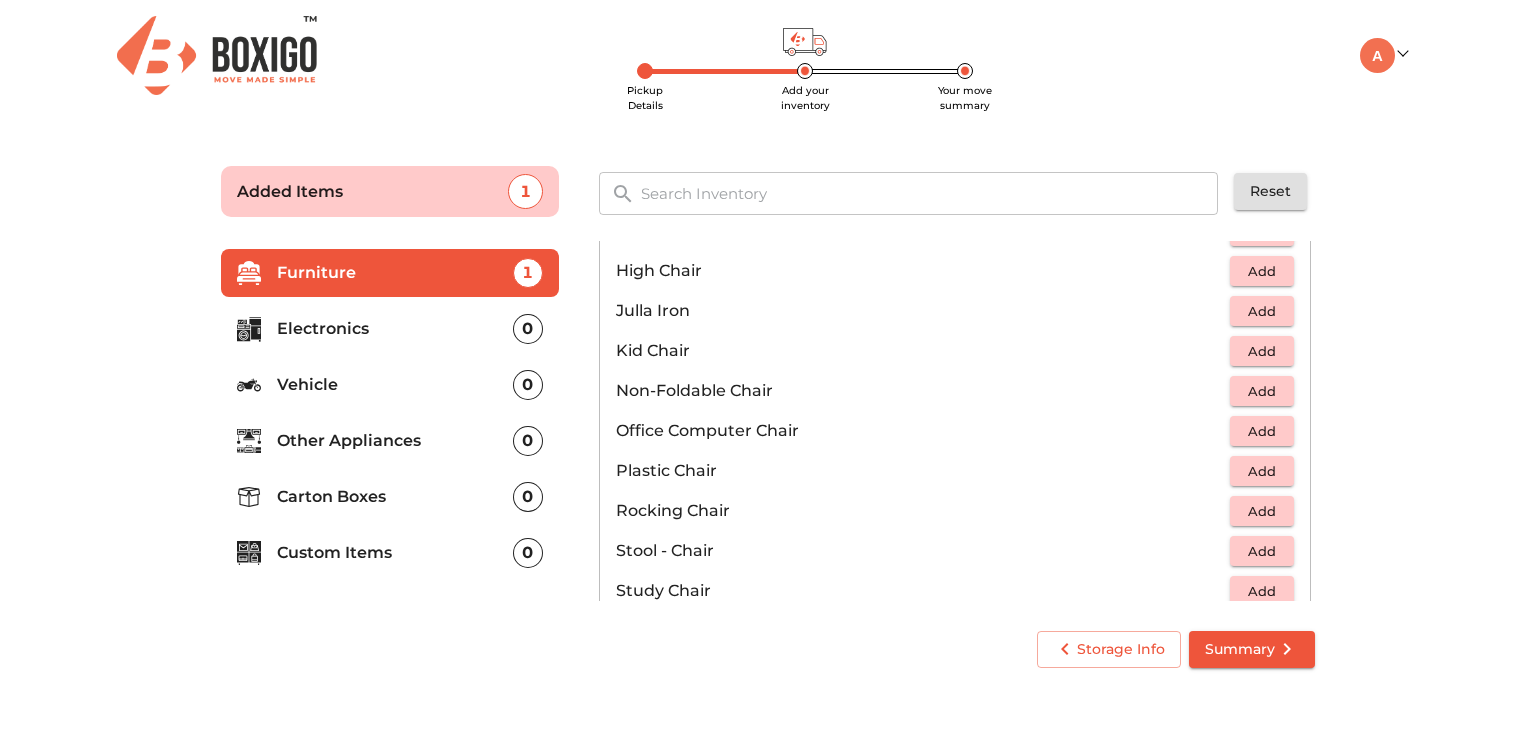 scroll, scrollTop: 700, scrollLeft: 0, axis: vertical 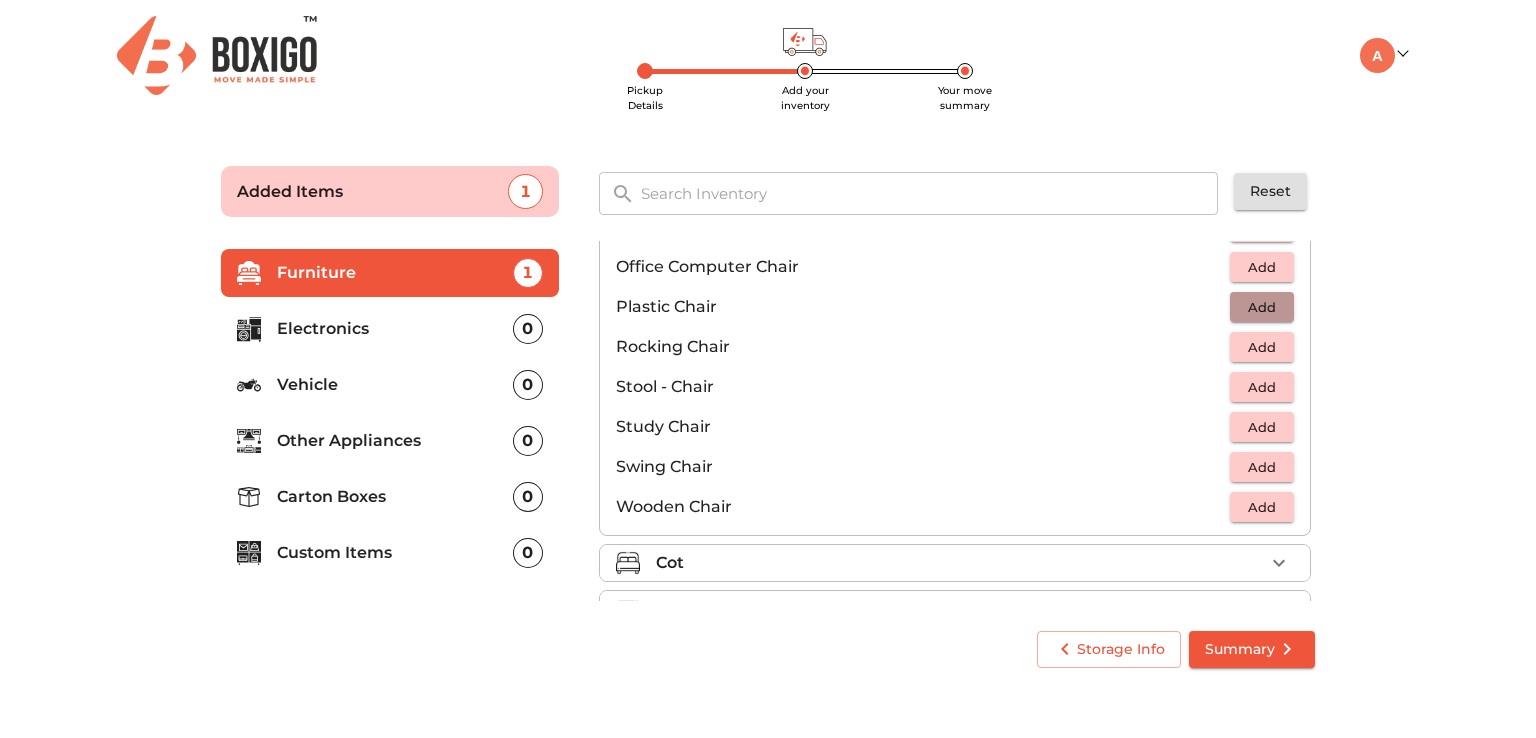 click on "Add" at bounding box center (1262, 307) 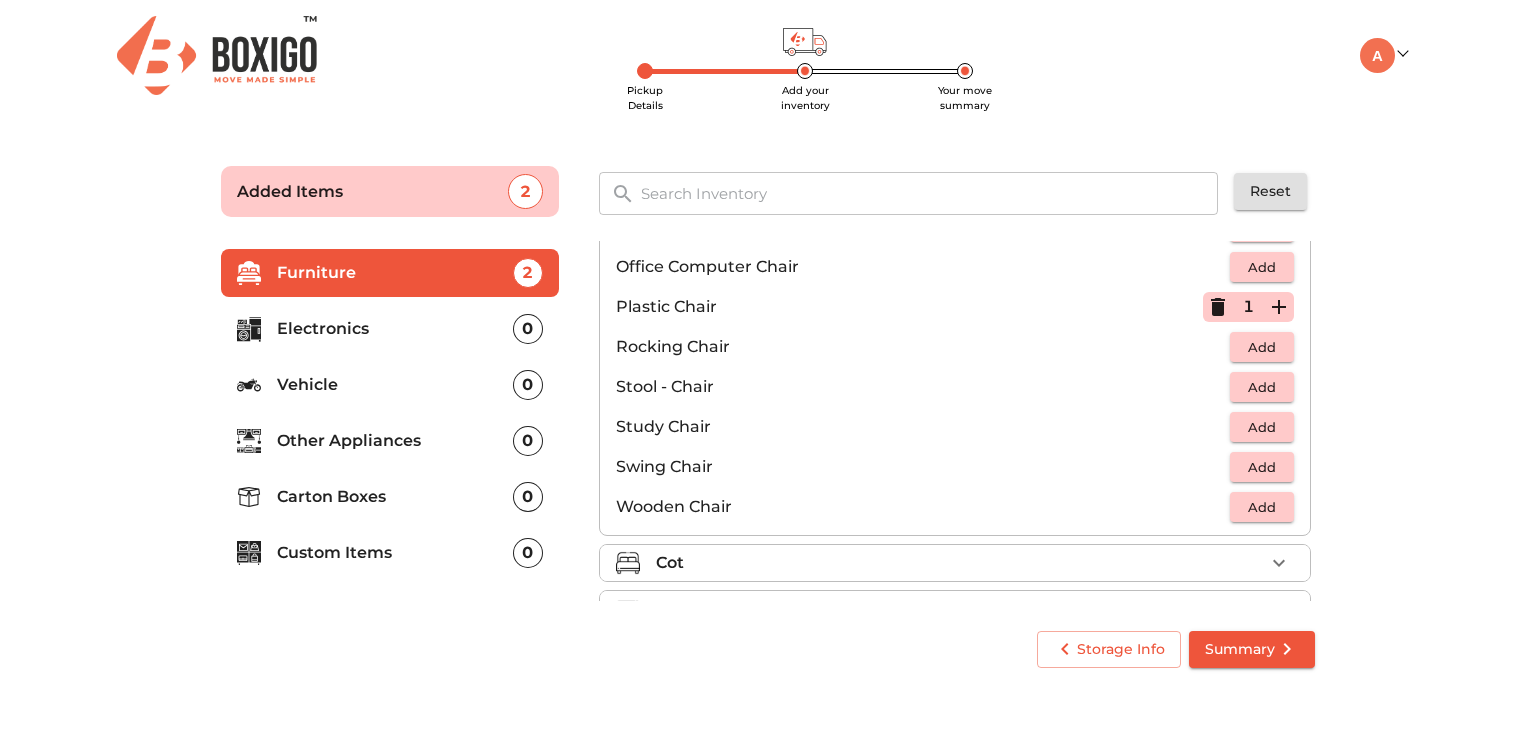 click 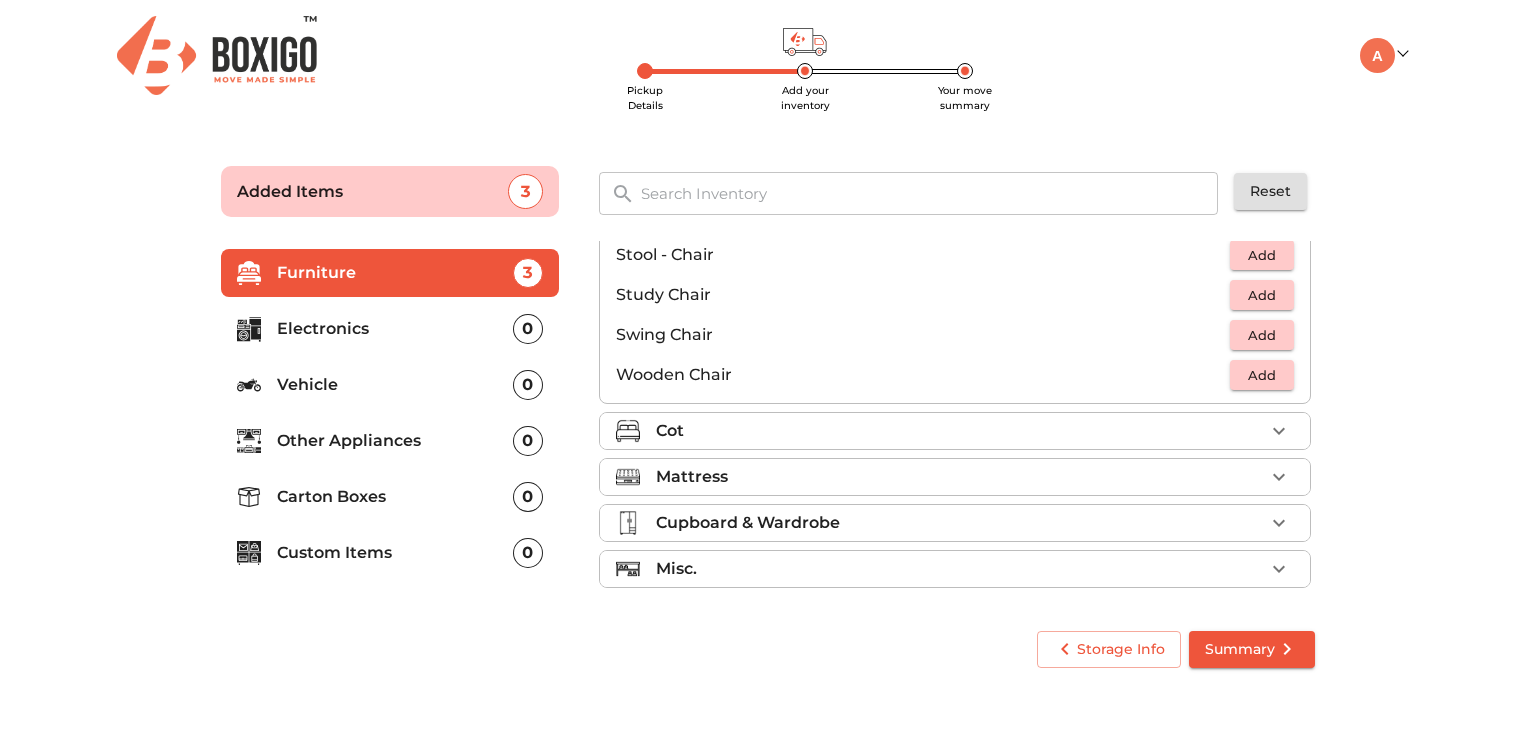 click on "Cot" at bounding box center [960, 431] 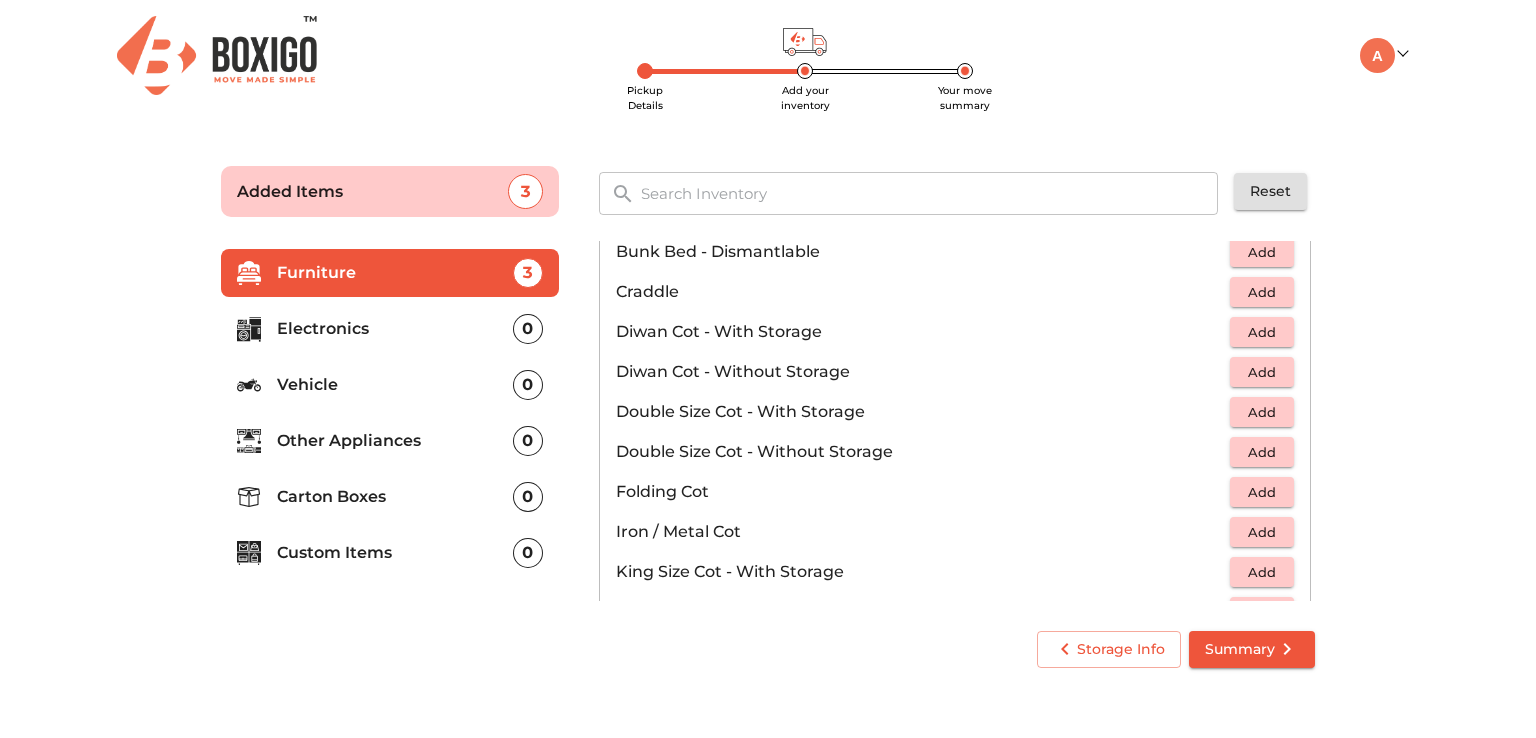 scroll, scrollTop: 141, scrollLeft: 0, axis: vertical 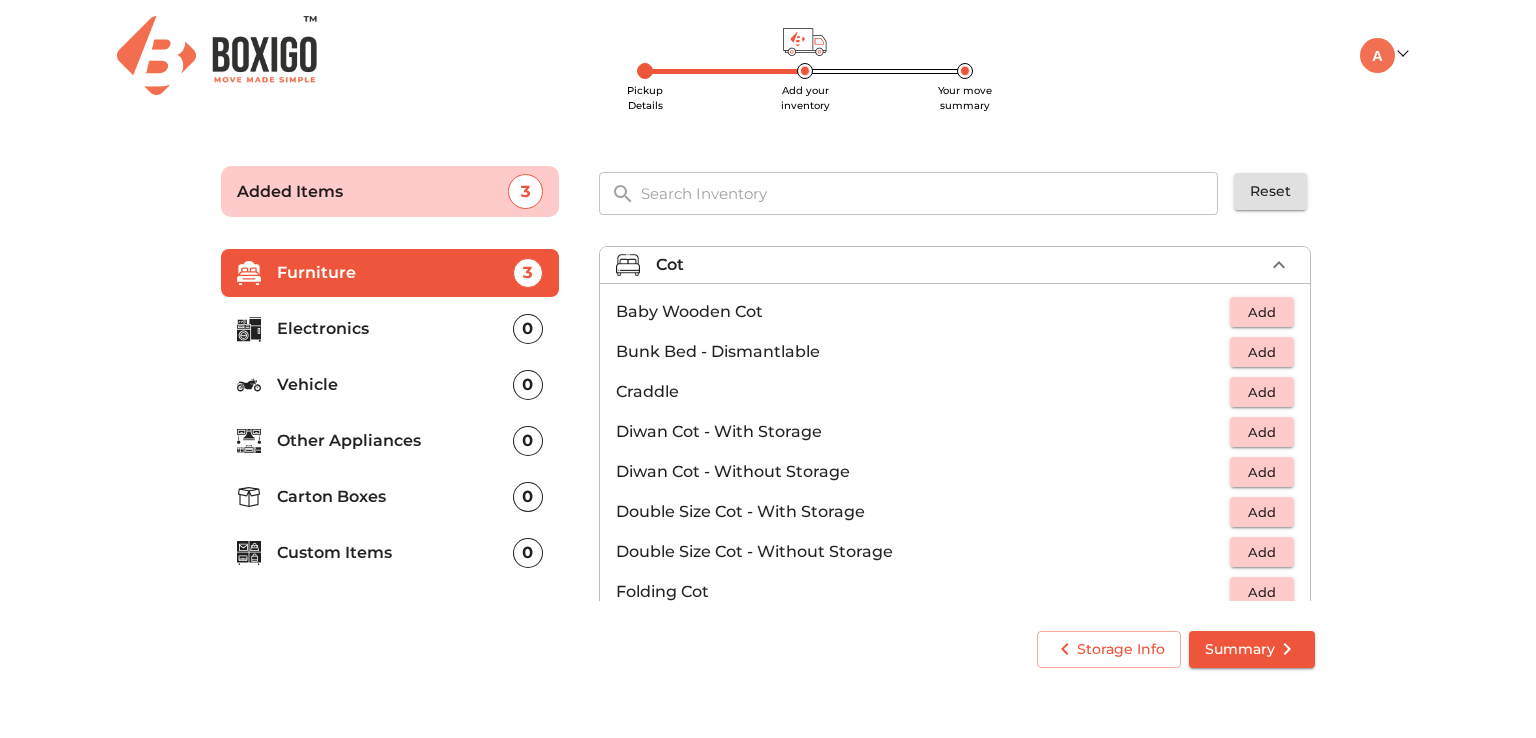 click on "Add" at bounding box center (1262, 472) 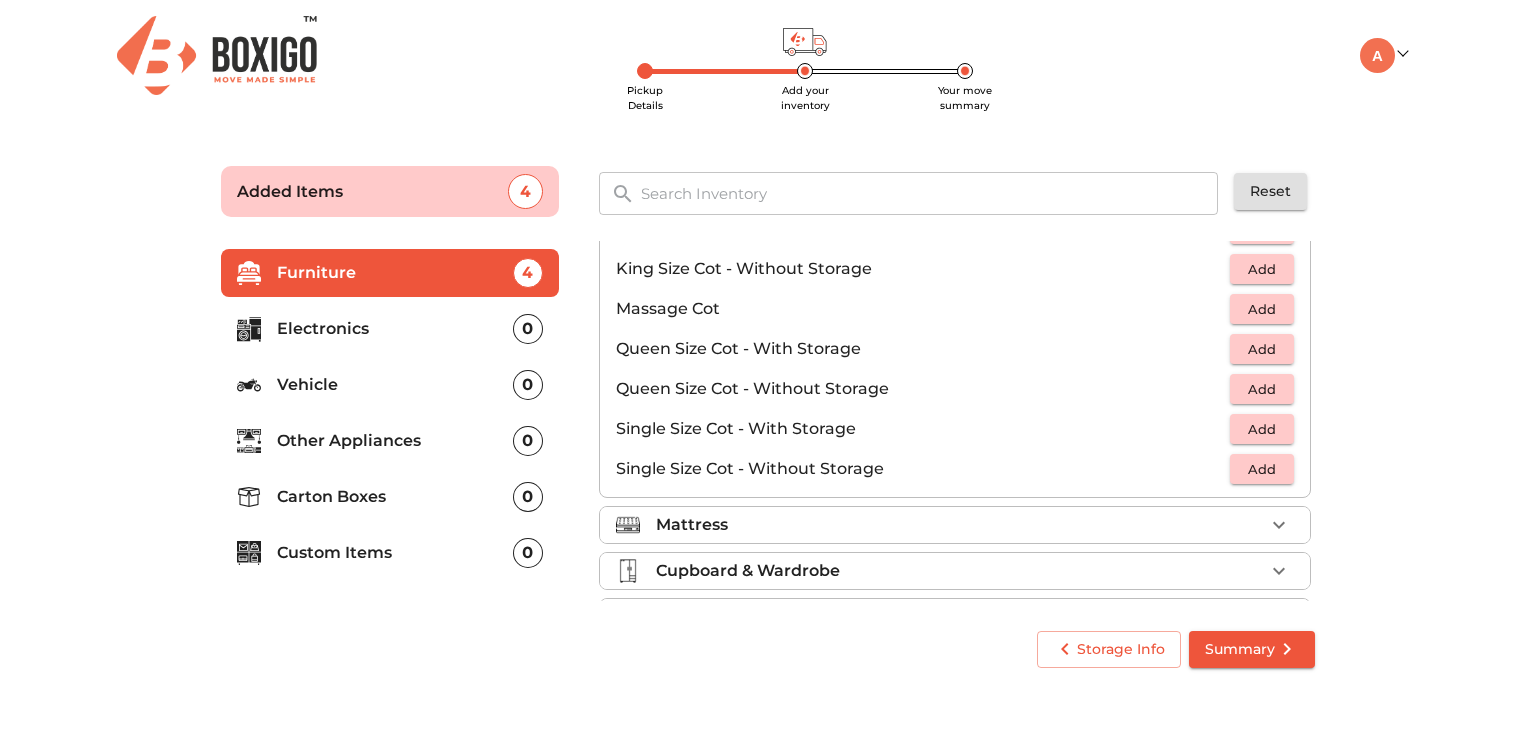 scroll, scrollTop: 632, scrollLeft: 0, axis: vertical 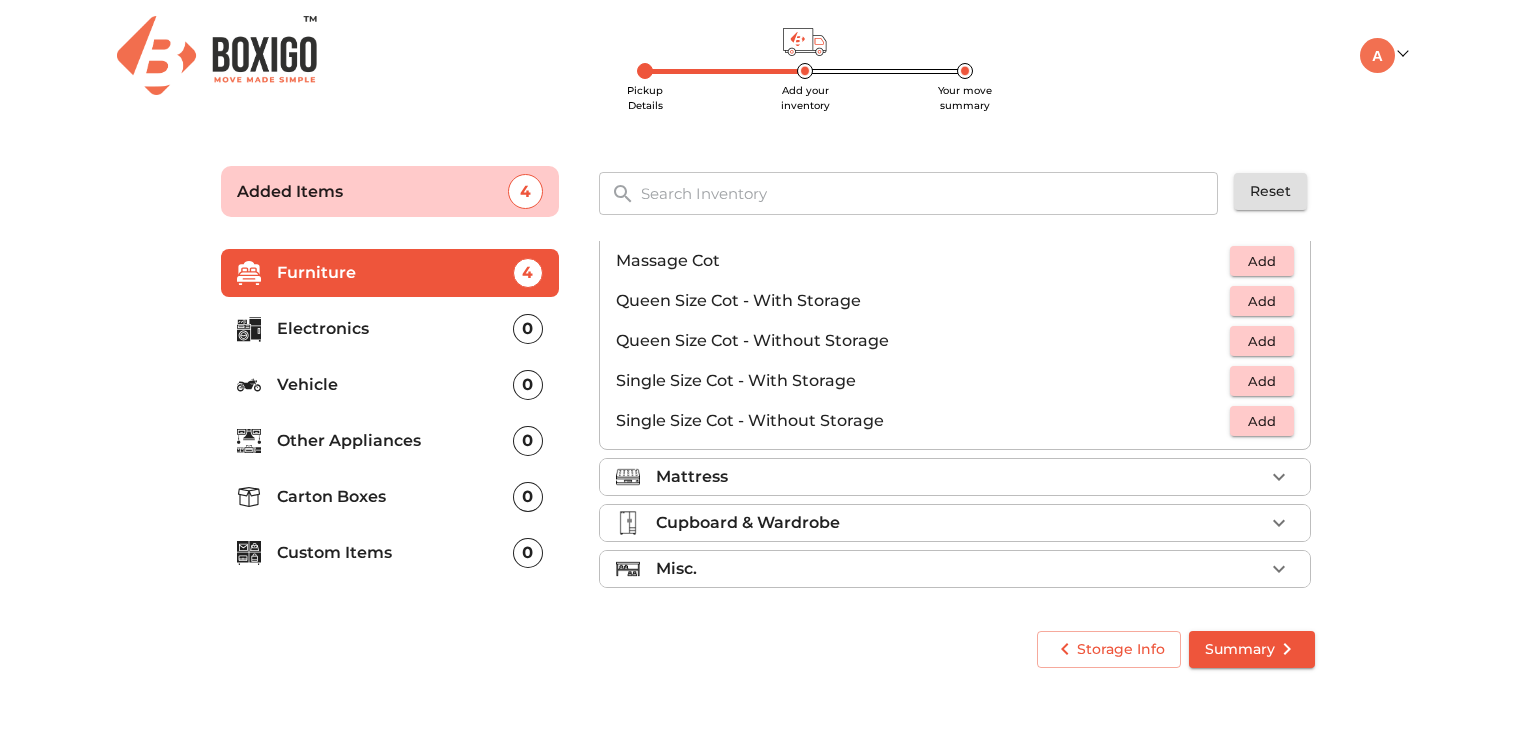 click on "Mattress" at bounding box center (955, 477) 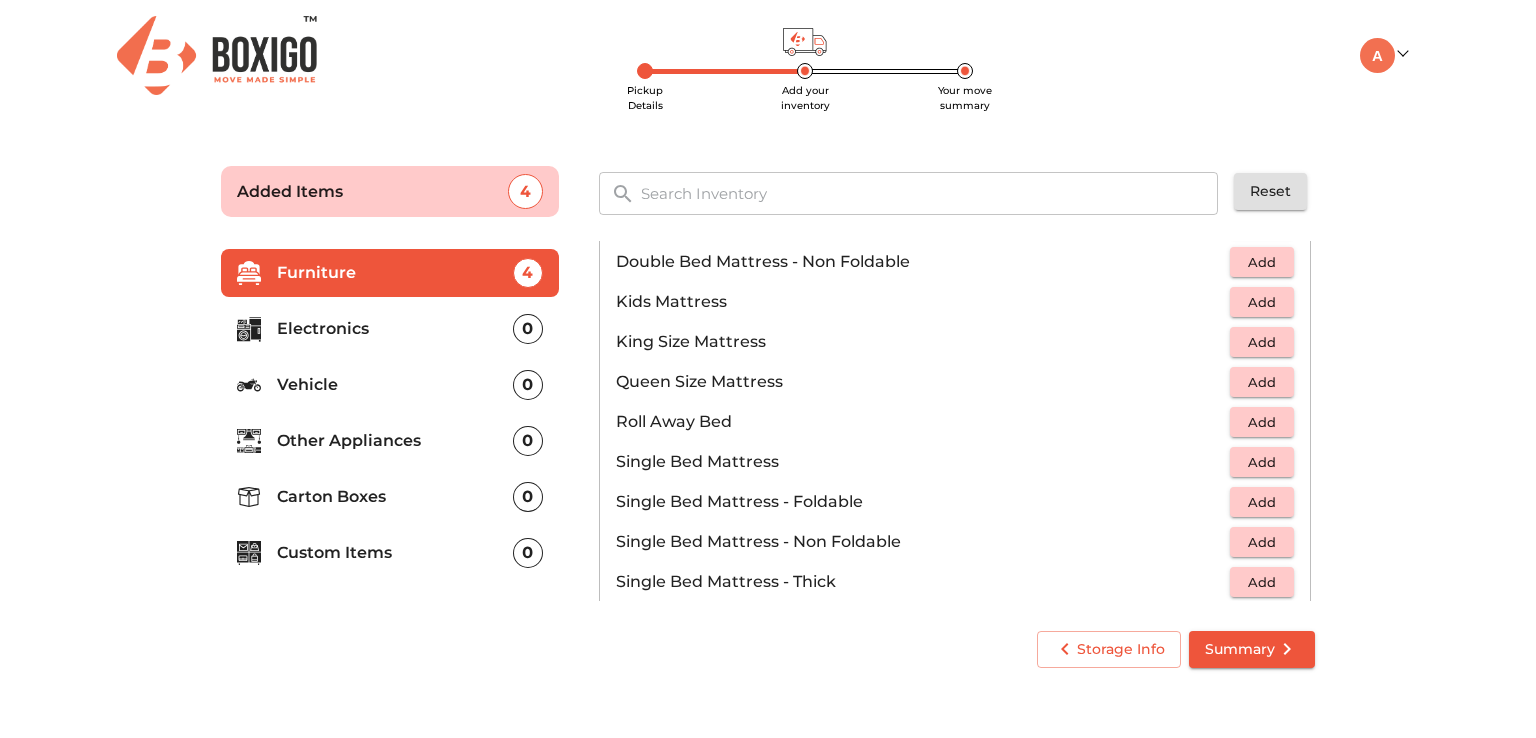 scroll, scrollTop: 324, scrollLeft: 0, axis: vertical 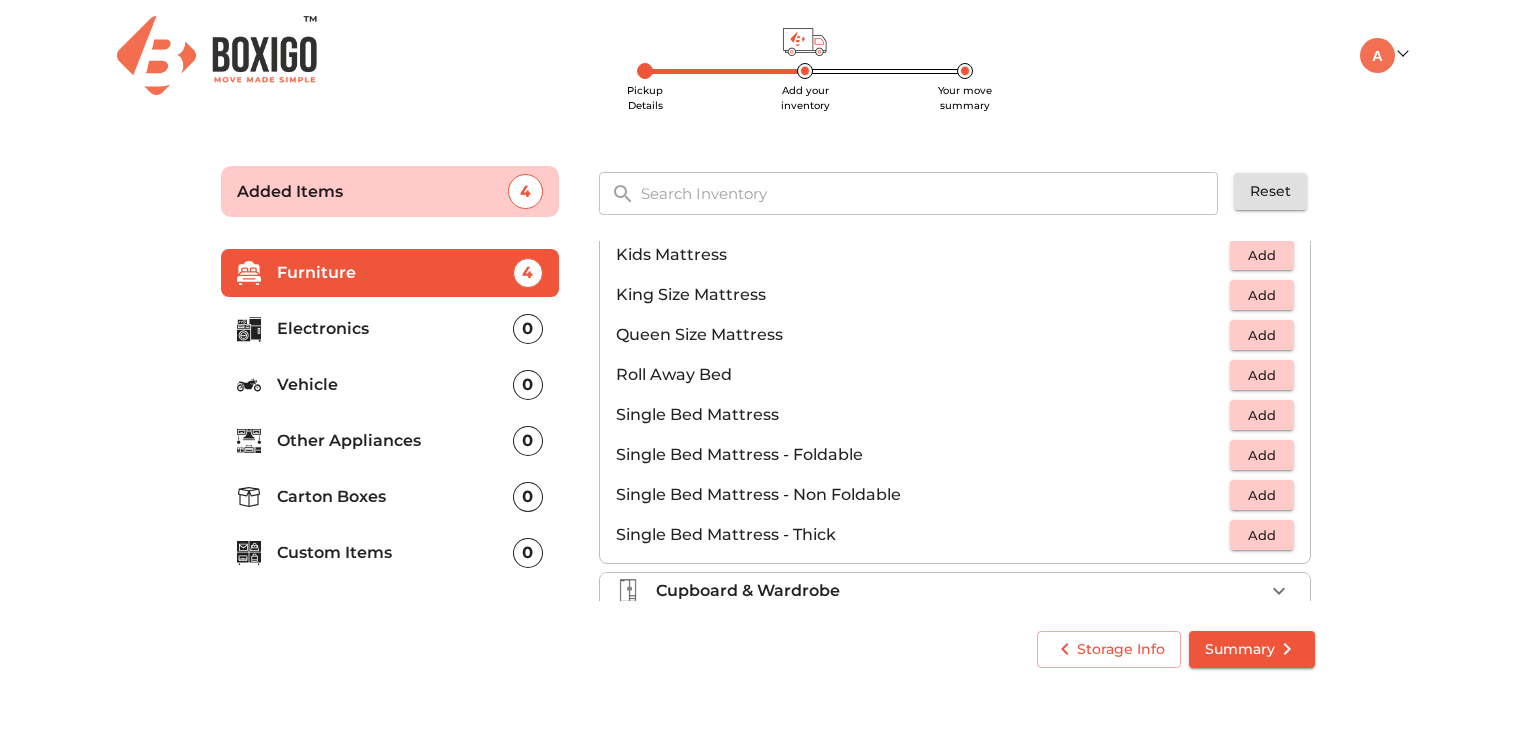 click on "Add" at bounding box center [1262, 295] 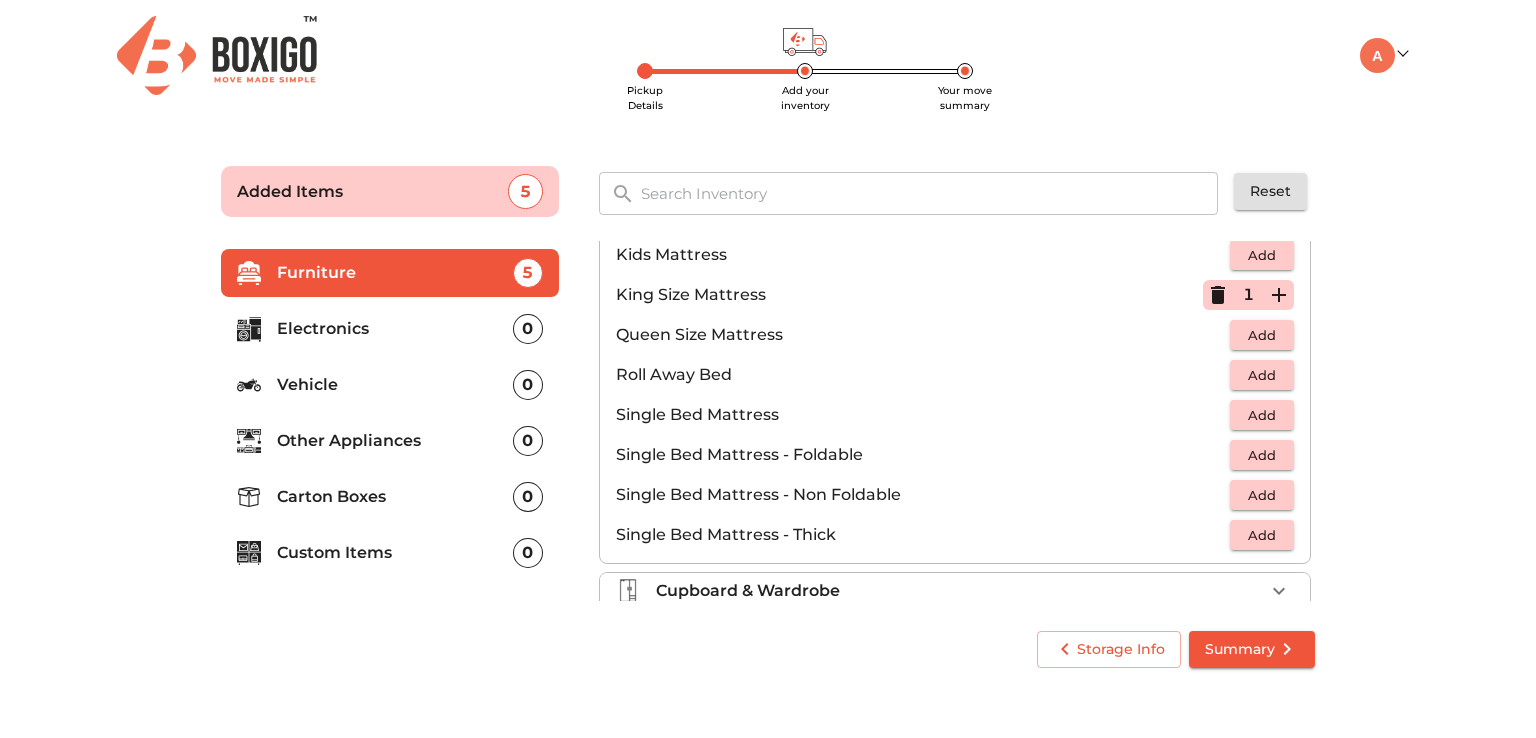 click on "Add" at bounding box center (1262, 415) 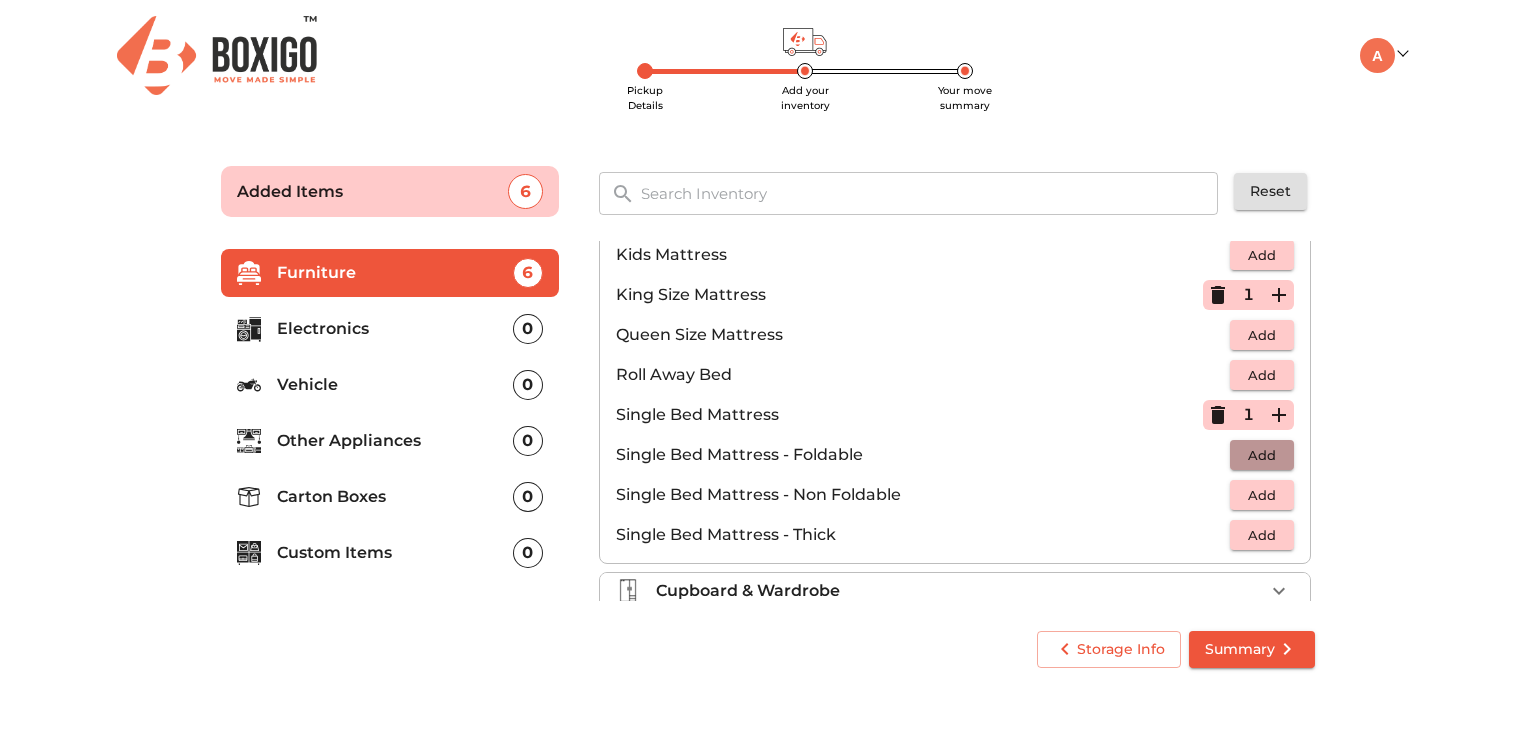 click on "Add" at bounding box center [1262, 455] 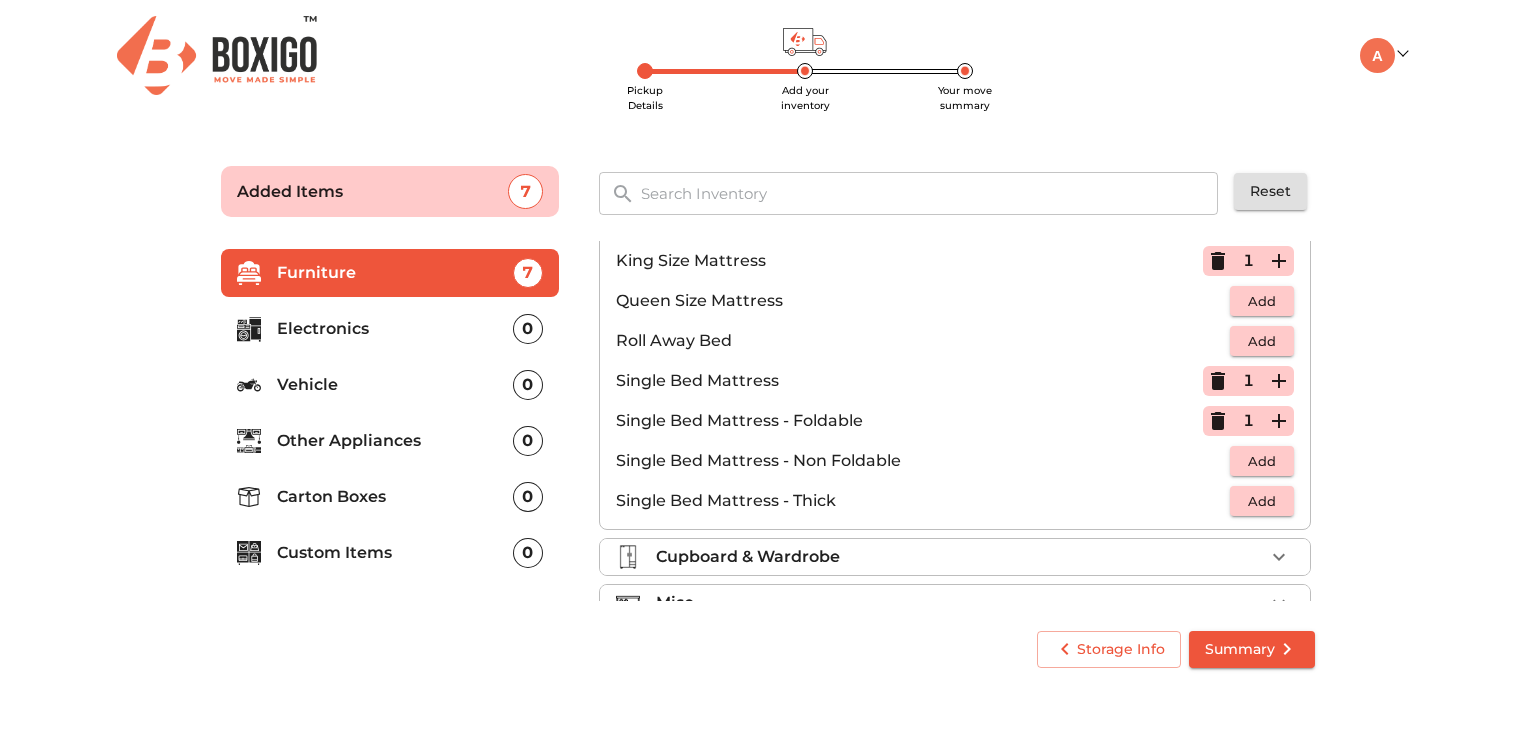 scroll, scrollTop: 392, scrollLeft: 0, axis: vertical 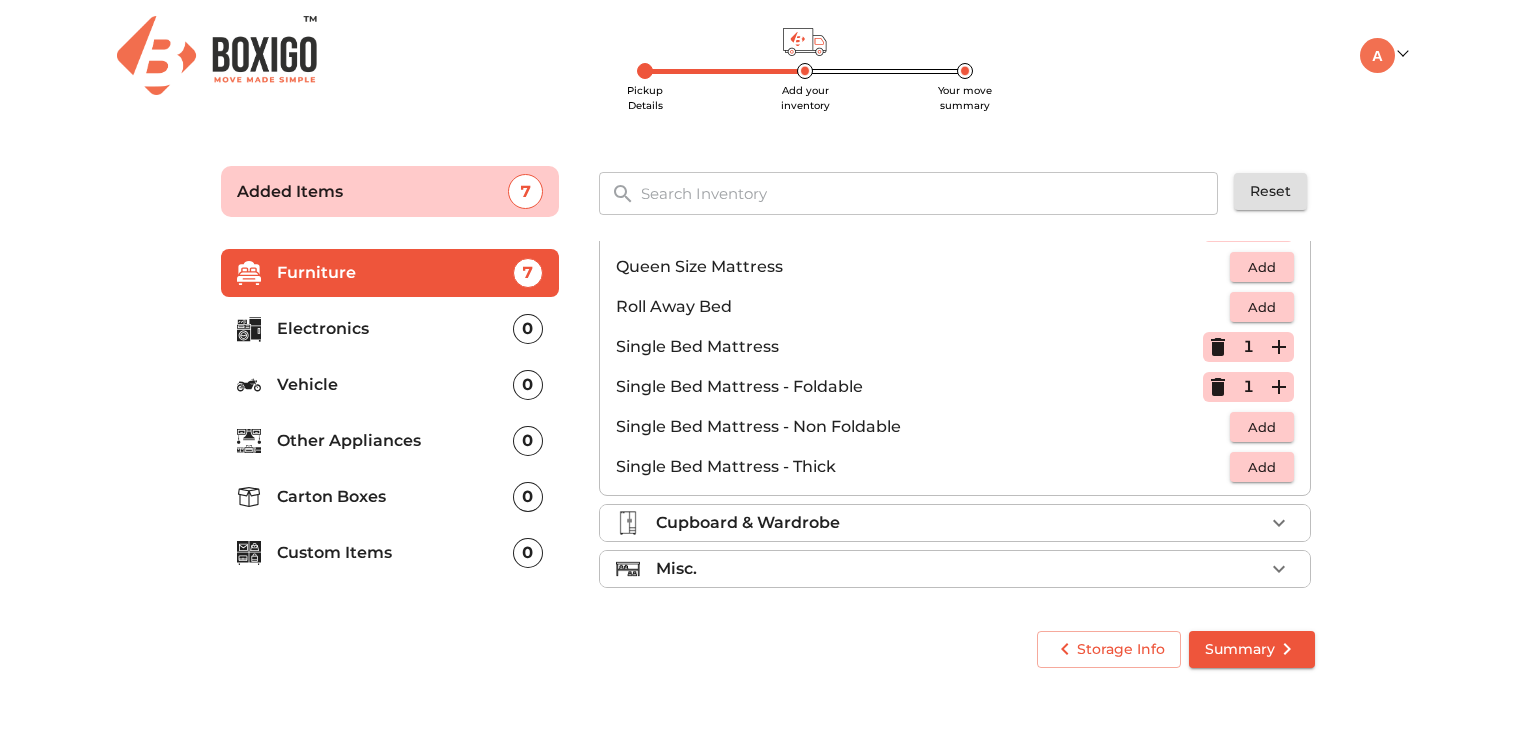 click on "Cupboard & Wardrobe" at bounding box center [960, 523] 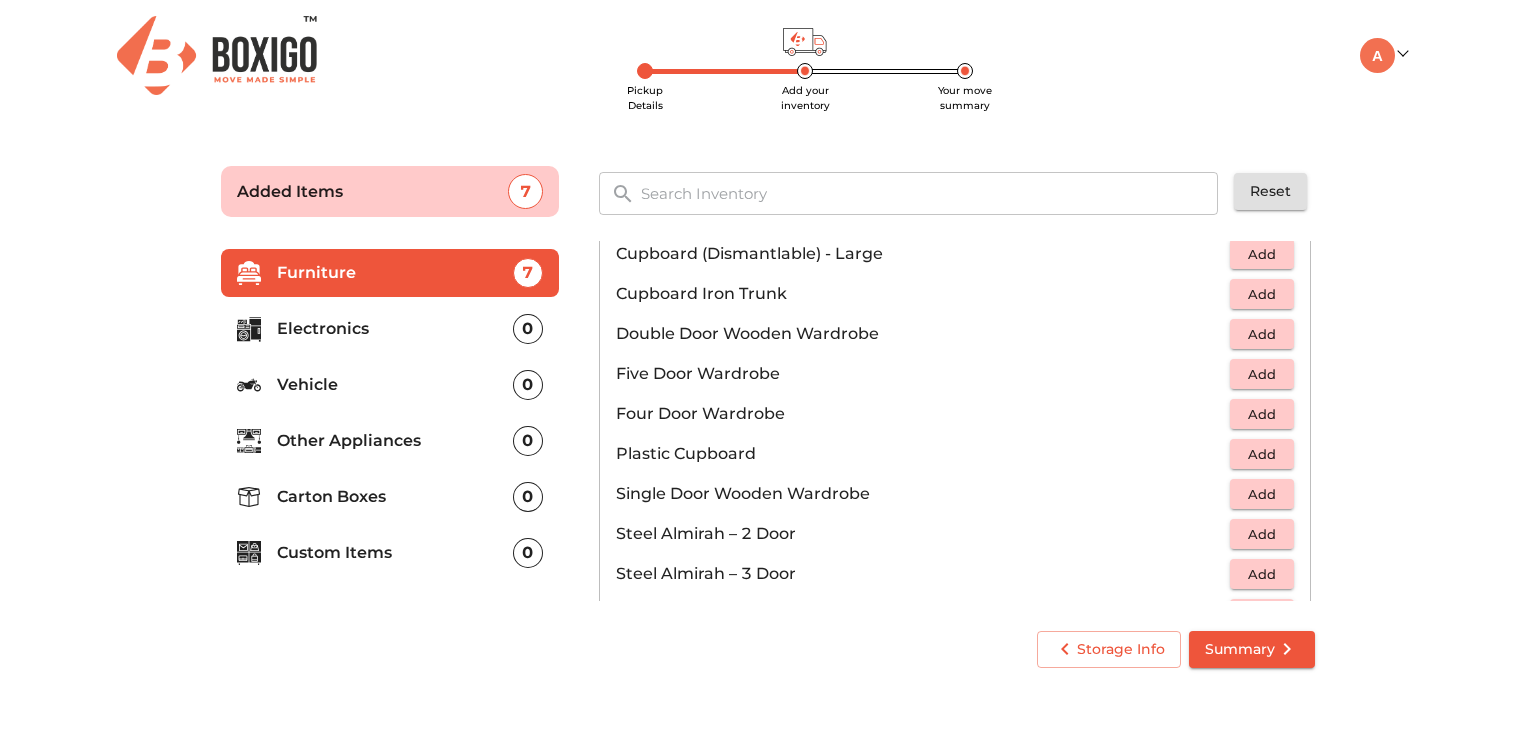 scroll, scrollTop: 672, scrollLeft: 0, axis: vertical 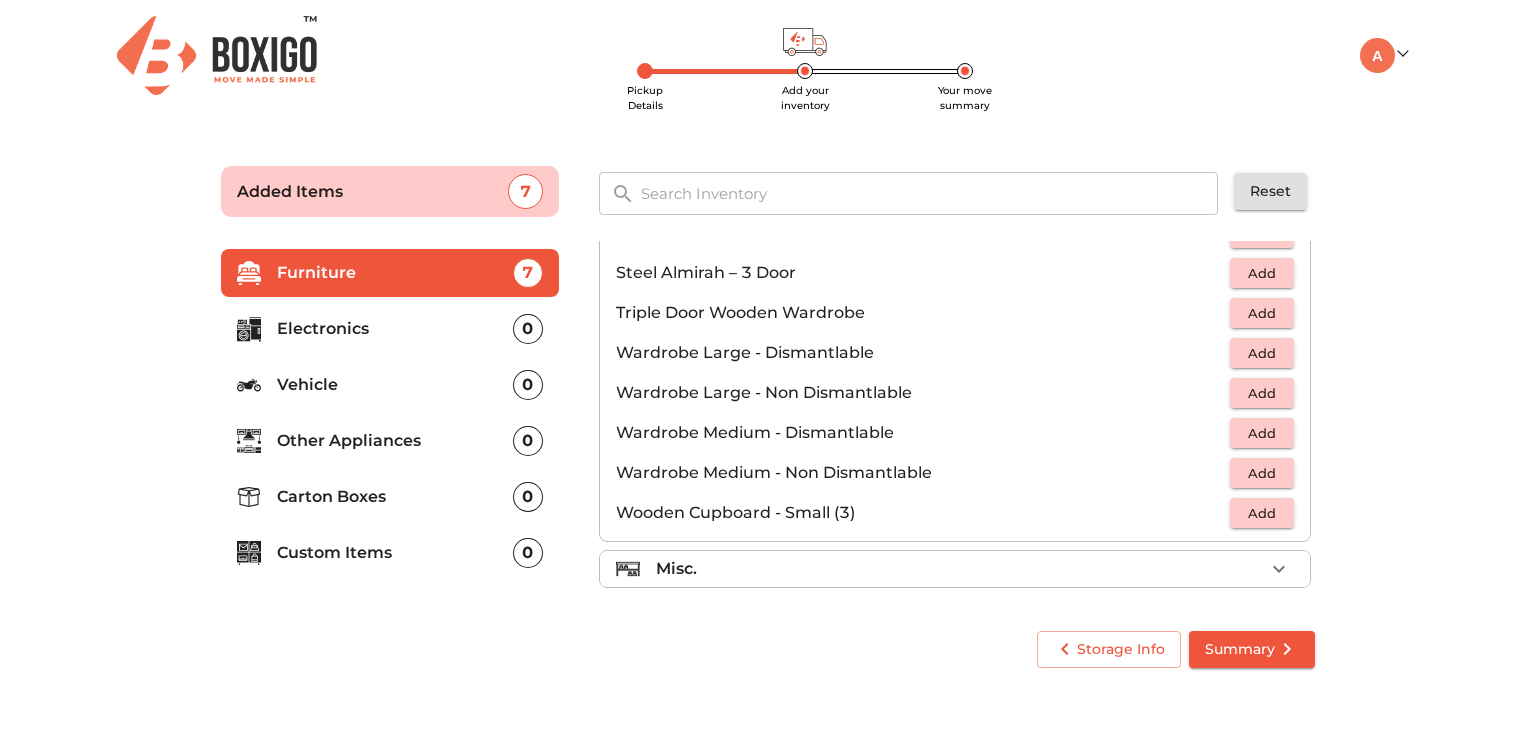 click on "Misc." at bounding box center [955, 569] 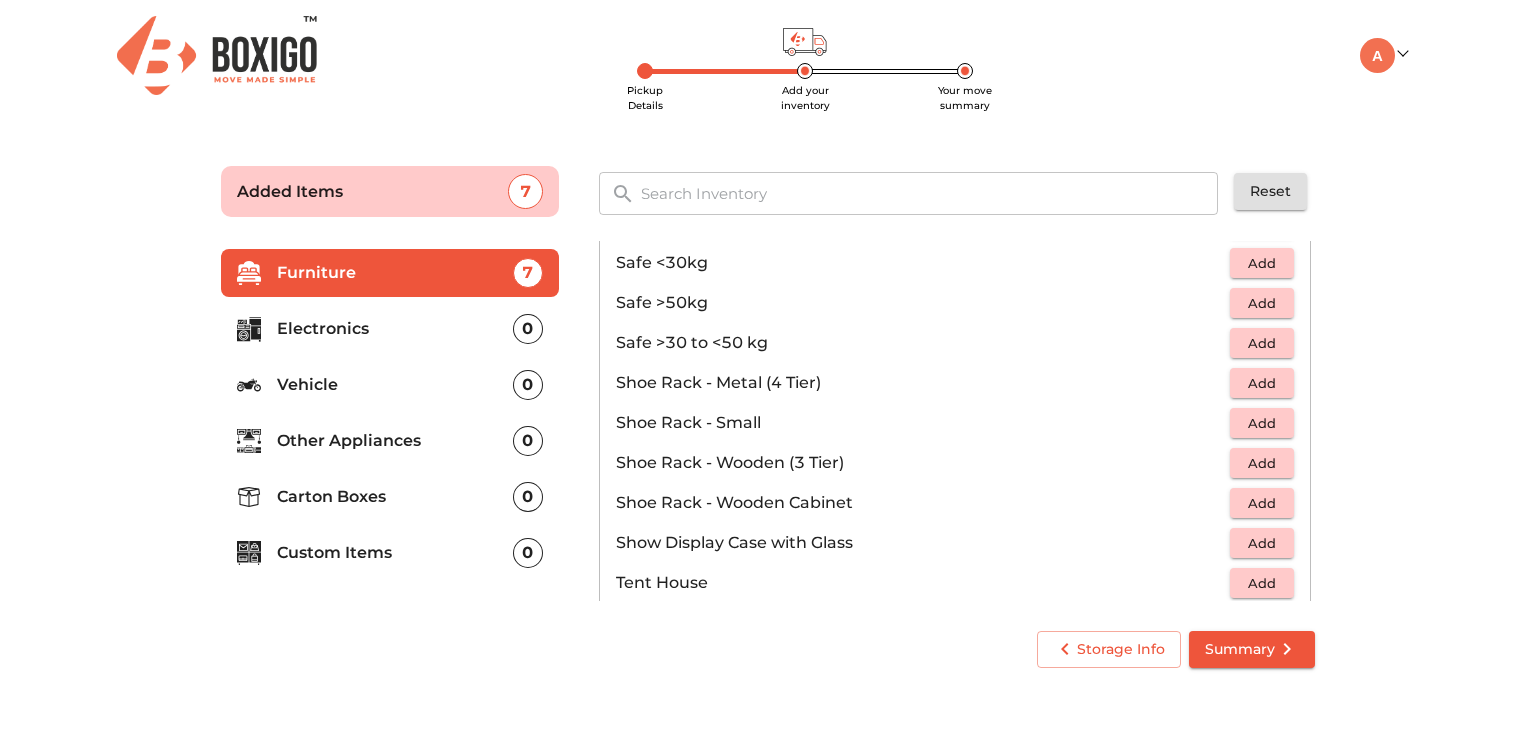 scroll, scrollTop: 972, scrollLeft: 0, axis: vertical 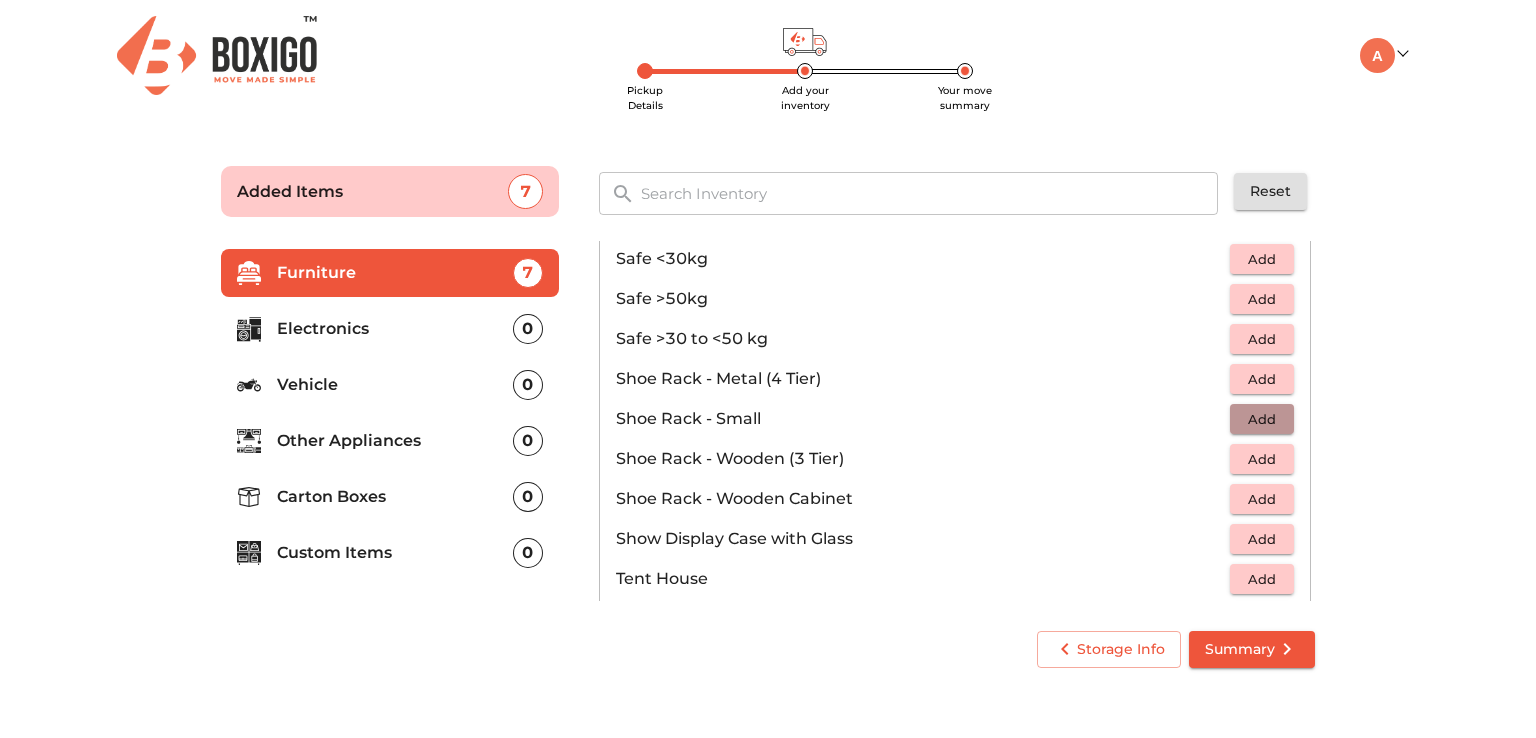 click on "Add" at bounding box center (1262, 419) 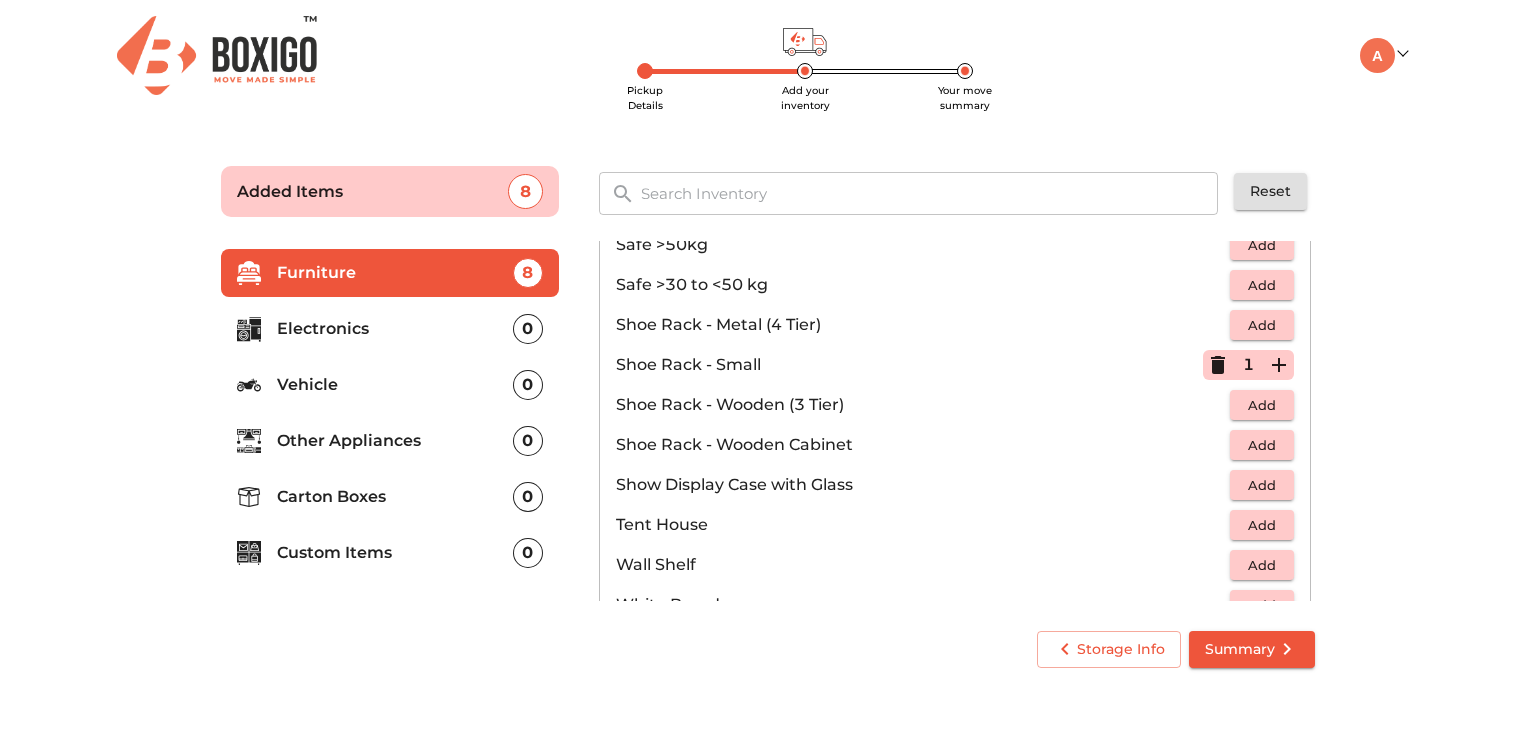 scroll, scrollTop: 1072, scrollLeft: 0, axis: vertical 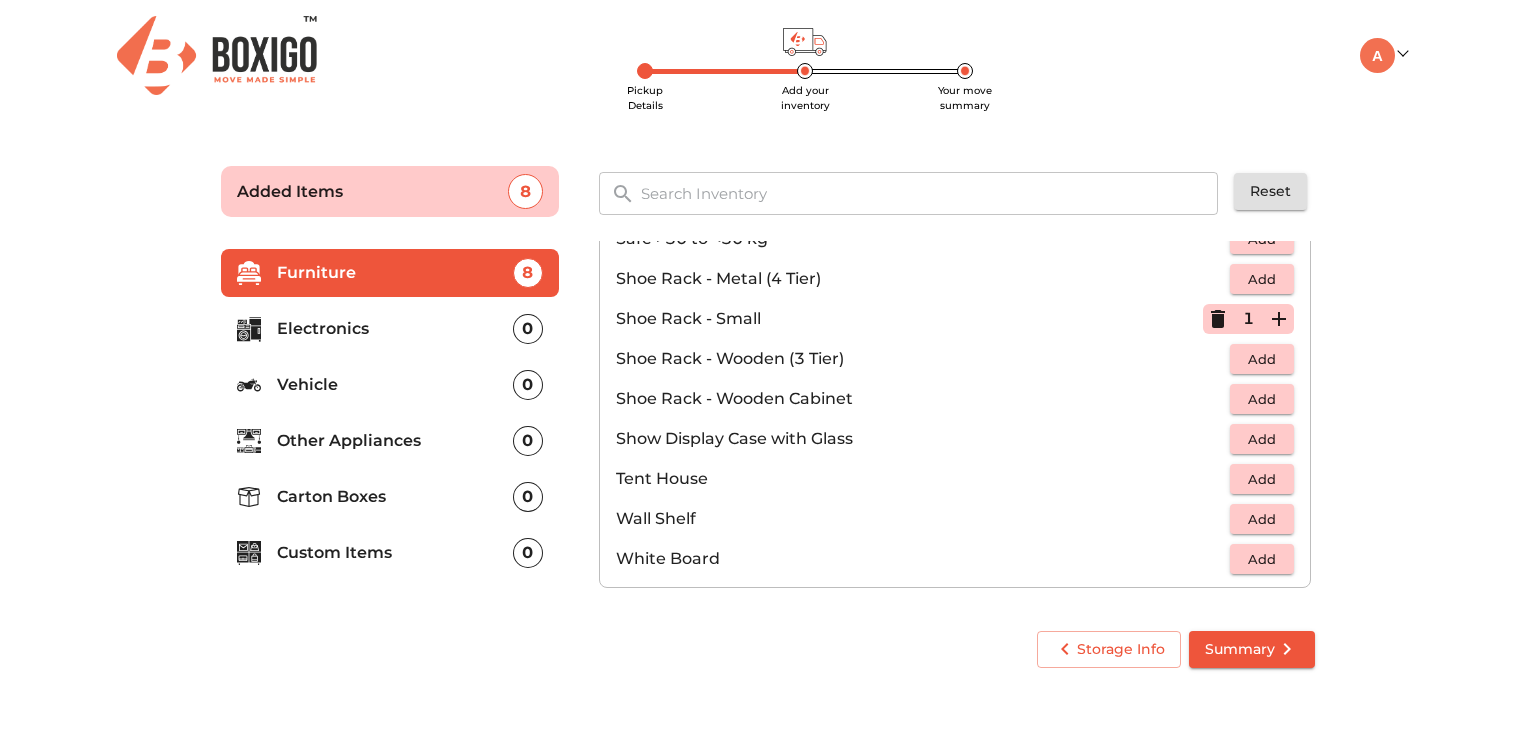 click on "Electronics" at bounding box center (395, 329) 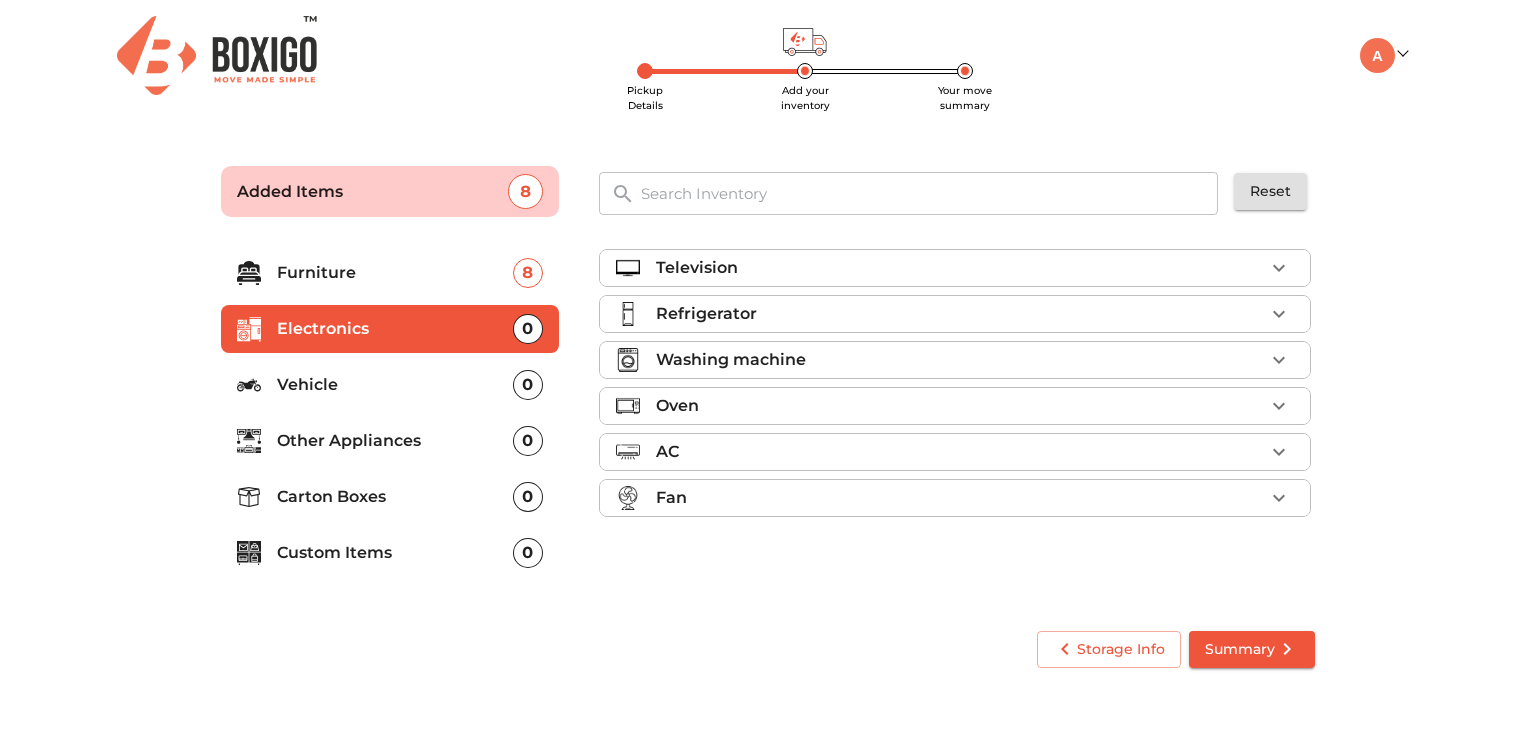 click on "Refrigerator" at bounding box center (960, 314) 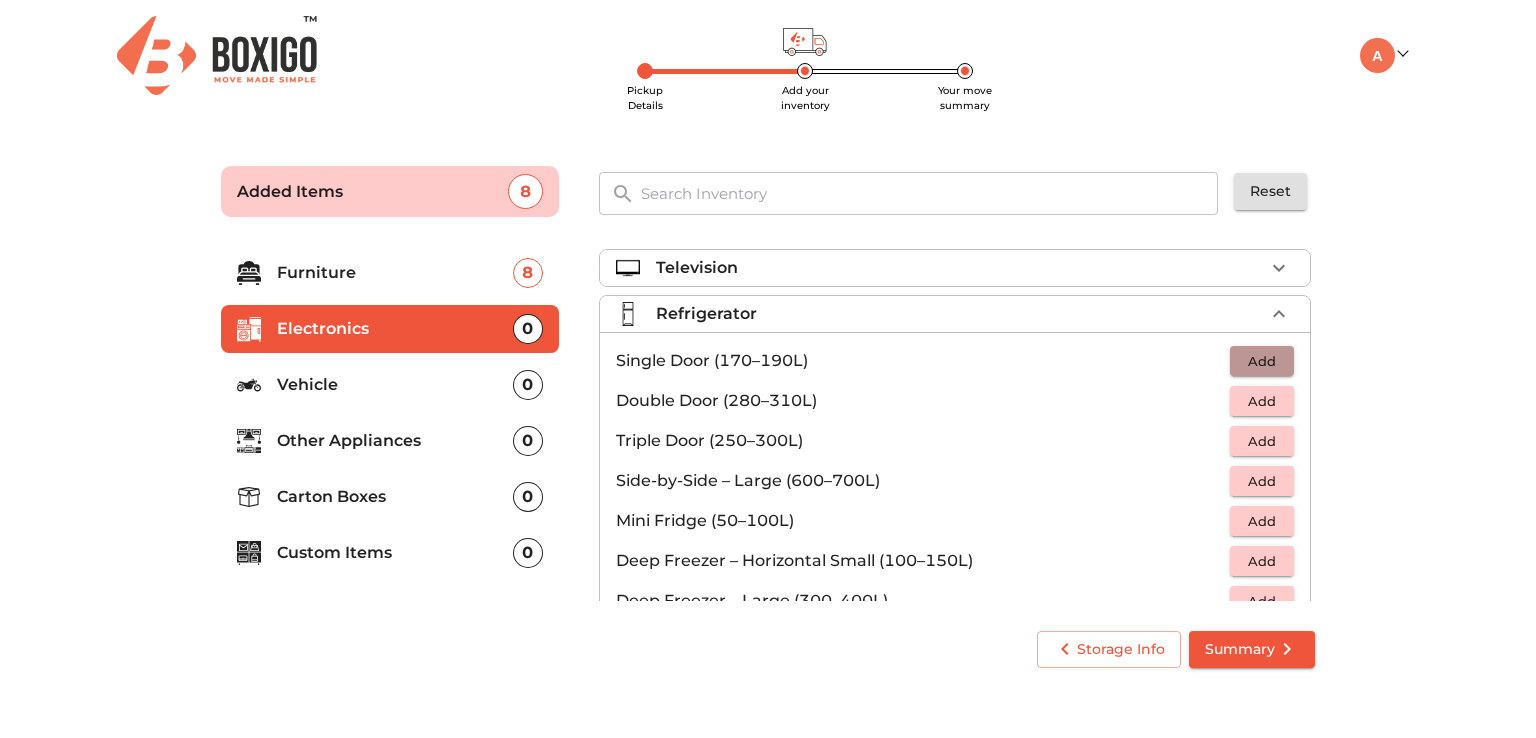 click on "Add" at bounding box center [1262, 361] 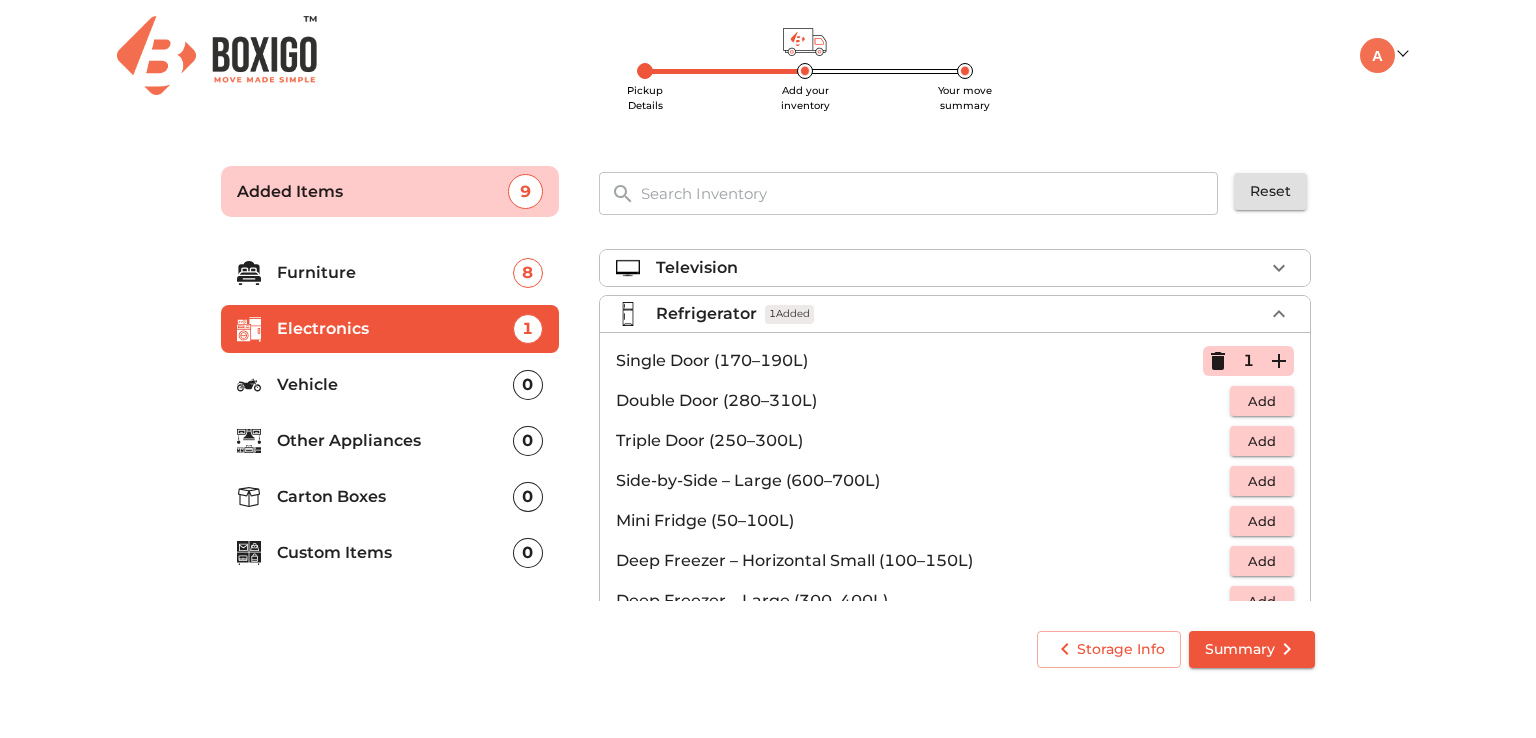 scroll, scrollTop: 200, scrollLeft: 0, axis: vertical 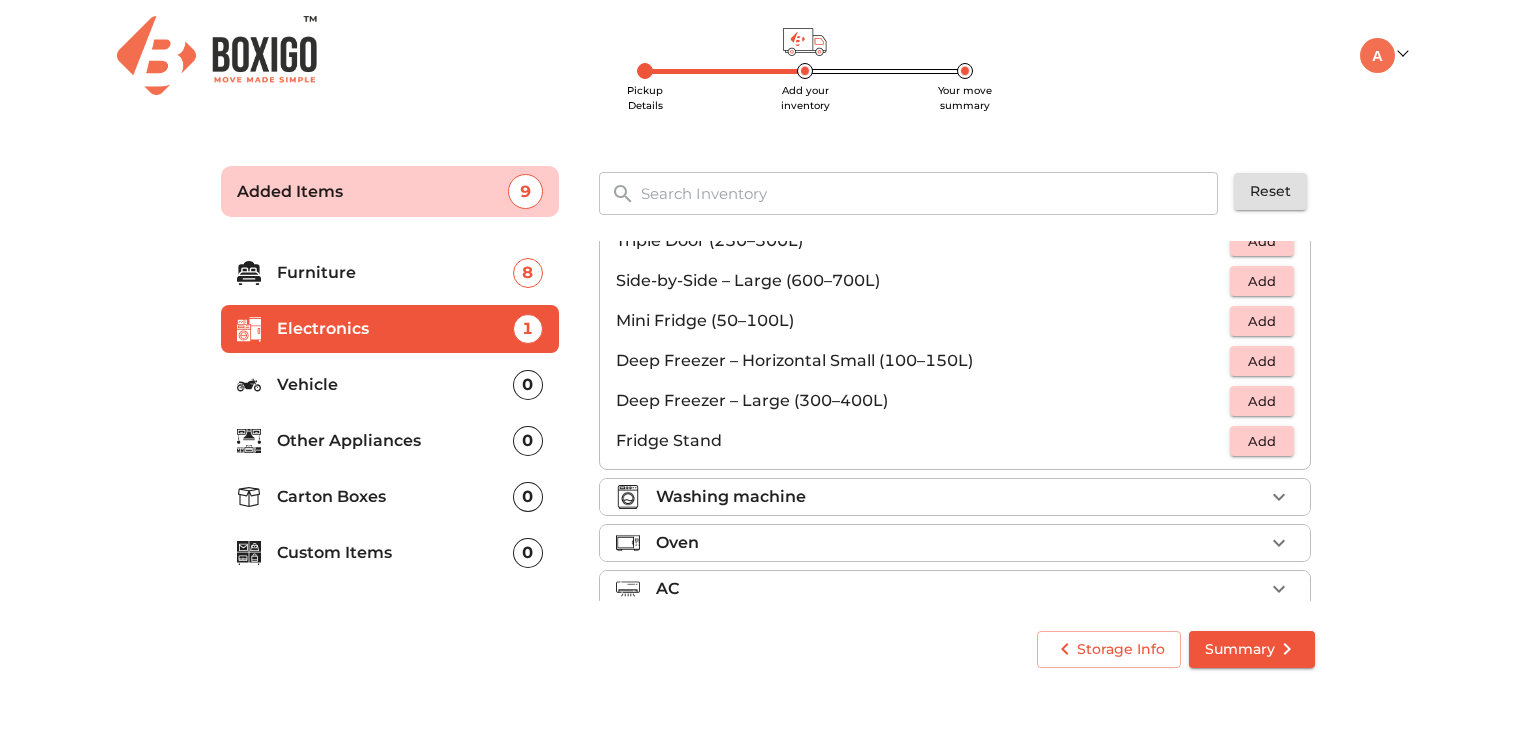 click on "Washing machine" at bounding box center [960, 497] 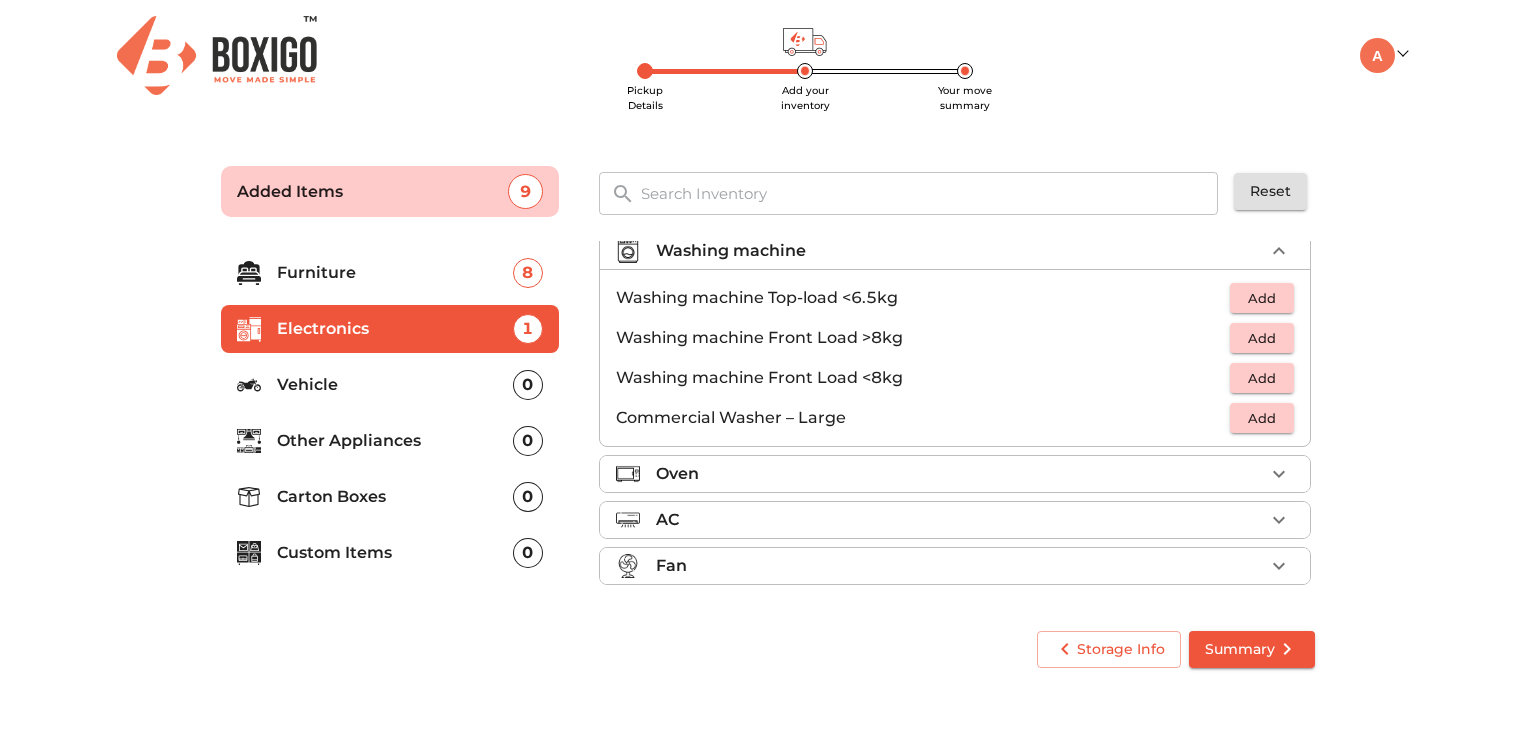 scroll, scrollTop: 92, scrollLeft: 0, axis: vertical 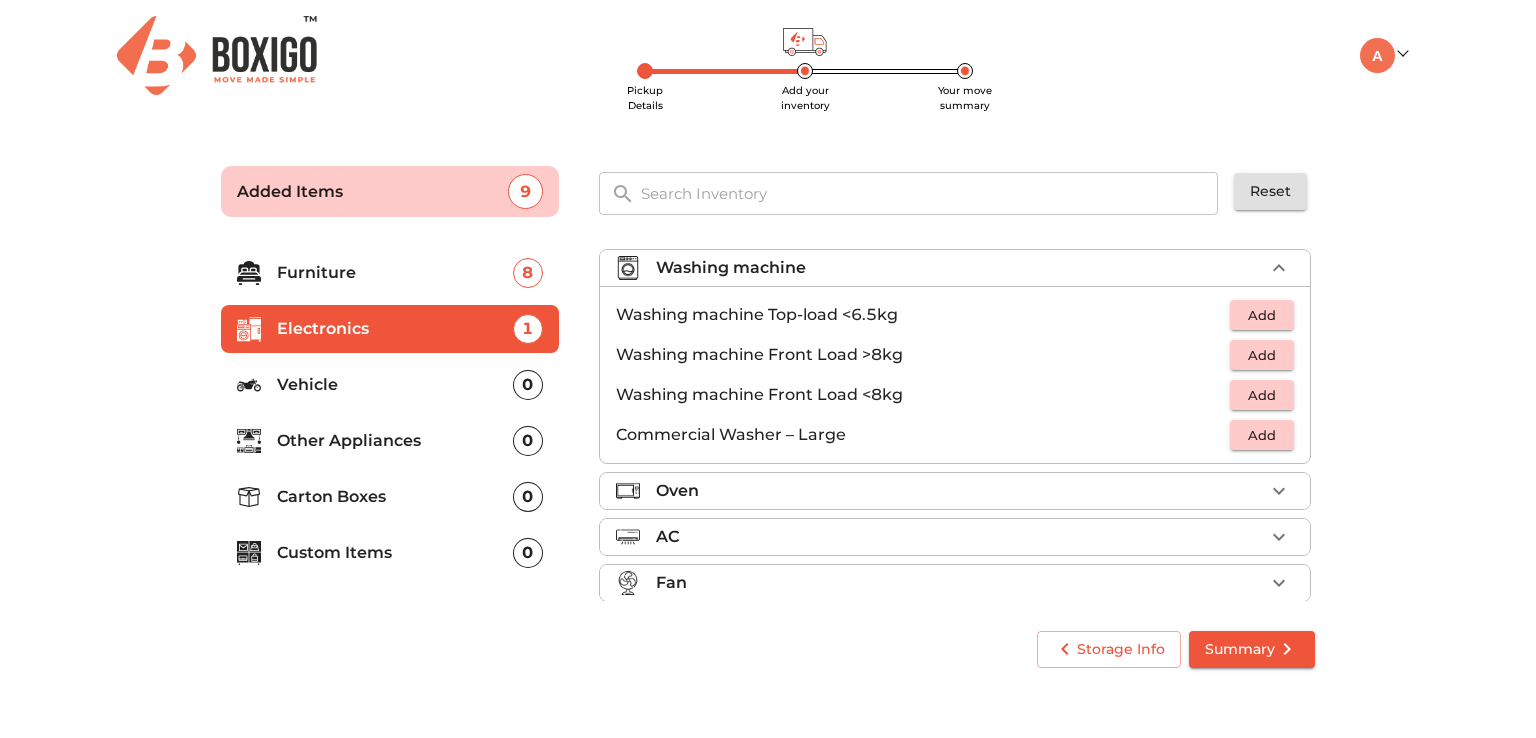 click on "Add" at bounding box center [1262, 315] 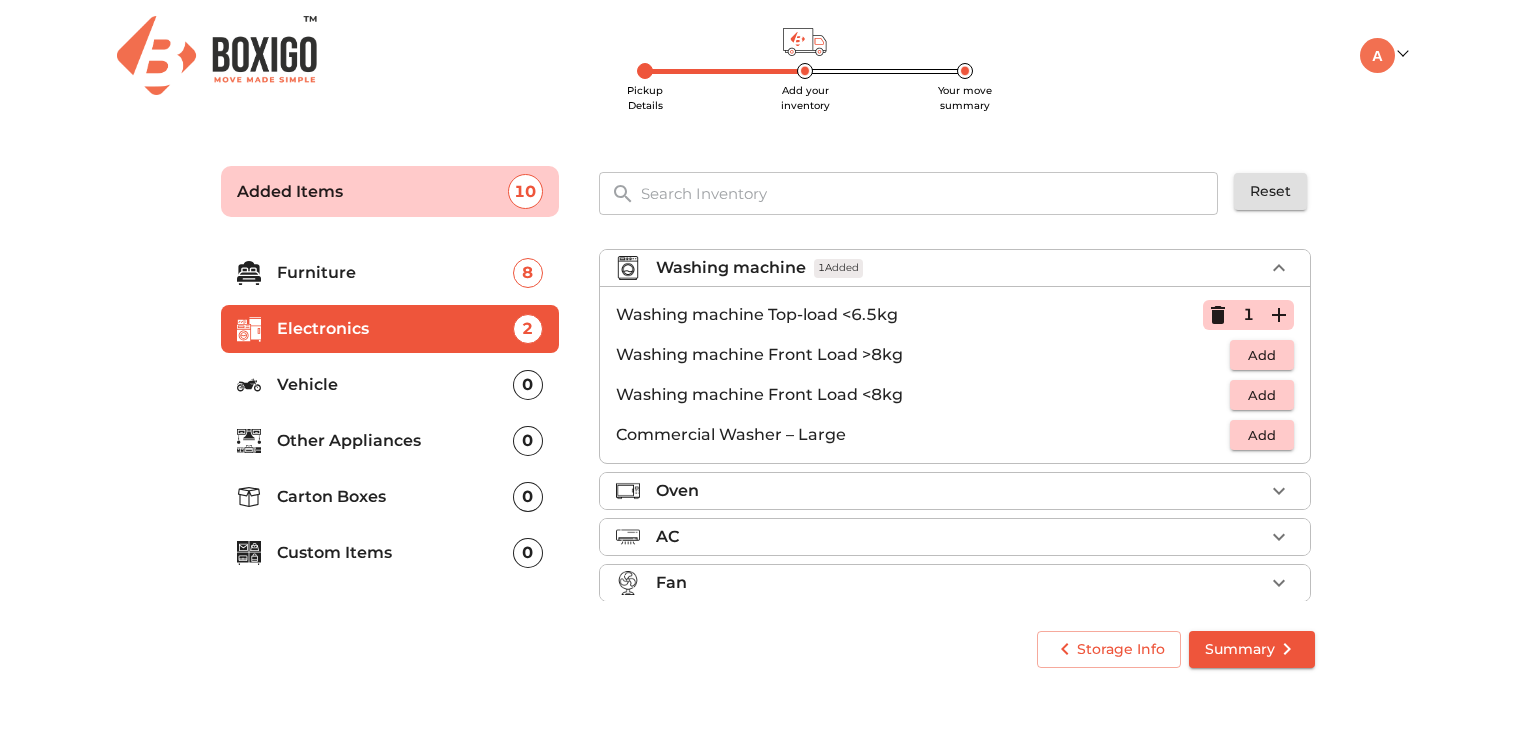 click on "Washing machine Top-load <6.5kg 1" at bounding box center [955, 315] 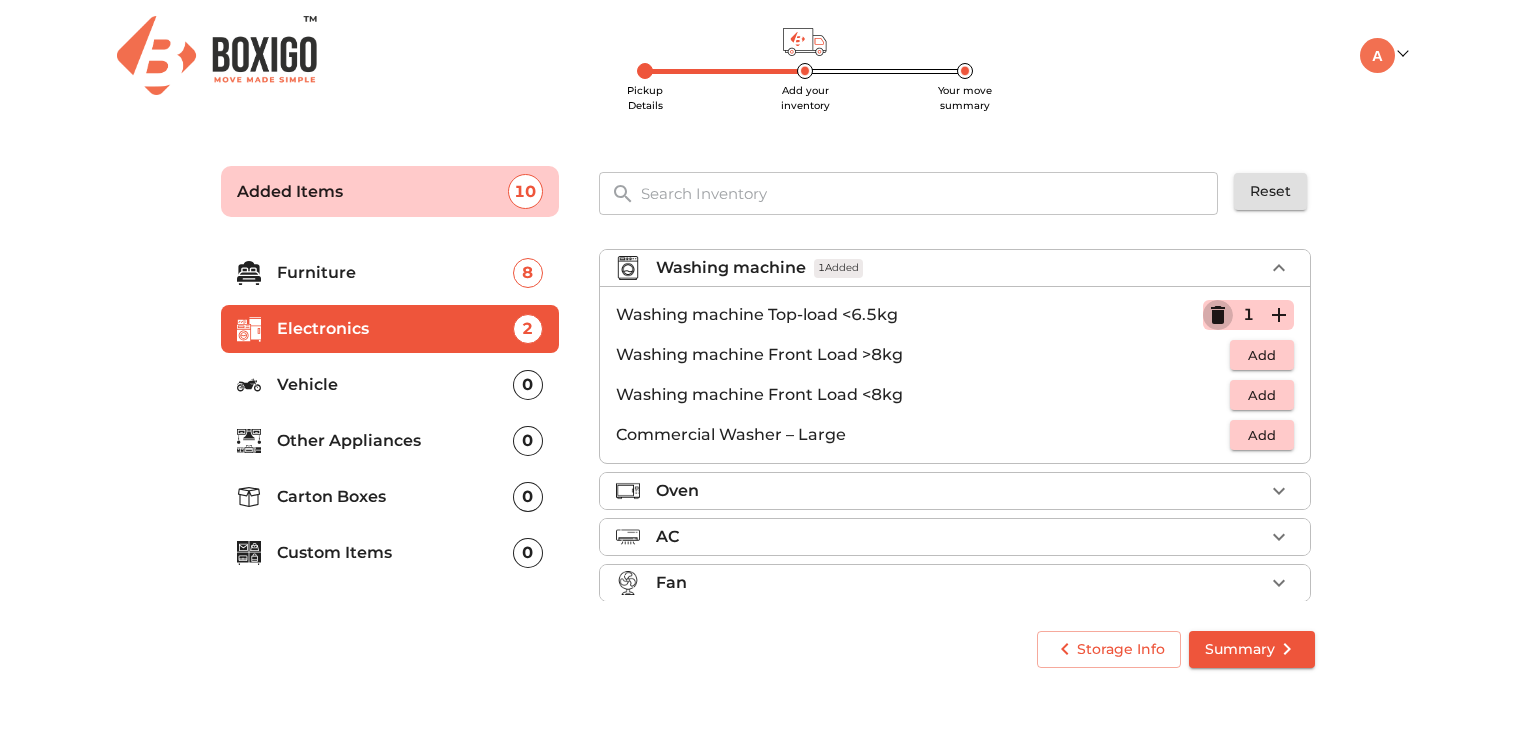 click 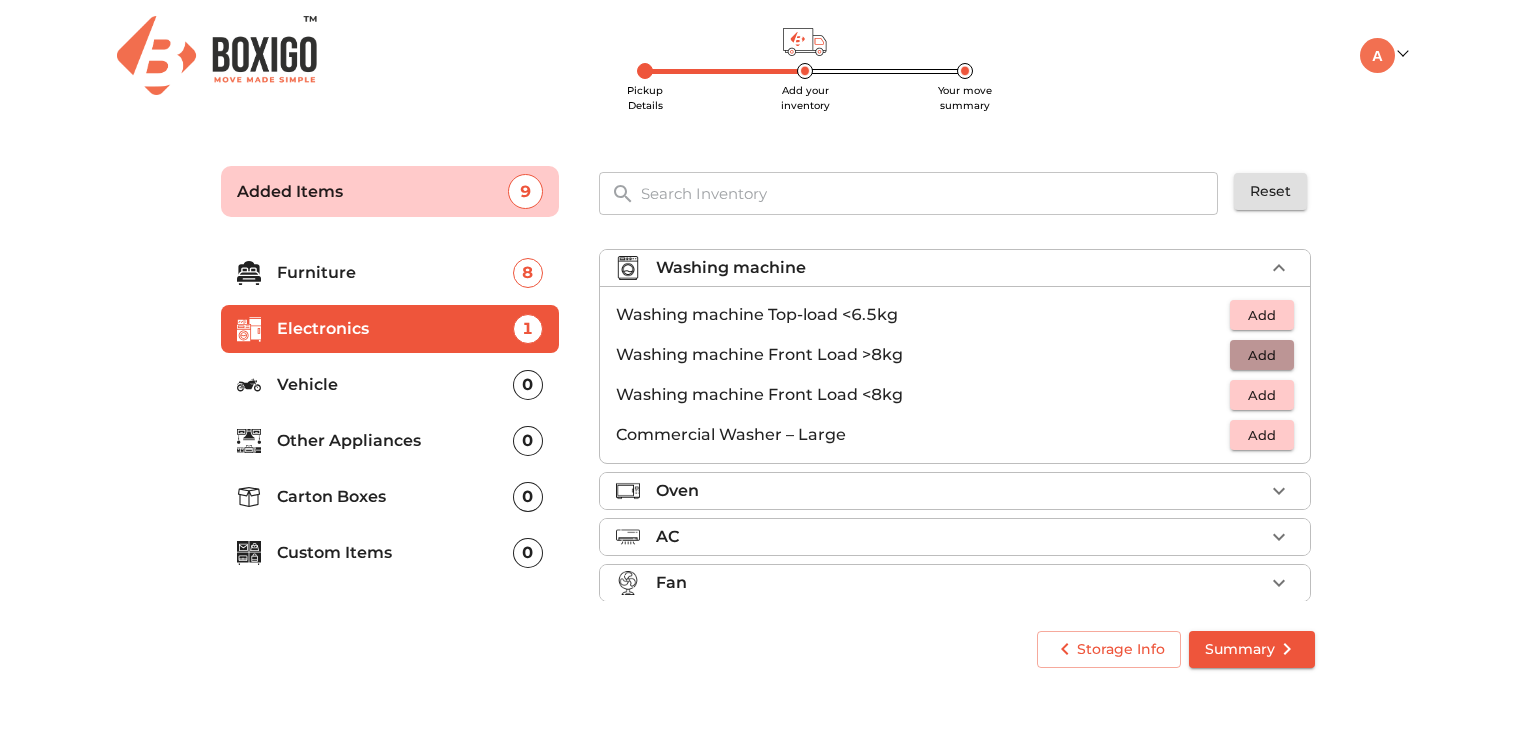 click on "Add" at bounding box center [1262, 355] 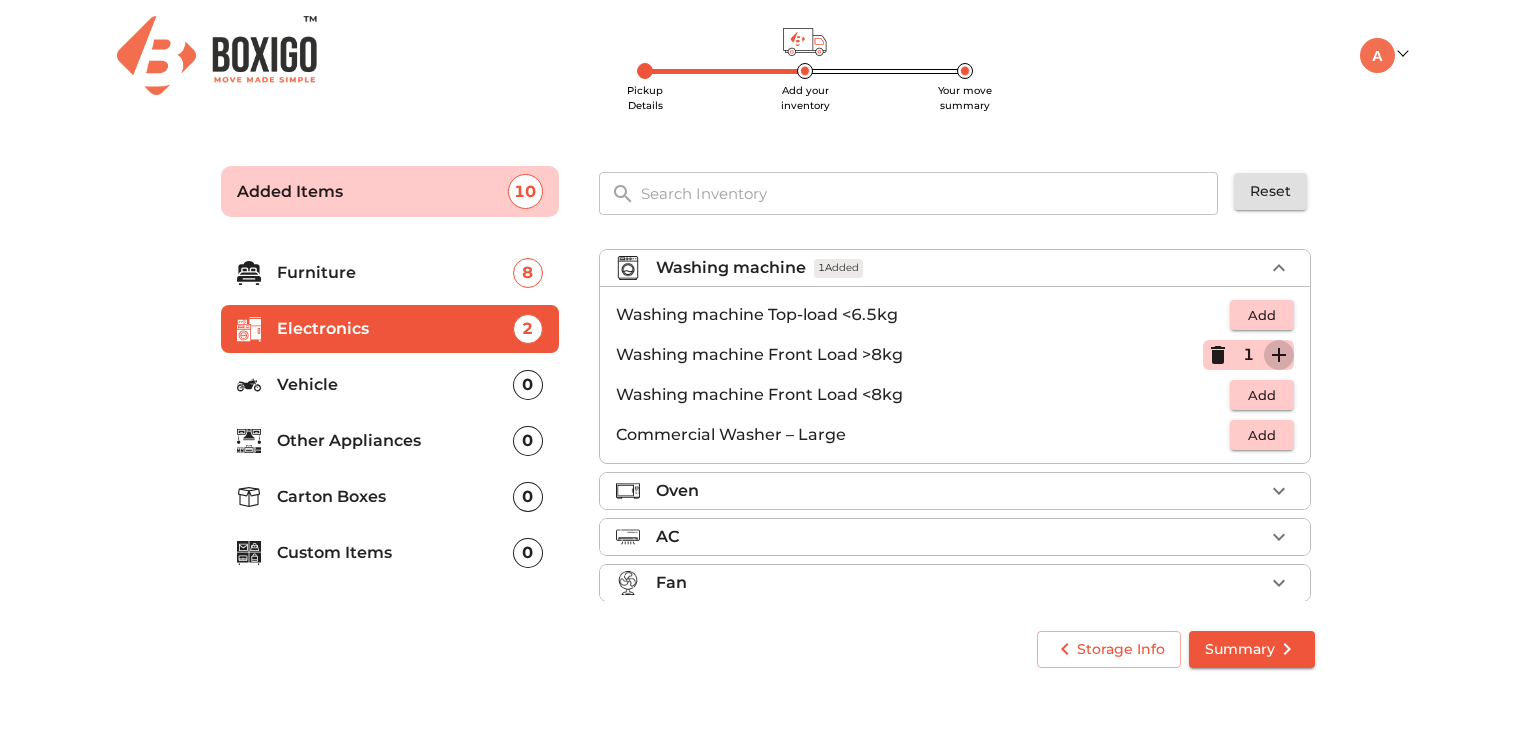 click at bounding box center [1279, 355] 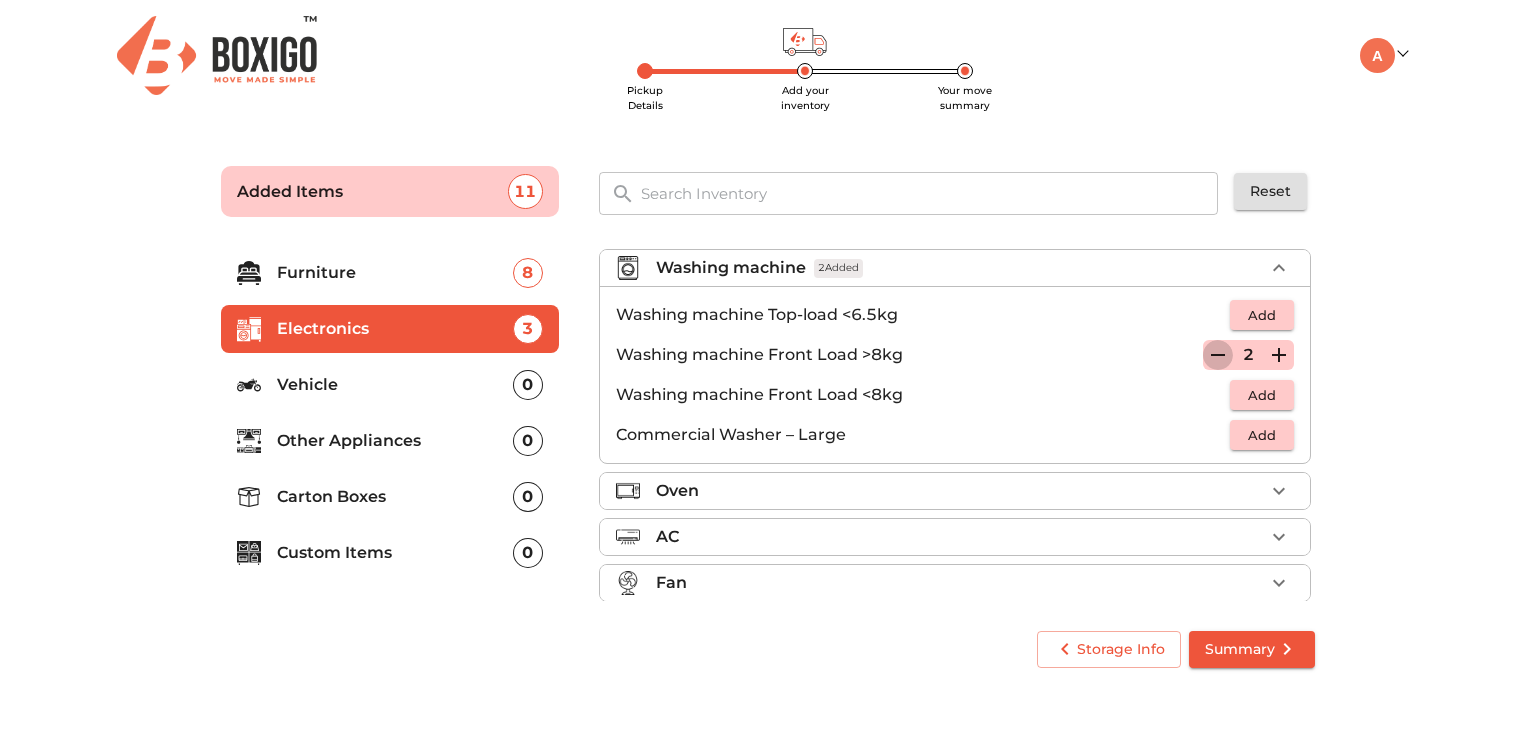 click 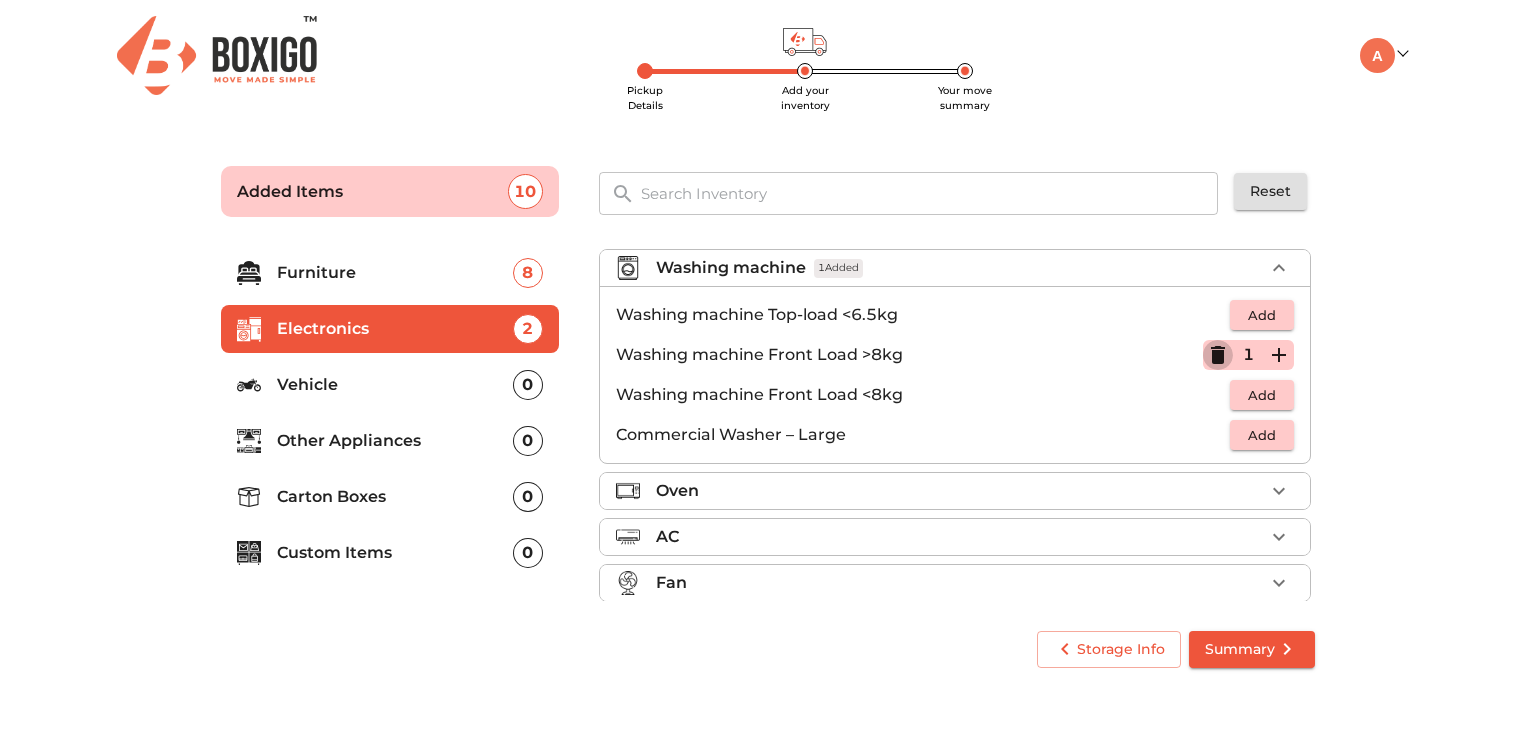 click 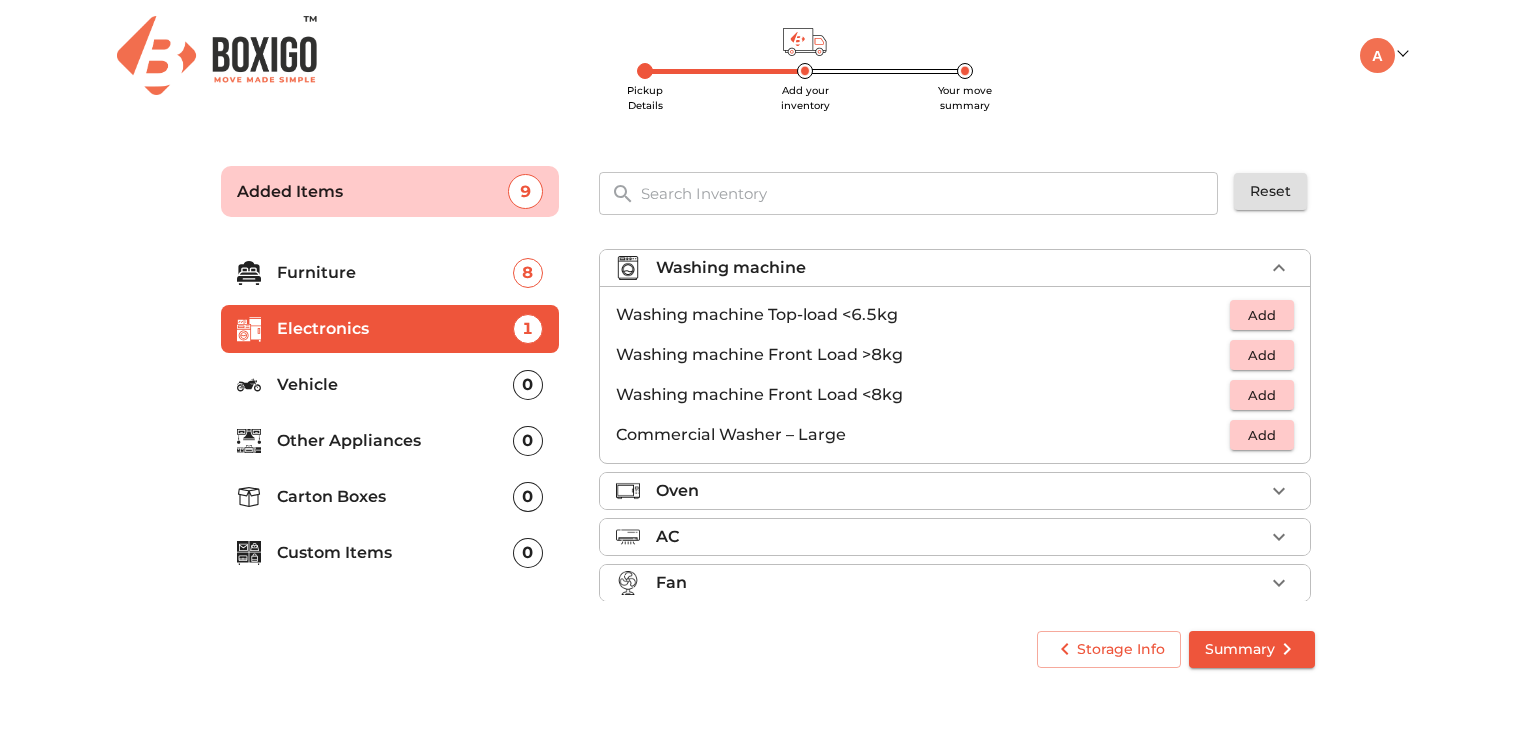 click on "Add" at bounding box center [1262, 395] 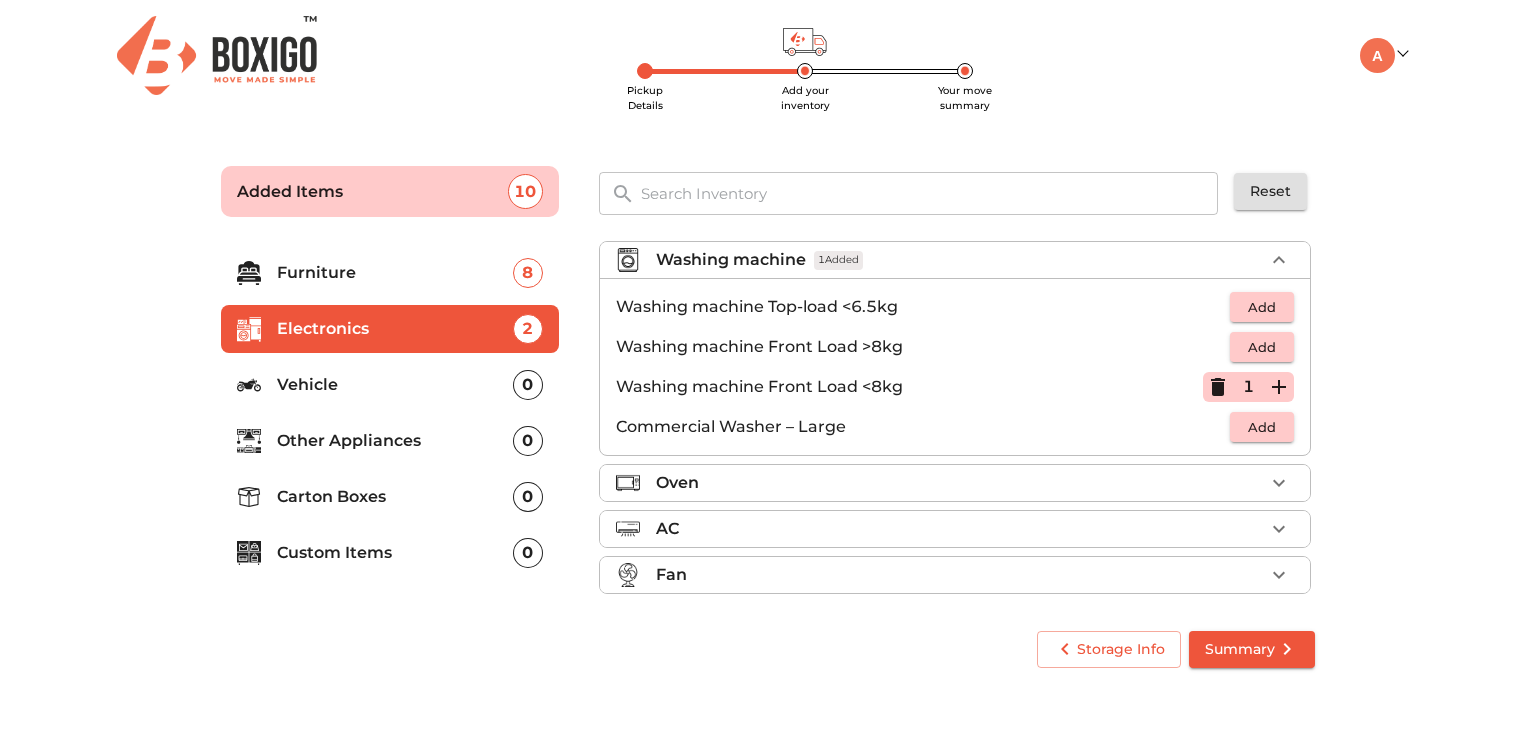 scroll, scrollTop: 106, scrollLeft: 0, axis: vertical 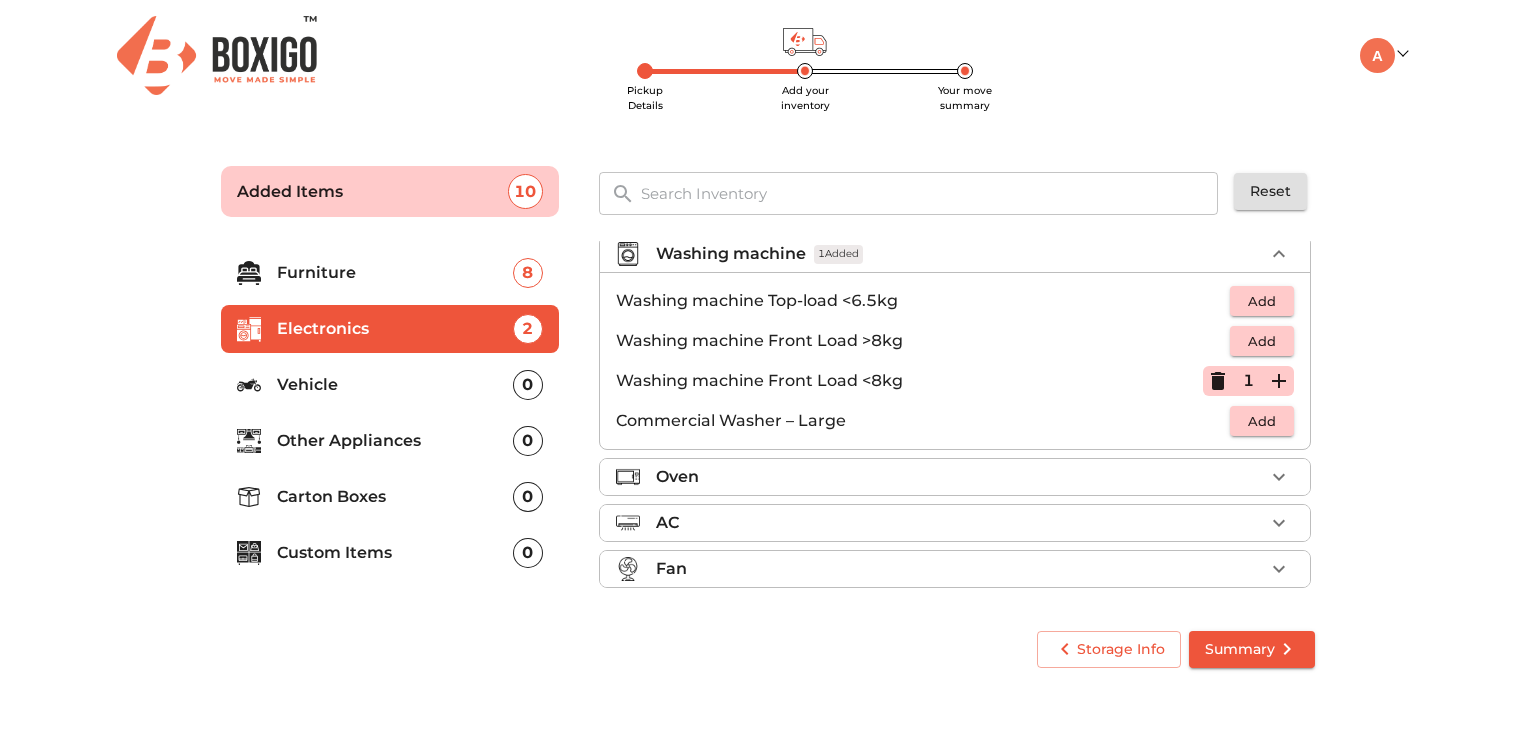 click on "Fan" at bounding box center (960, 569) 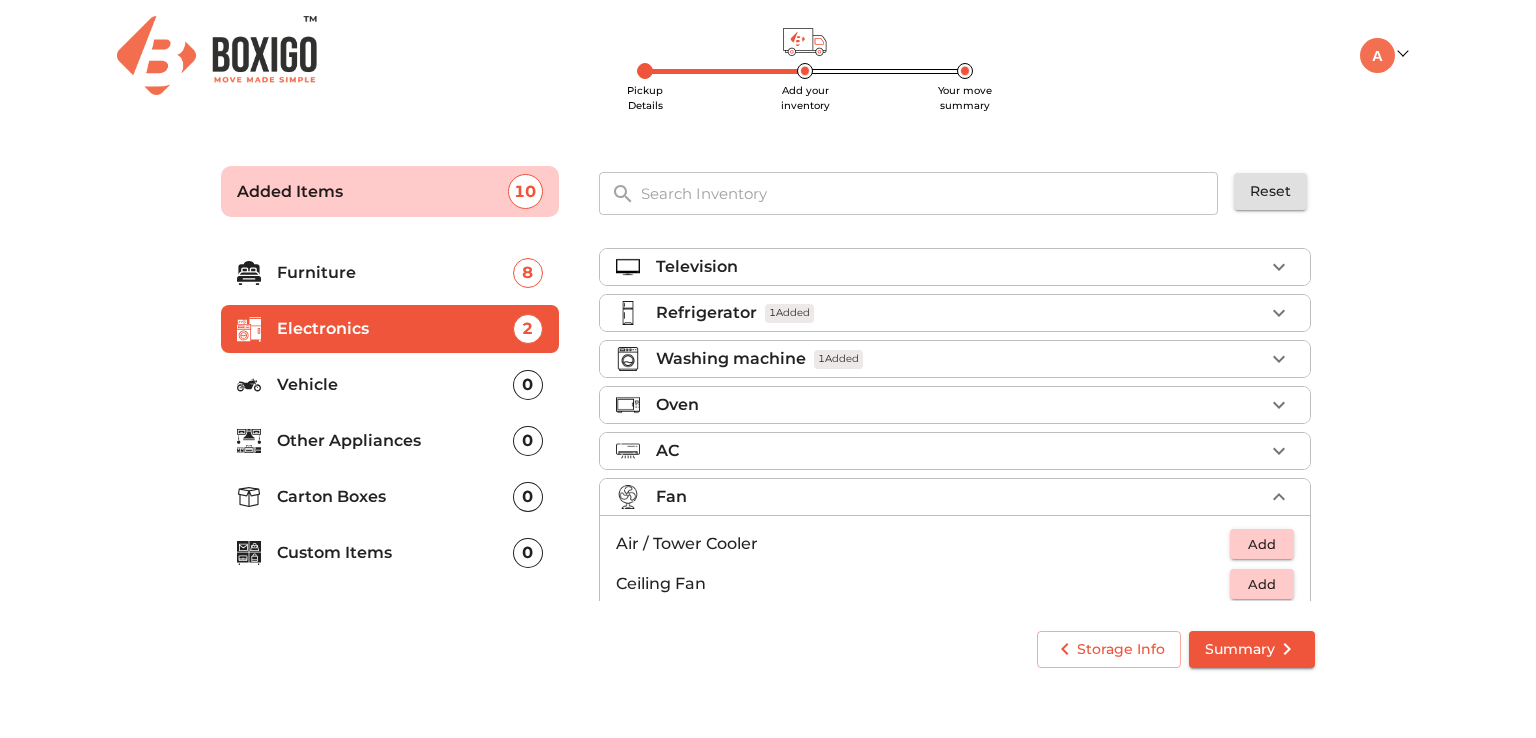scroll, scrollTop: 0, scrollLeft: 0, axis: both 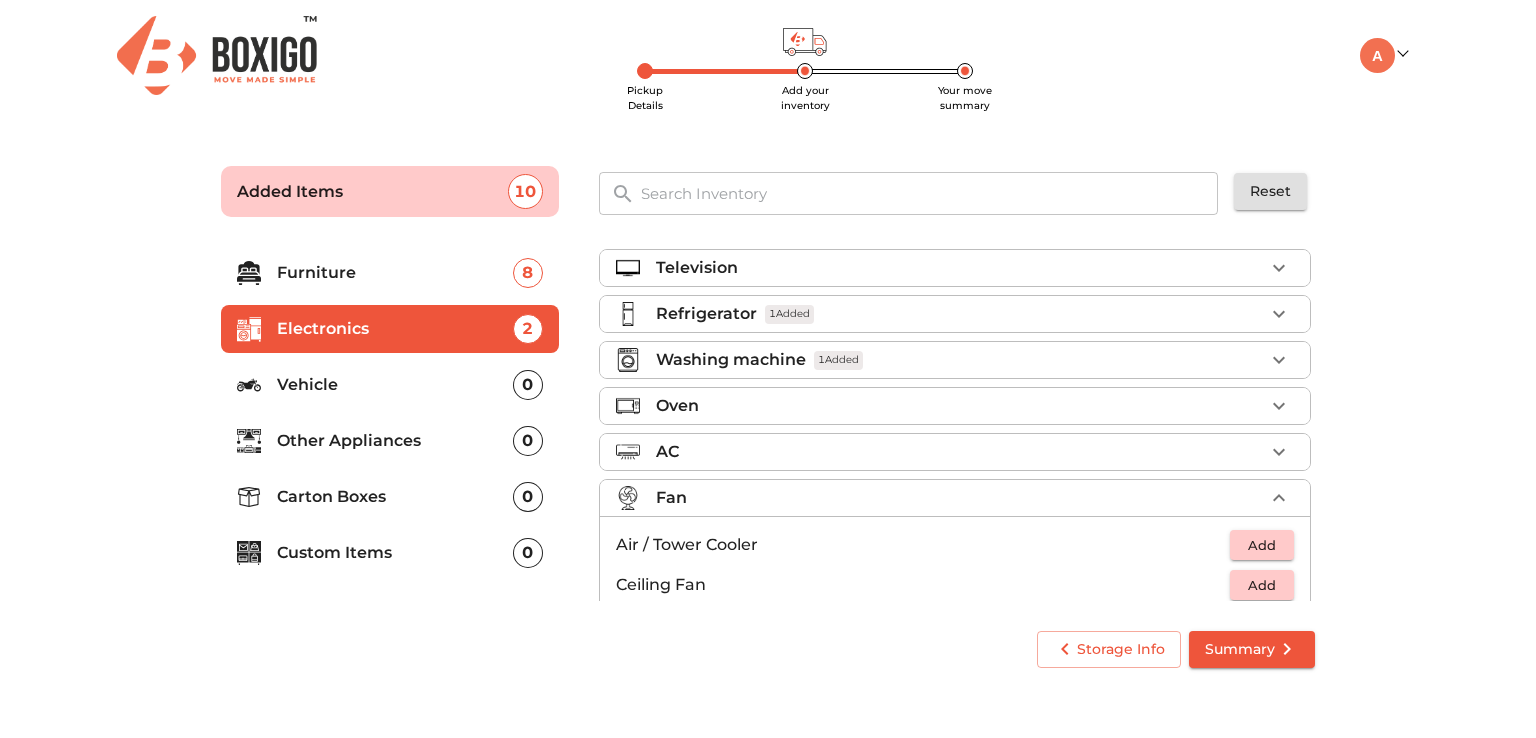 click on "Vehicle 0" at bounding box center [390, 385] 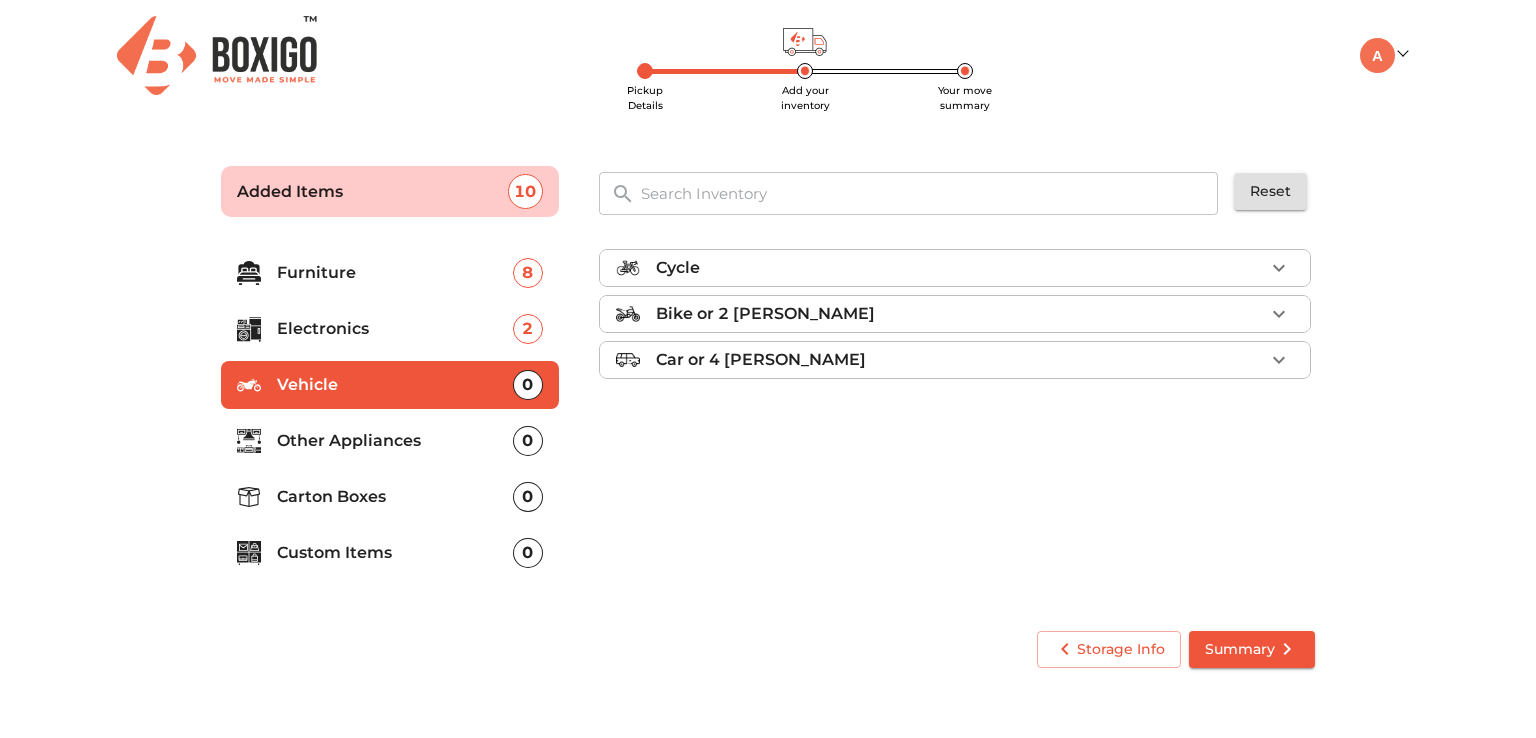 click on "Other Appliances 0" at bounding box center [390, 441] 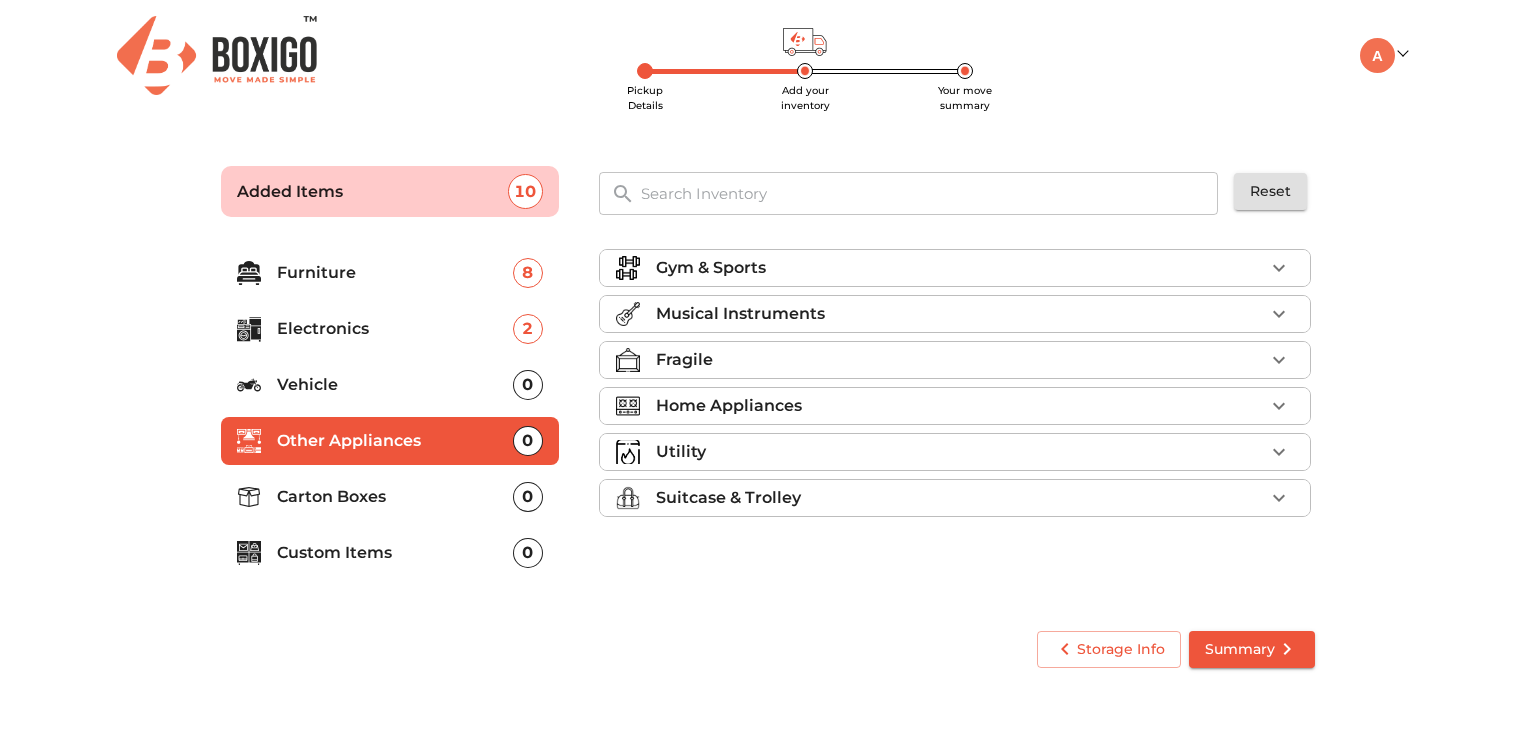 click on "Home Appliances" at bounding box center (960, 406) 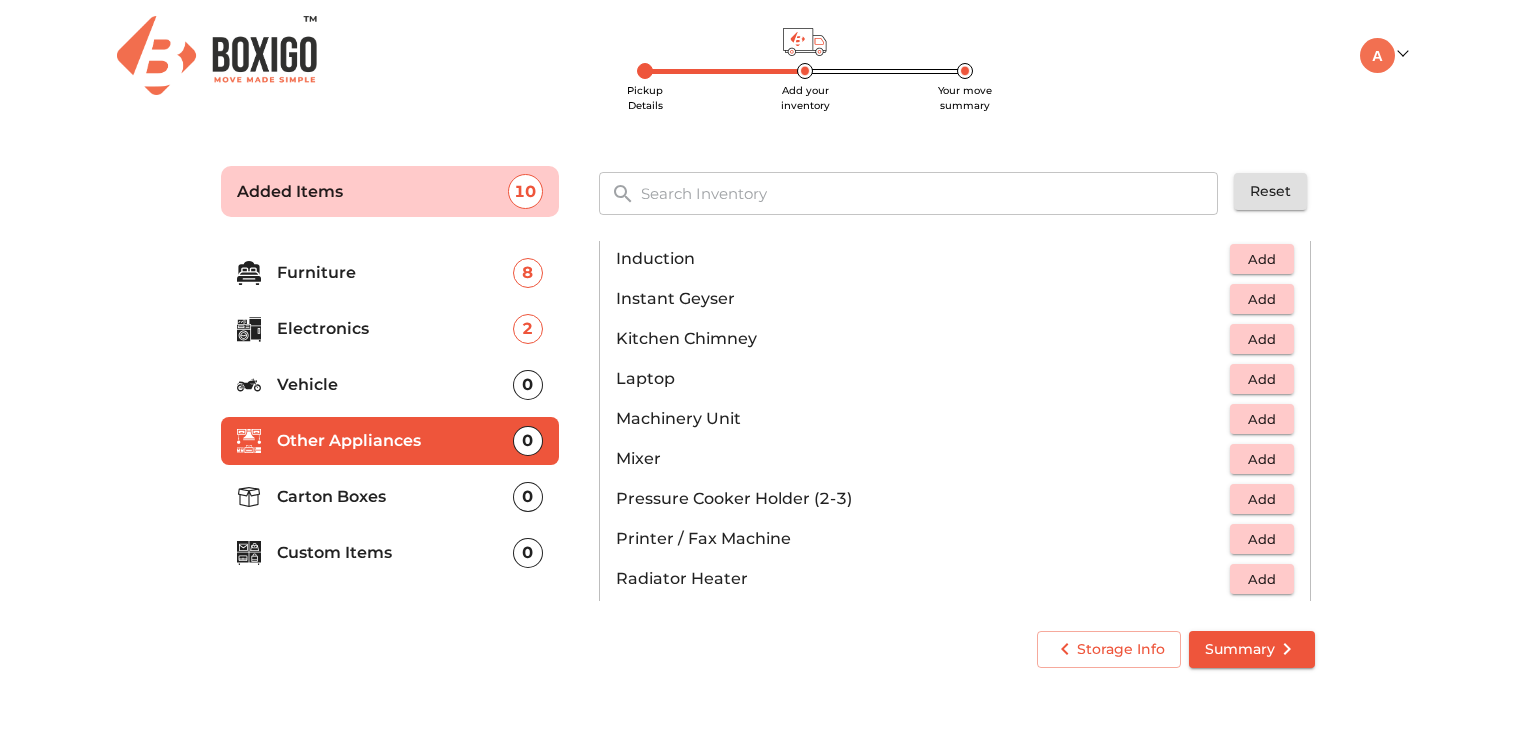 scroll, scrollTop: 1100, scrollLeft: 0, axis: vertical 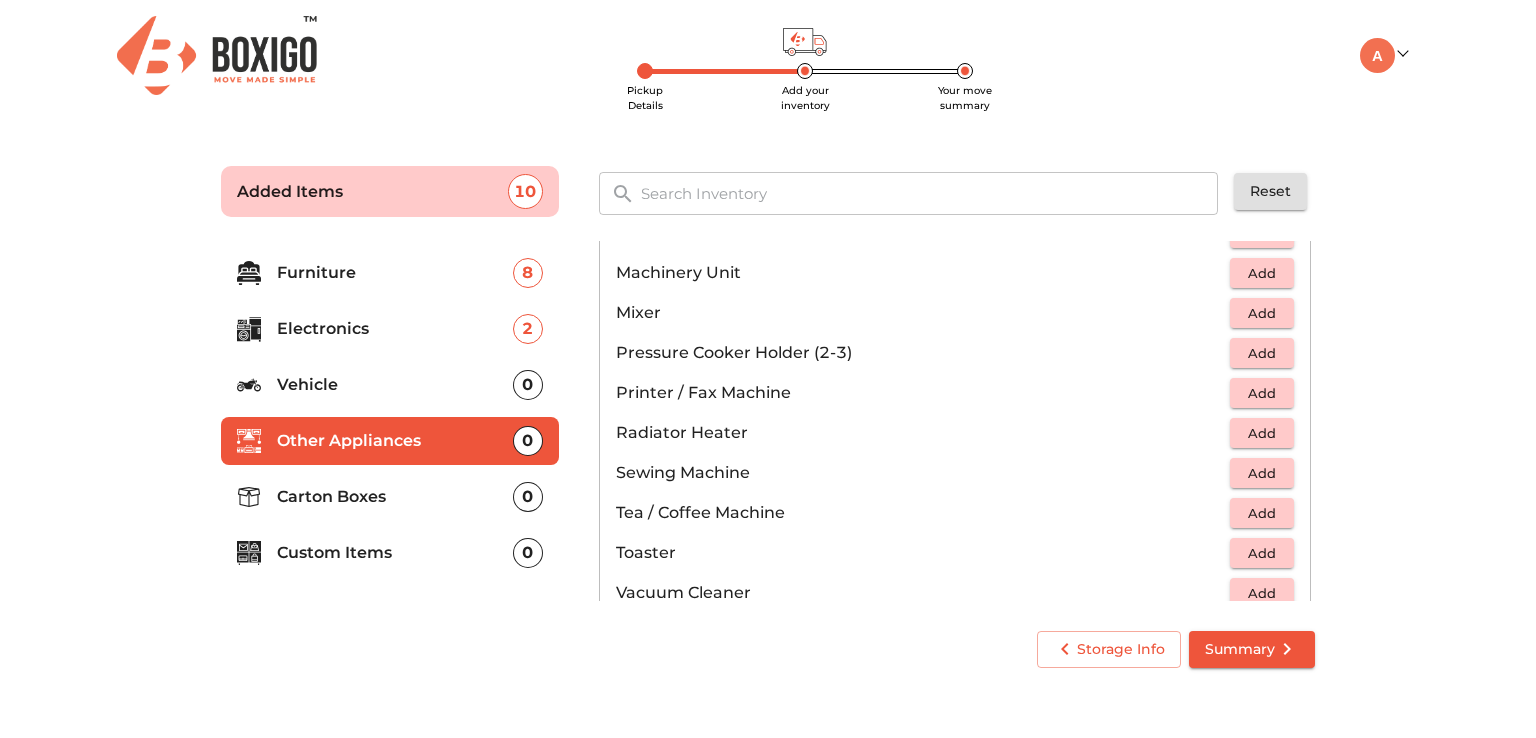 click on "Add" at bounding box center [1262, 313] 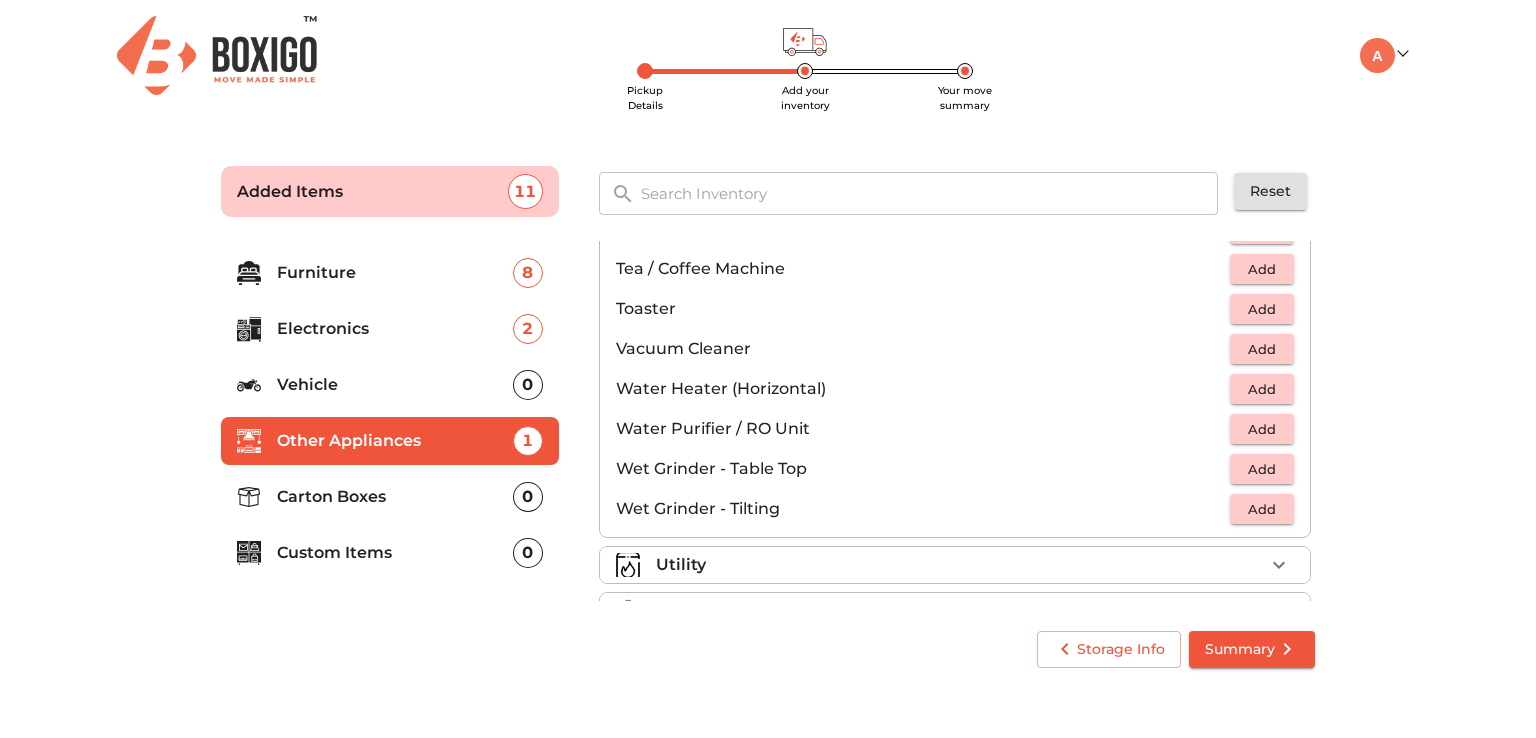 scroll, scrollTop: 1386, scrollLeft: 0, axis: vertical 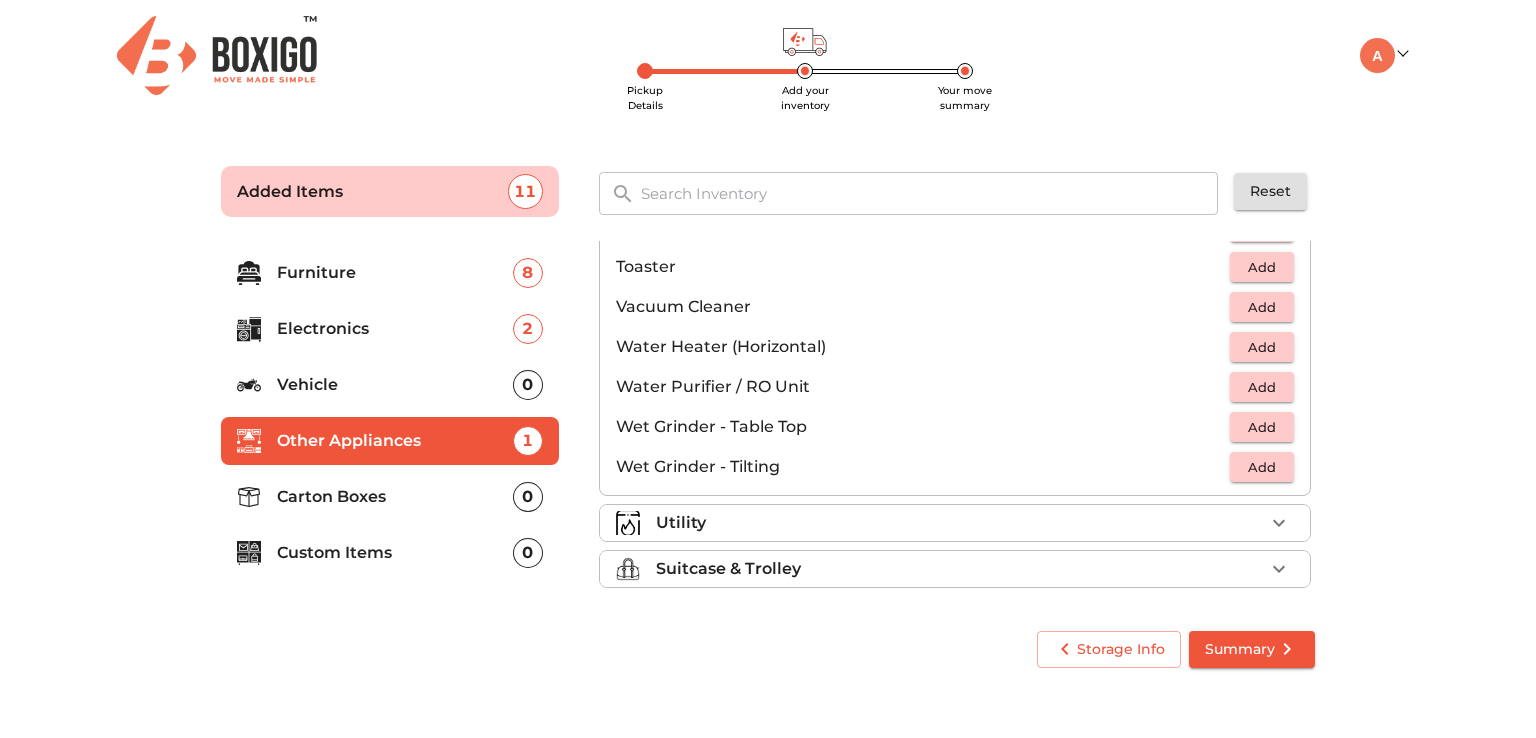 click on "Gym & Sports Musical Instruments Fragile Home Appliances 1  Added Air Fryer Add Air Purifier Add Barbeque Grill – Large Add Barbeque Grill – Small Add Boiler Add Computer System Add Cooking Range Add CPU Add Desktop Add Dishwasher Add Domestic Flour Mill (Atta Chakki) Add Dryer Add Electric Rice Cooker Add Electric Tandoor Add Food Processor Add Foot Massager Add Freezer (Small) Add Gas Stove (2–4 Burner) Add Idly Maker Add Induction Add Instant Geyser Add Kitchen Chimney Add Laptop Add Machinery Unit Add Mixer 1 Pressure Cooker Holder (2-3) Add Printer / Fax Machine Add Radiator Heater Add Sewing Machine Add Tea / Coffee Machine Add Toaster Add Vacuum Cleaner Add Water Heater (Horizontal) Add Water Purifier / RO Unit Add Wet Grinder - Table Top Add Wet Grinder - Tilting Add Utility Suitcase & Trolley" at bounding box center [955, -271] 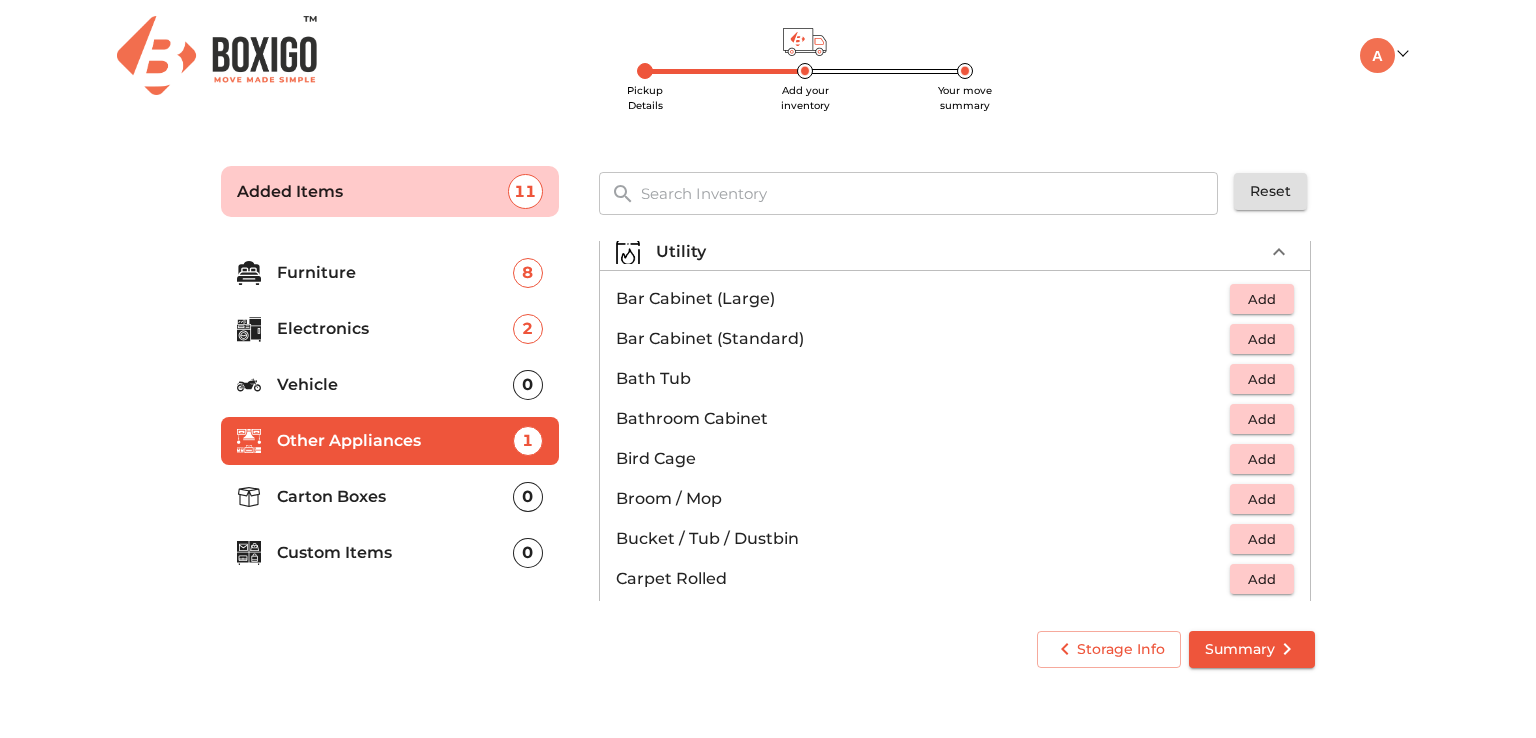scroll, scrollTop: 300, scrollLeft: 0, axis: vertical 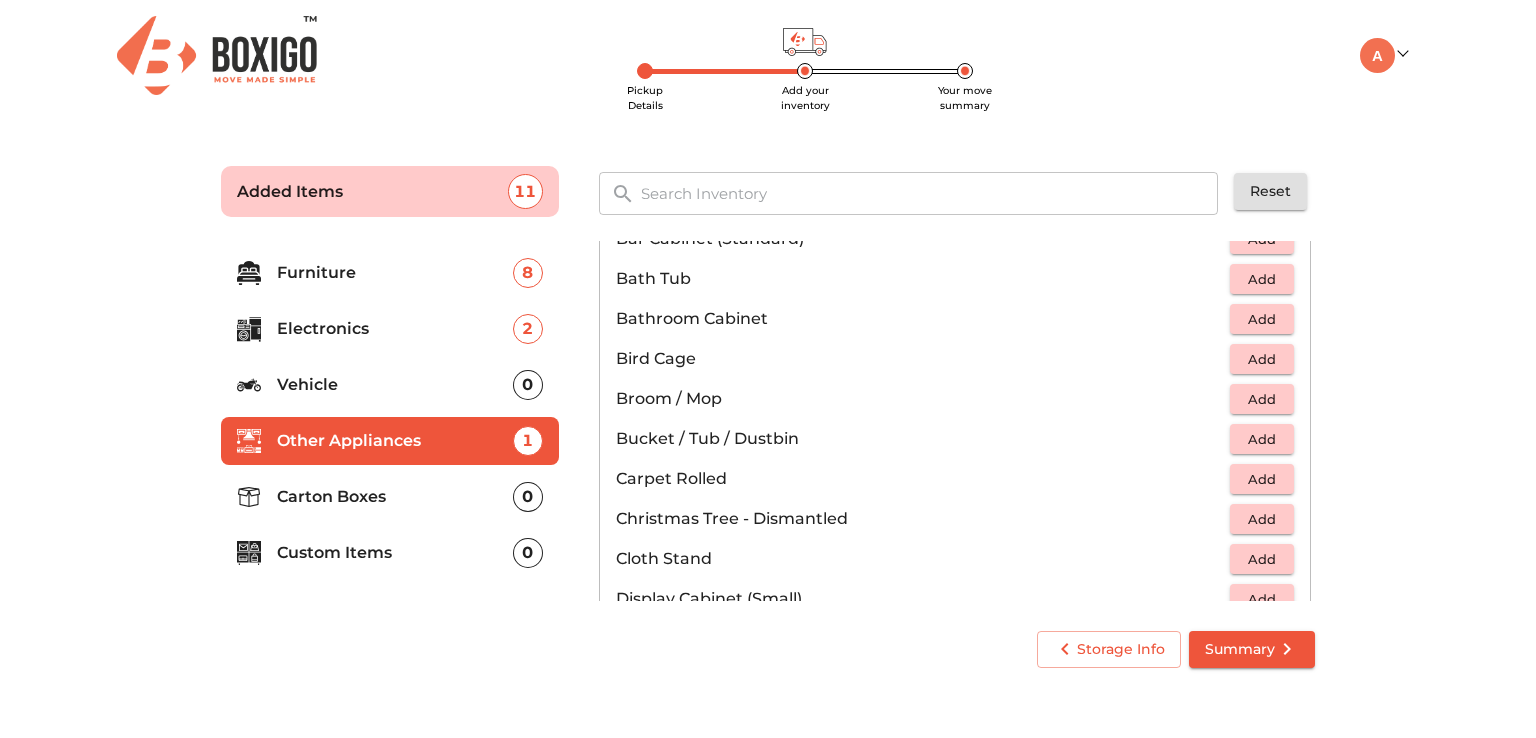 click on "Add" at bounding box center [1262, 439] 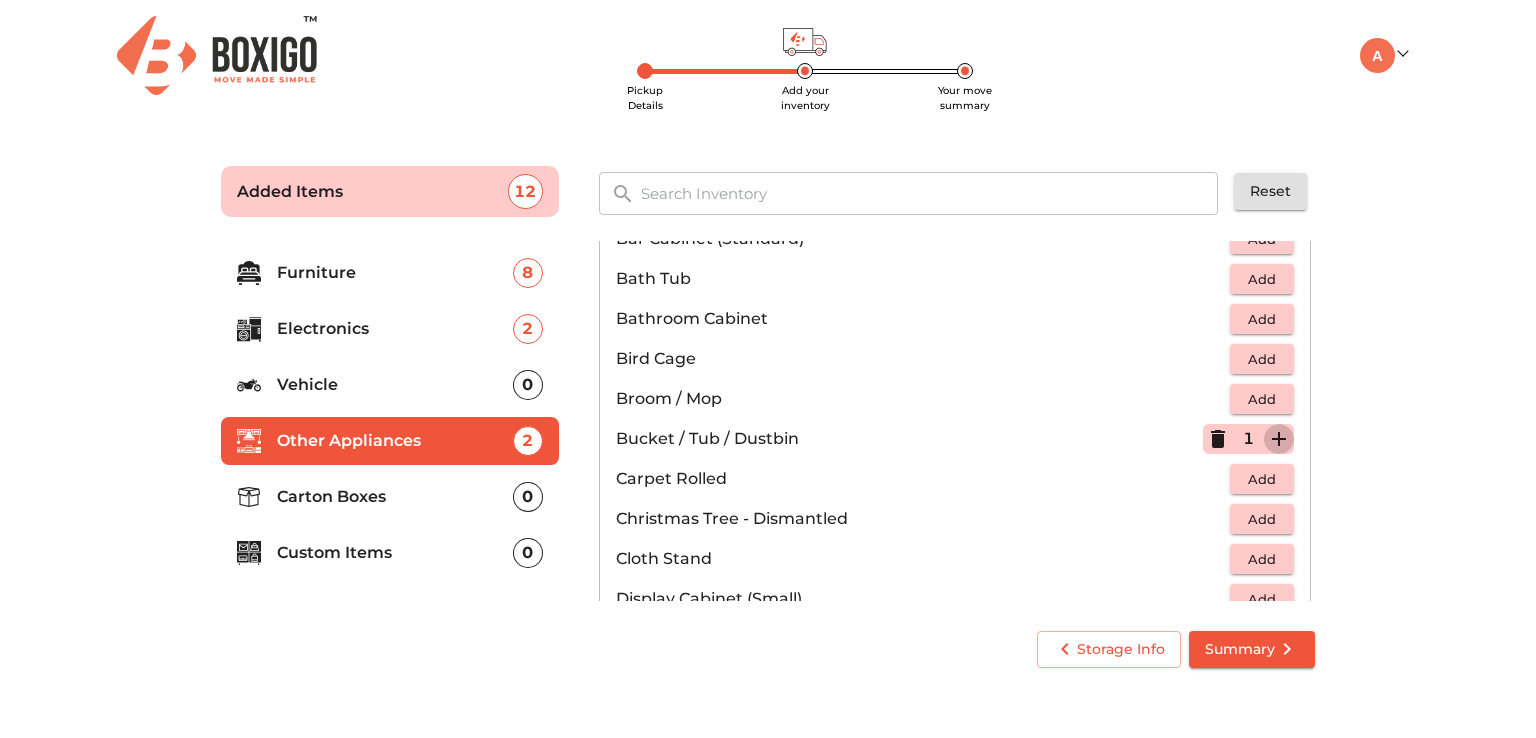 click 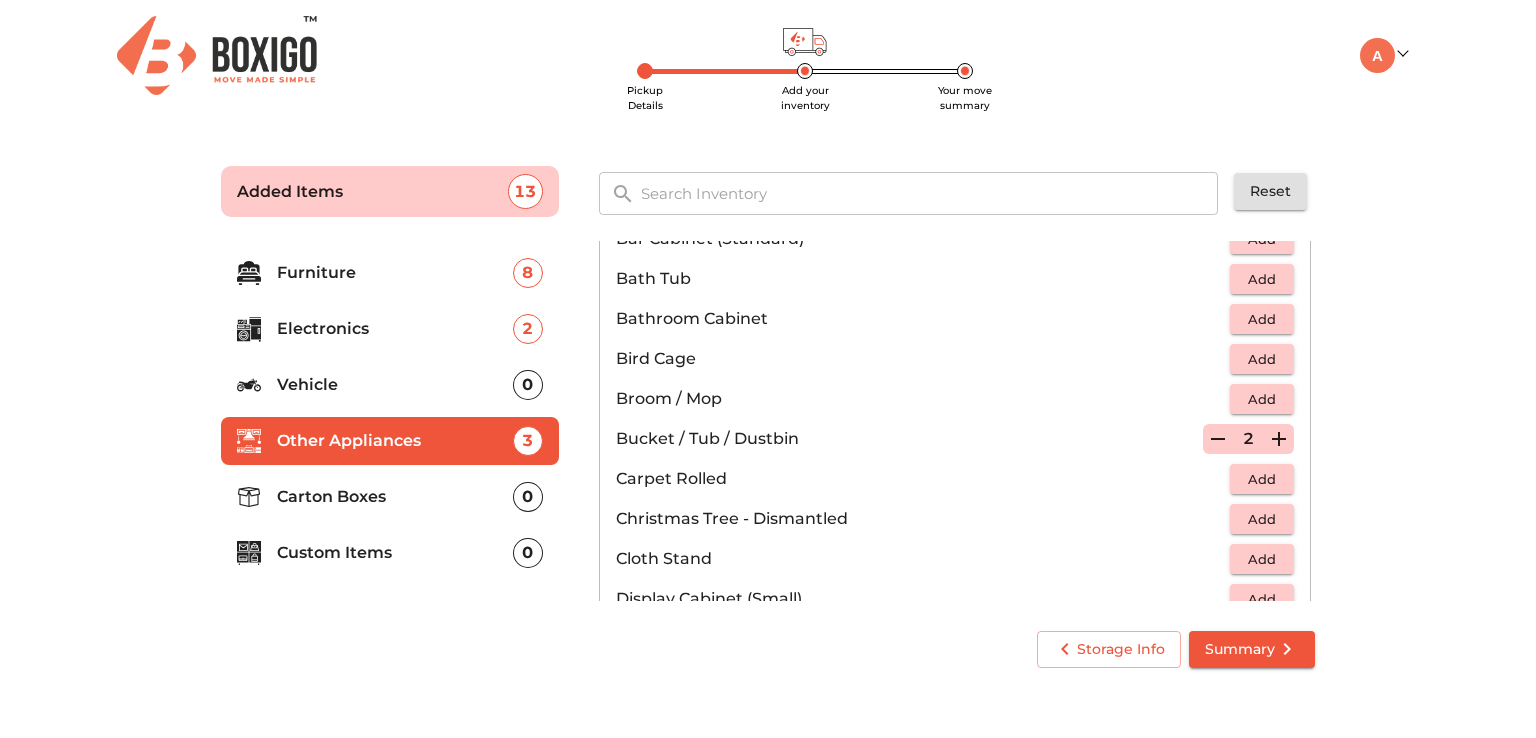 click 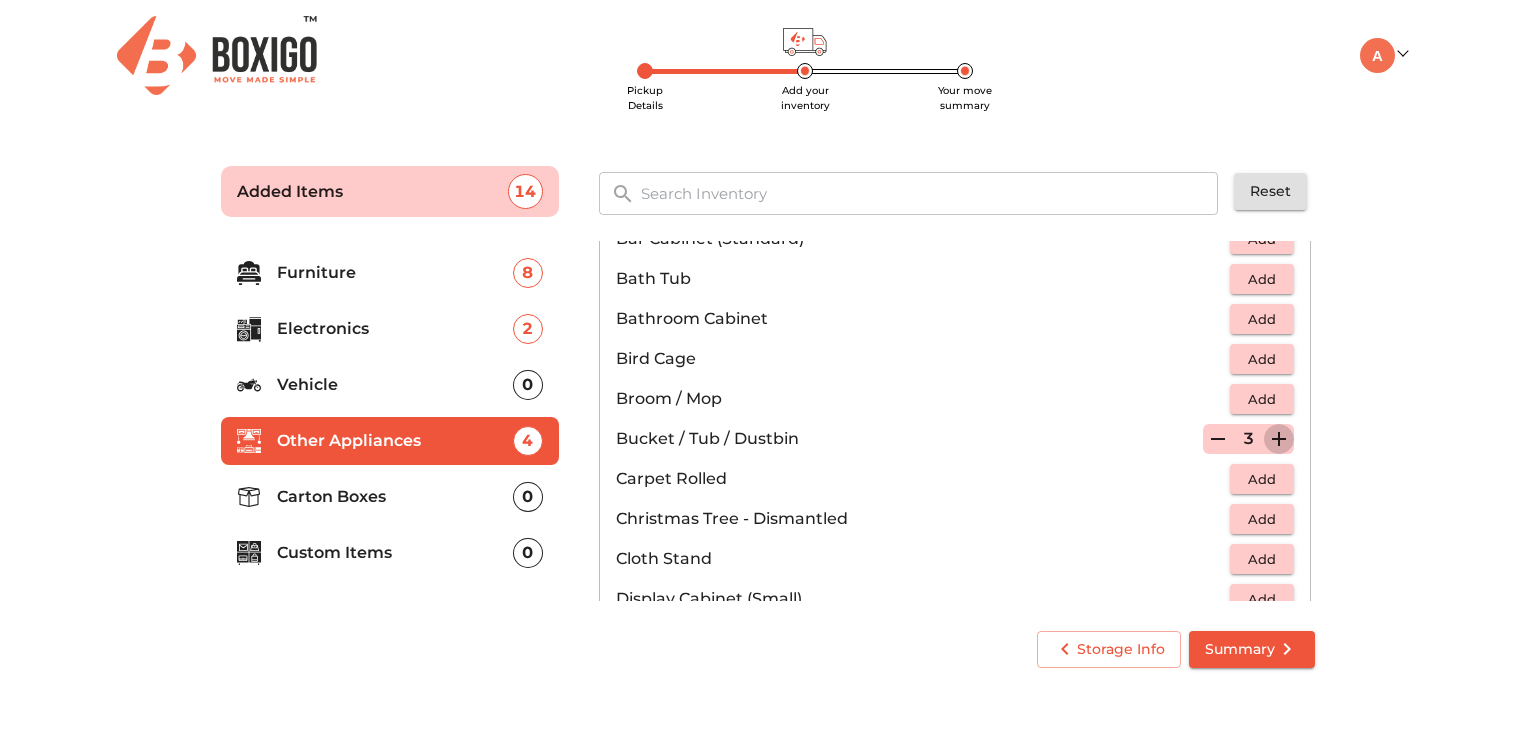 click 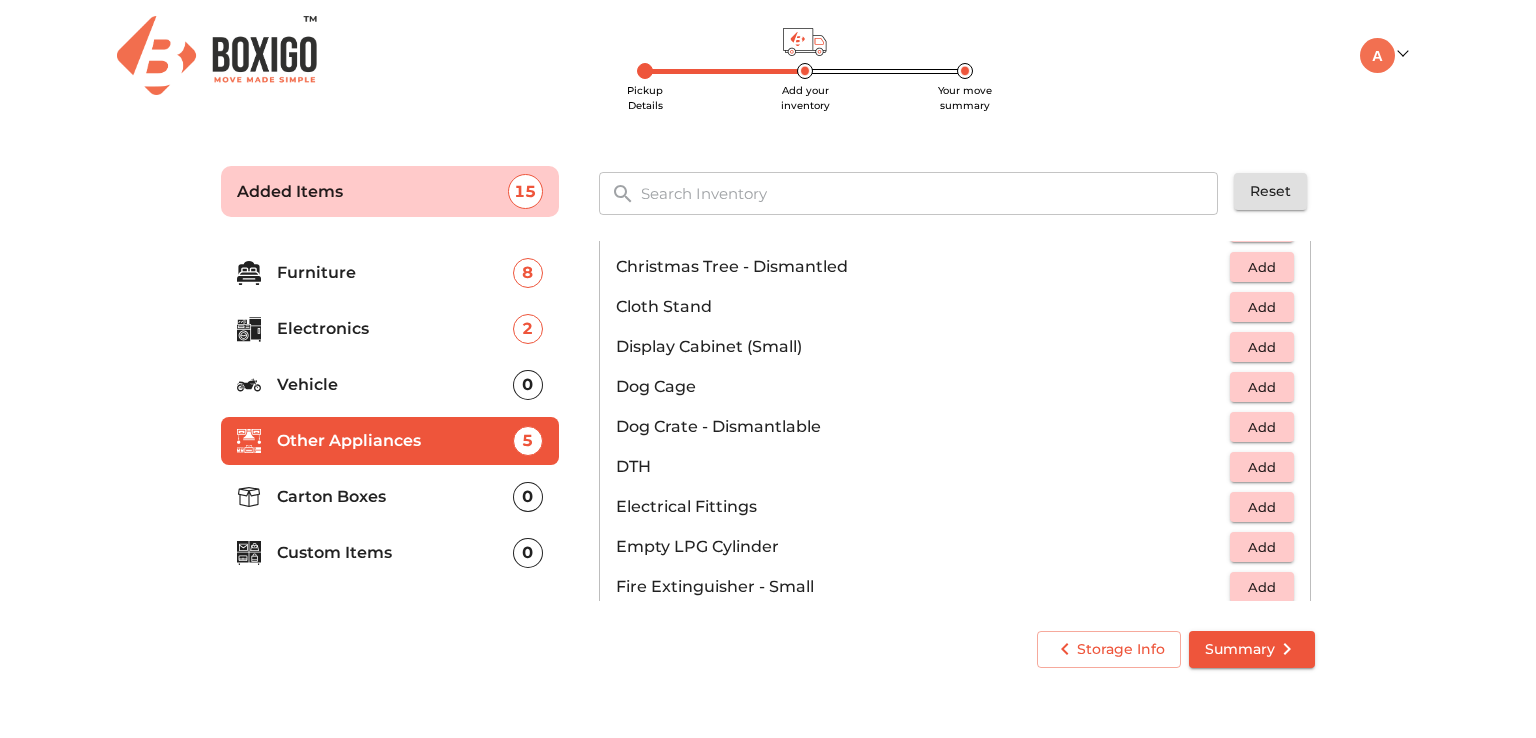 scroll, scrollTop: 600, scrollLeft: 0, axis: vertical 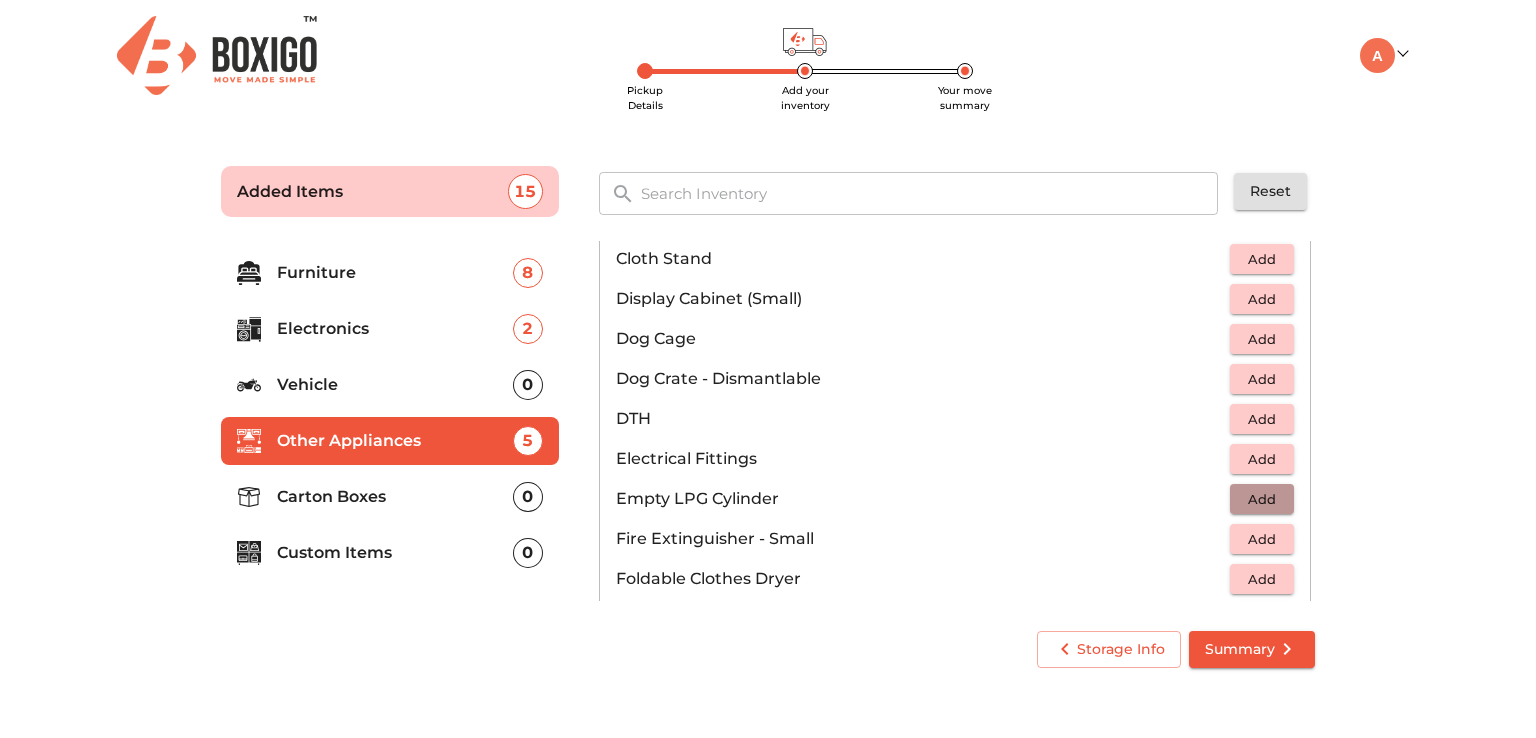 click on "Add" at bounding box center [1262, 499] 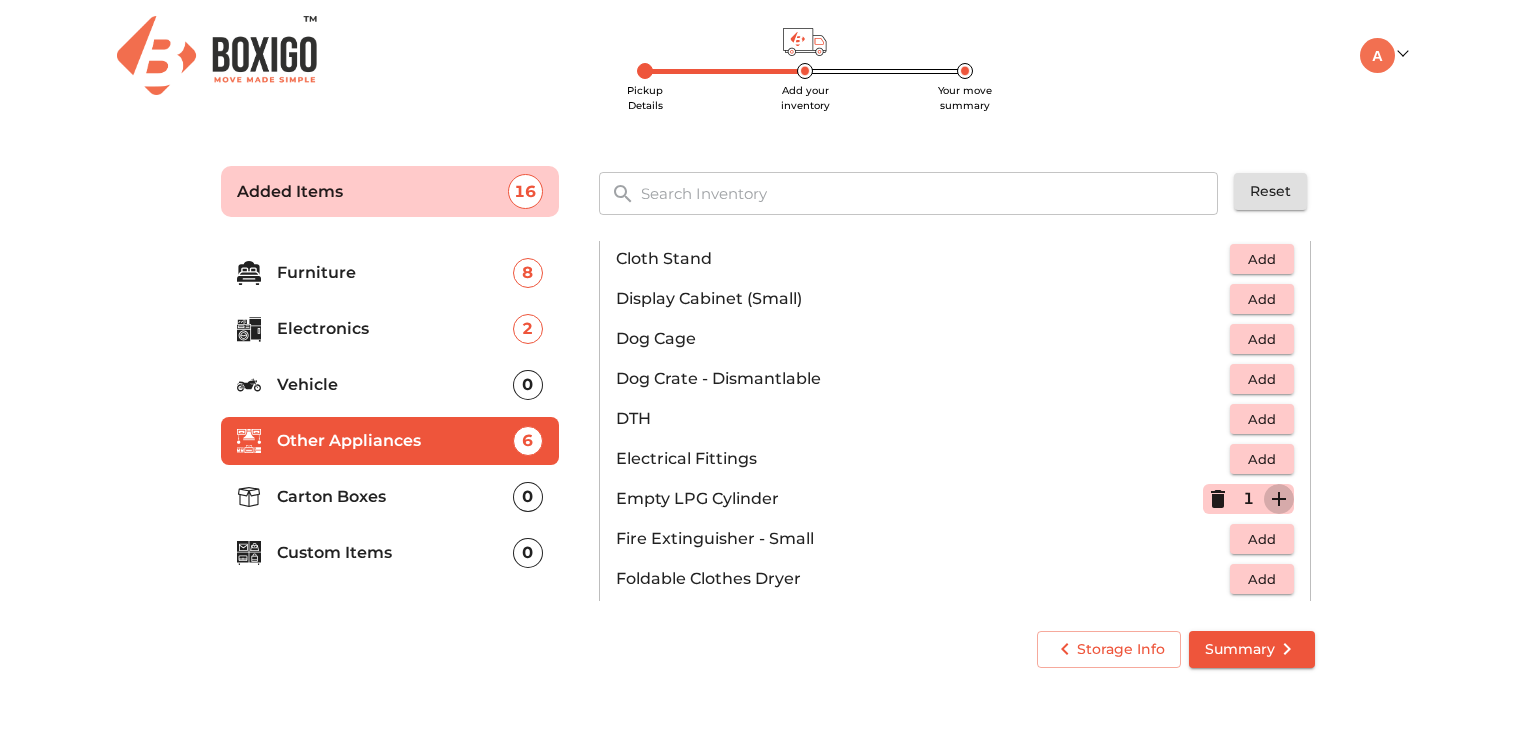 click 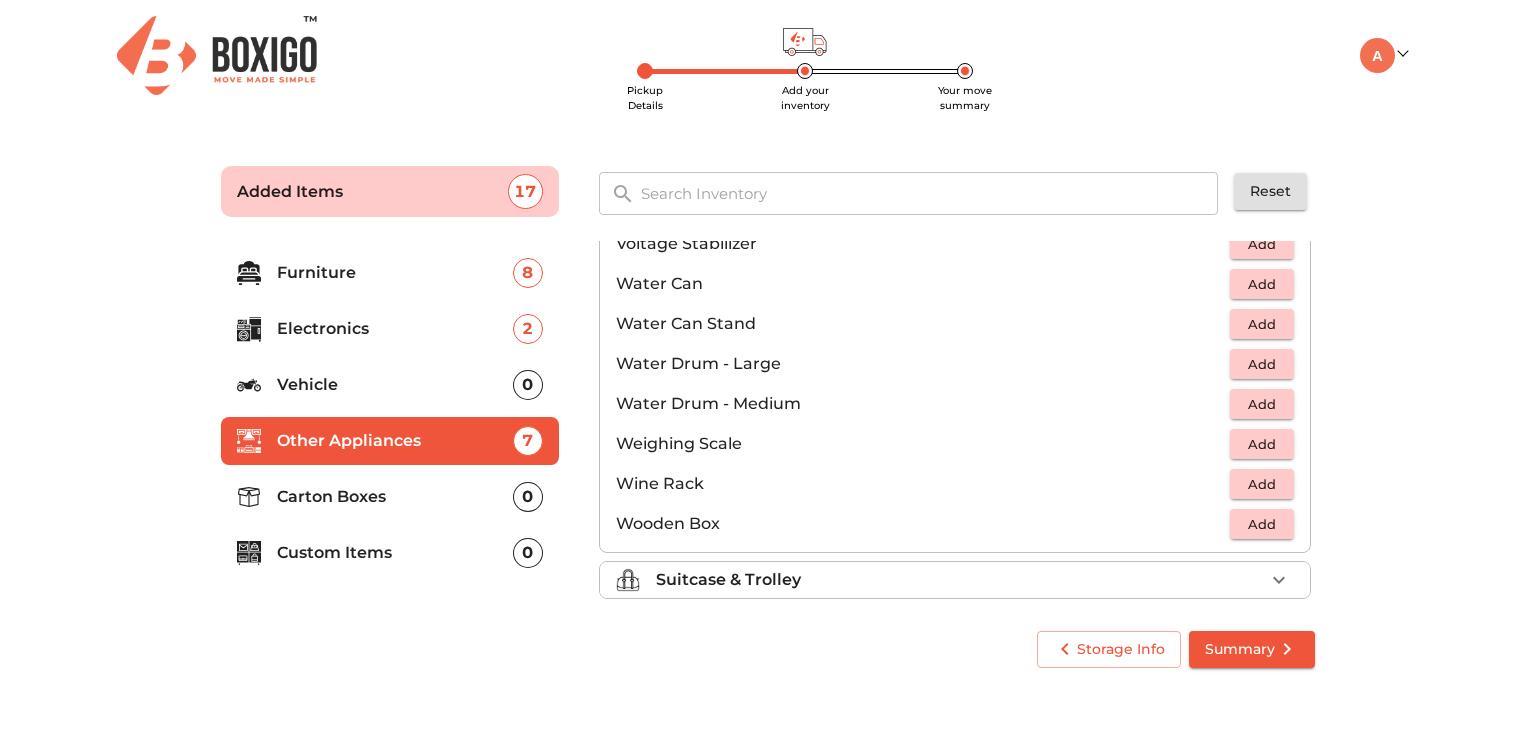 scroll, scrollTop: 1500, scrollLeft: 0, axis: vertical 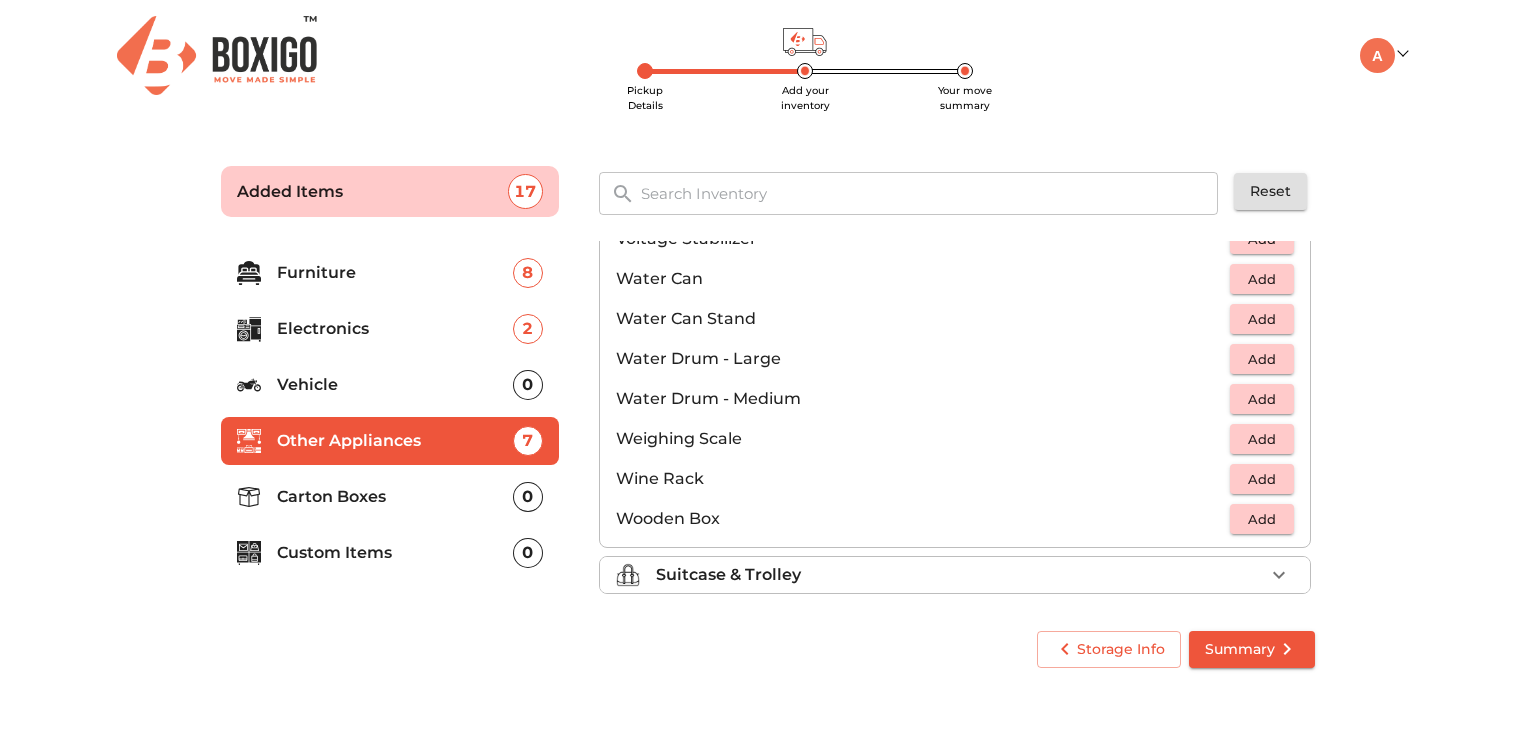 click on "Suitcase & Trolley" at bounding box center [960, 575] 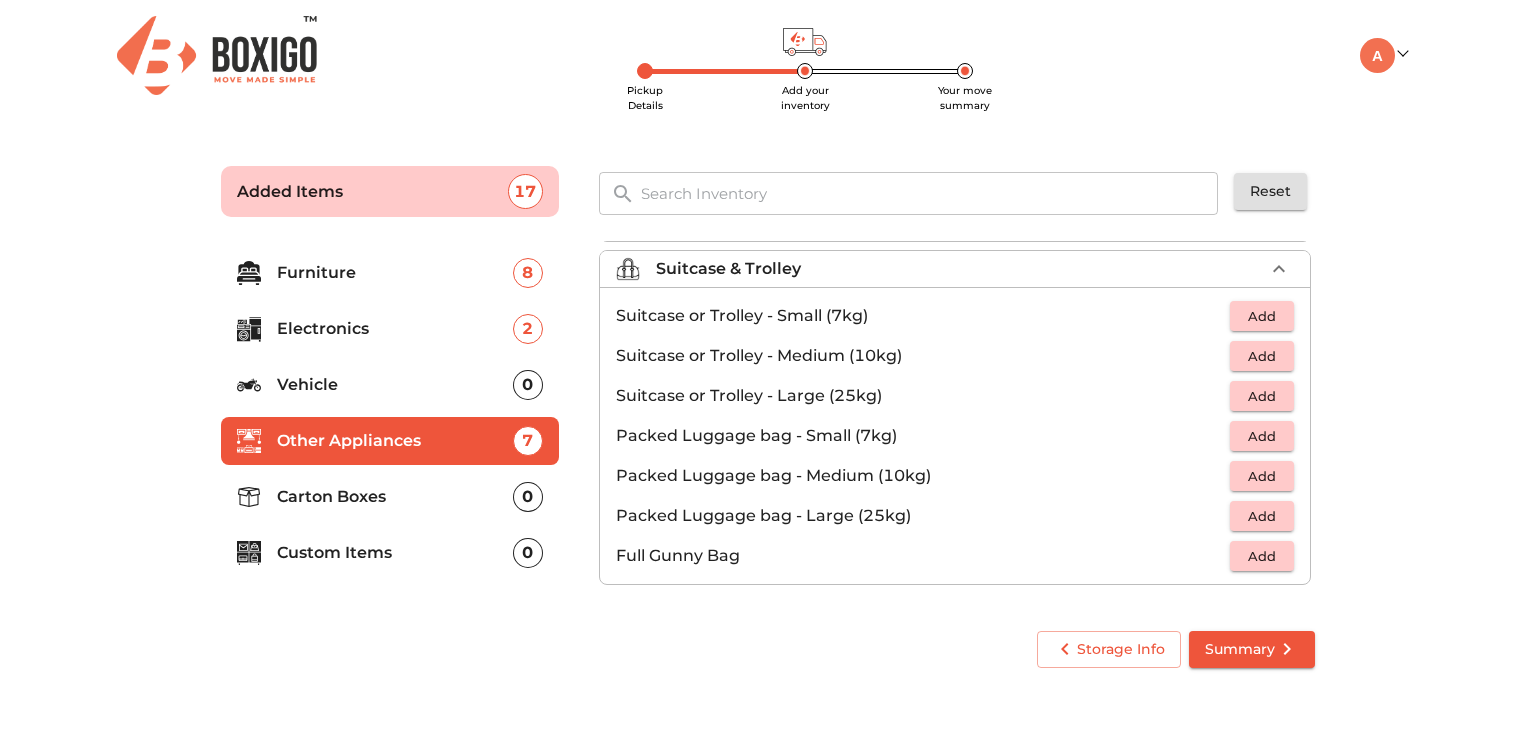 scroll, scrollTop: 226, scrollLeft: 0, axis: vertical 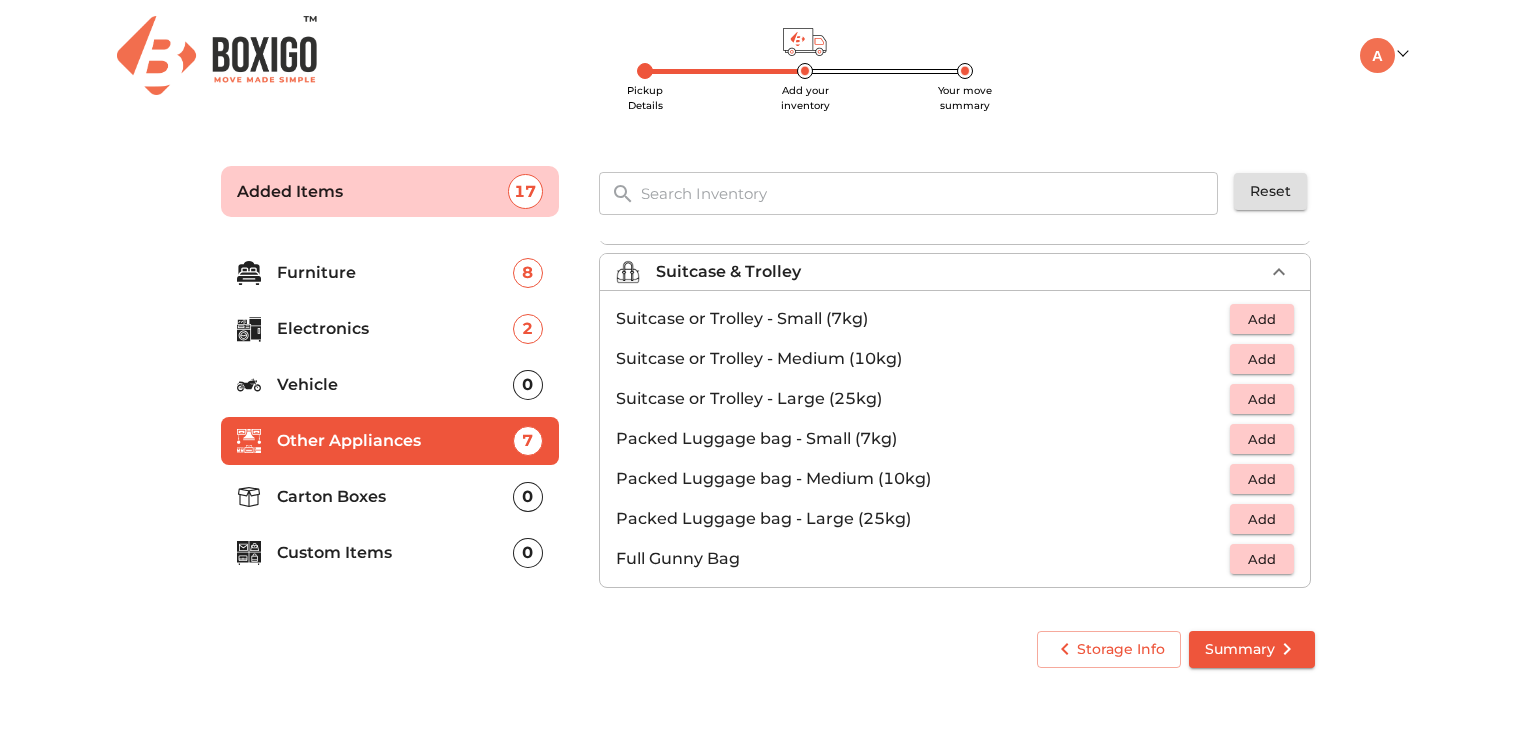click on "Carton Boxes 0" at bounding box center [390, 497] 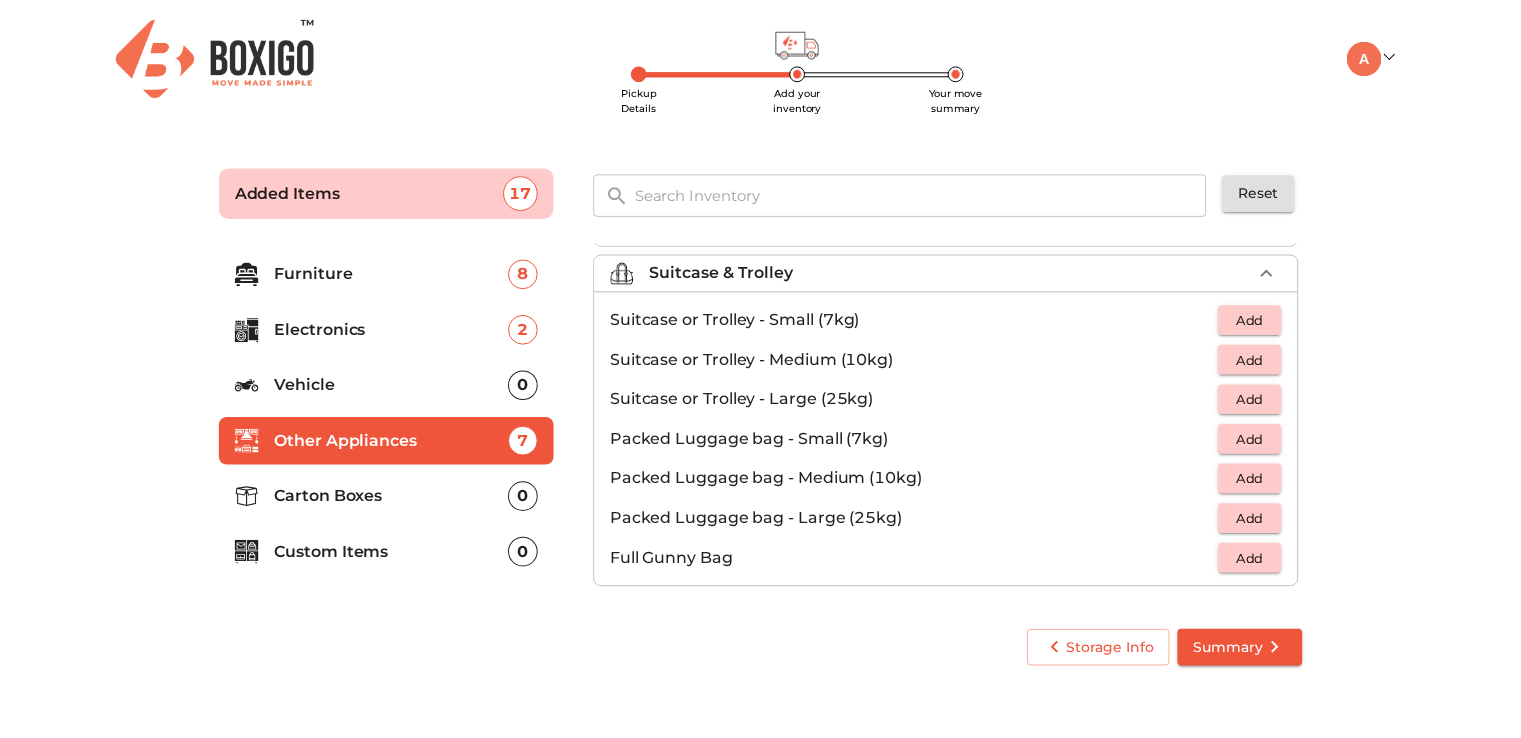 scroll, scrollTop: 0, scrollLeft: 0, axis: both 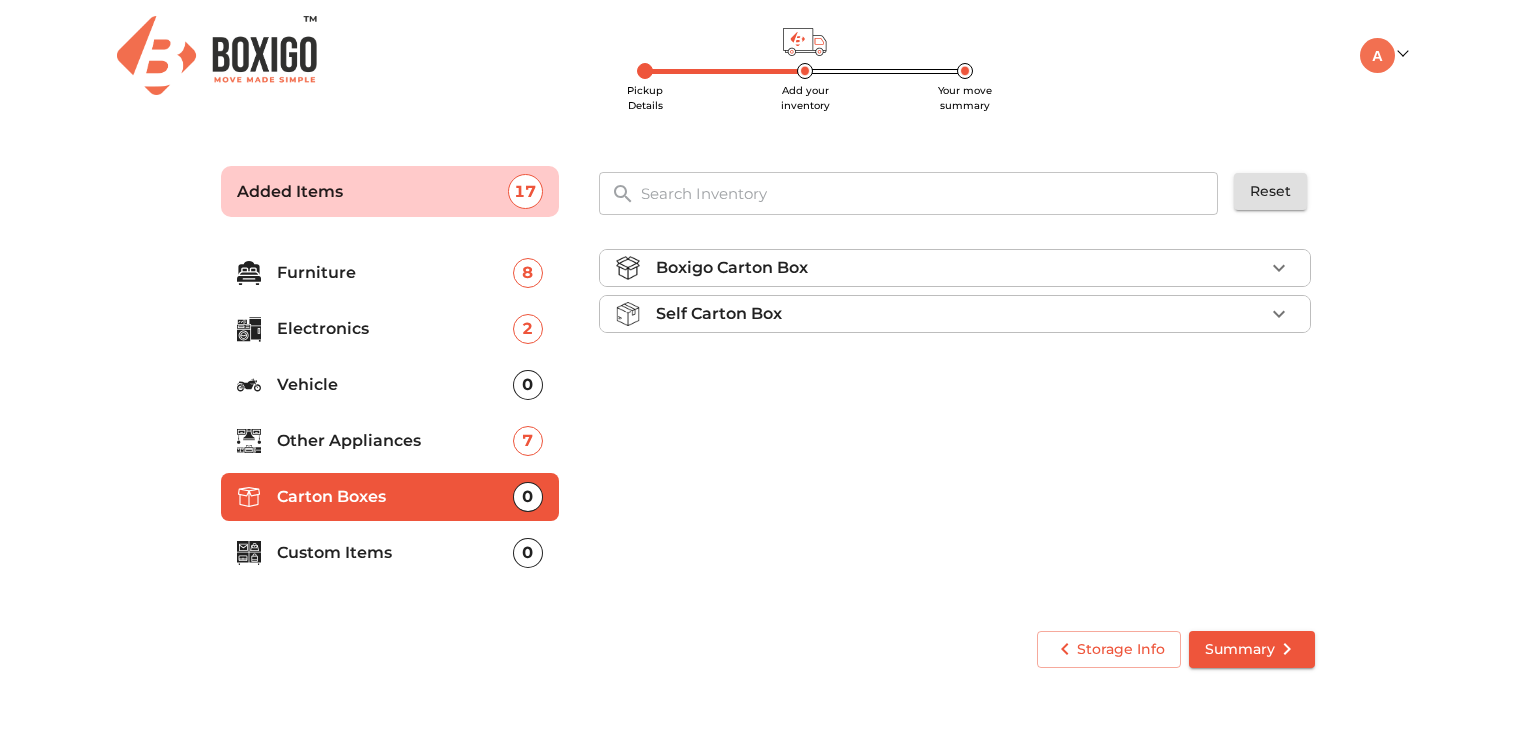 click on "Boxigo Carton Box" at bounding box center [960, 268] 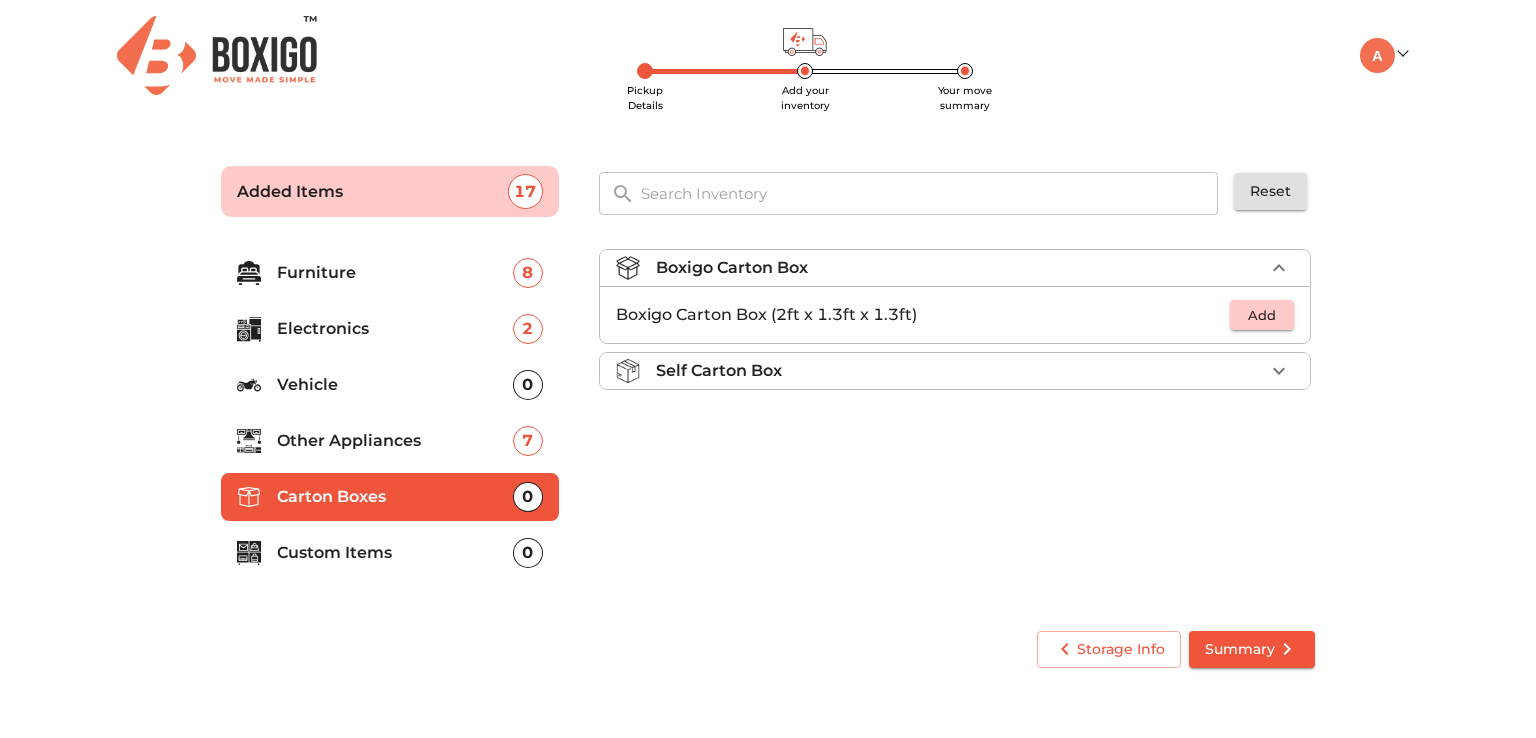 click on "Boxigo Carton Box" at bounding box center (960, 268) 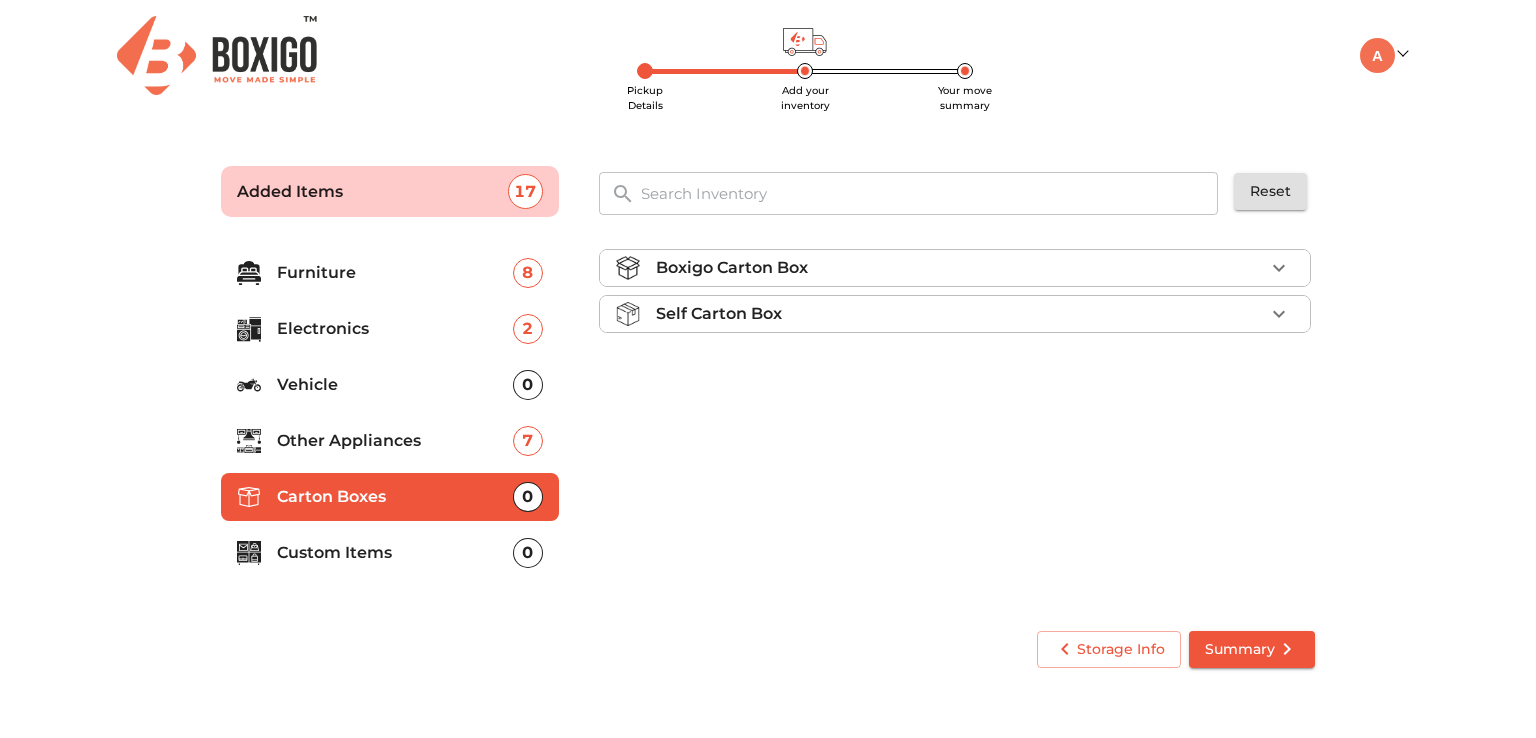 click on "Self Carton Box" at bounding box center [960, 314] 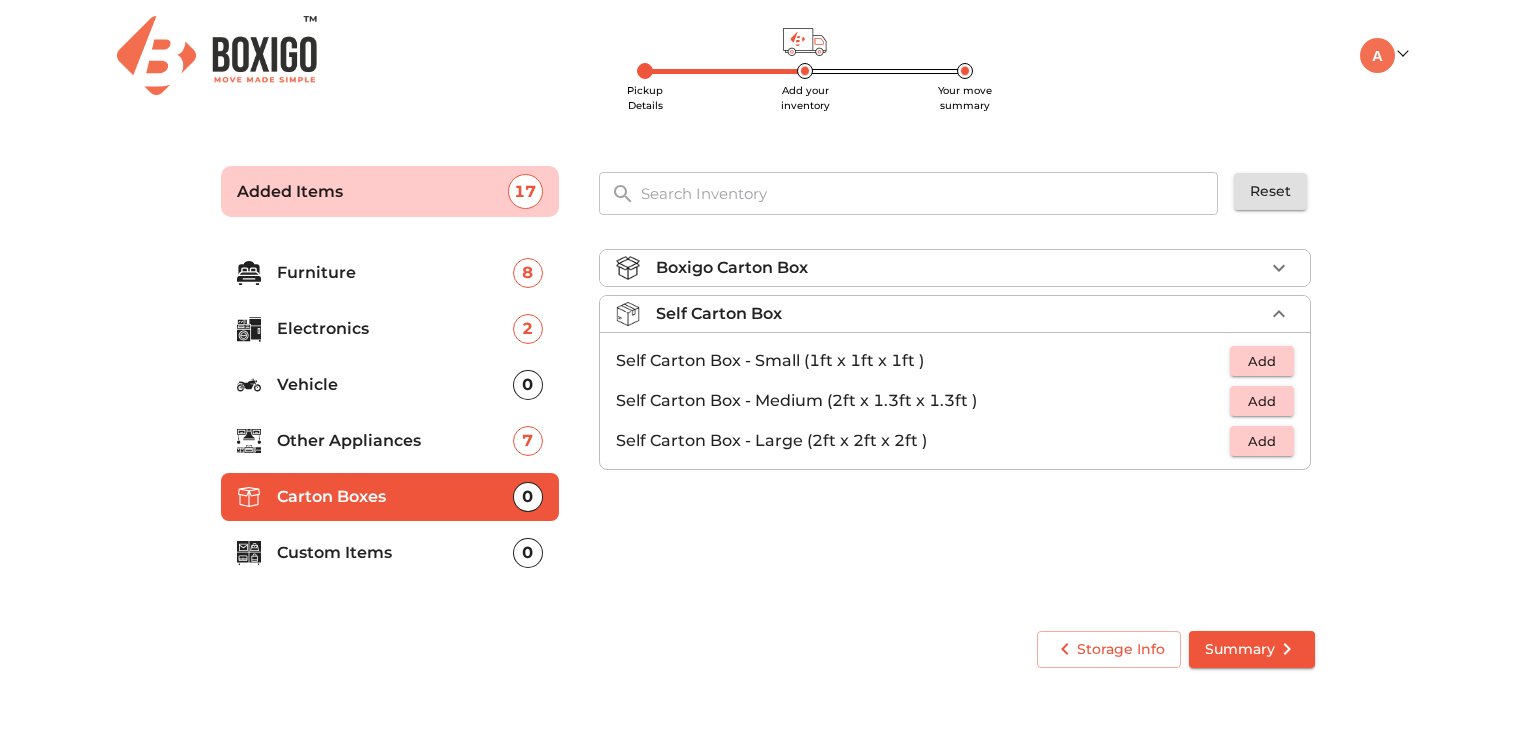 click on "Self Carton Box" at bounding box center [960, 314] 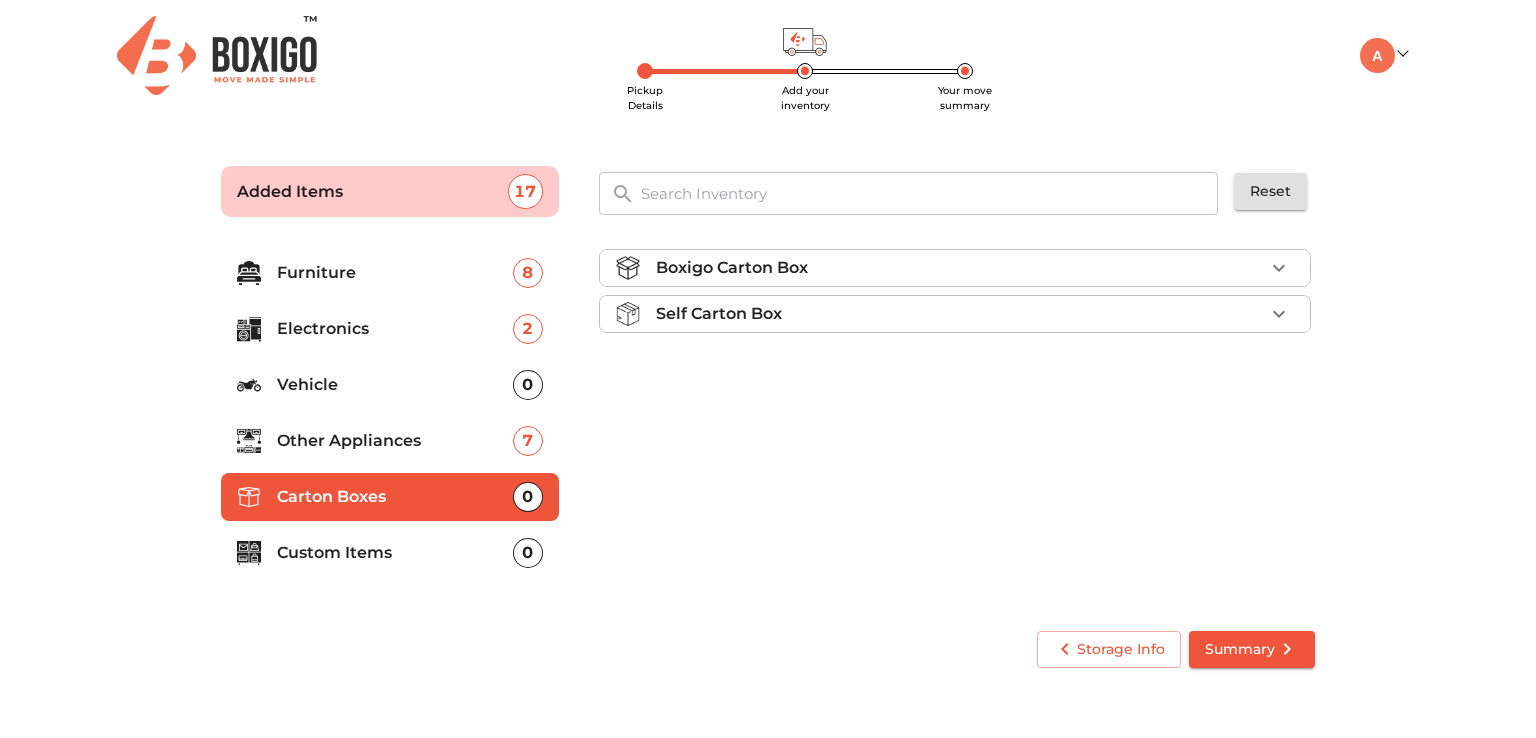 click on "Custom Items" at bounding box center (395, 553) 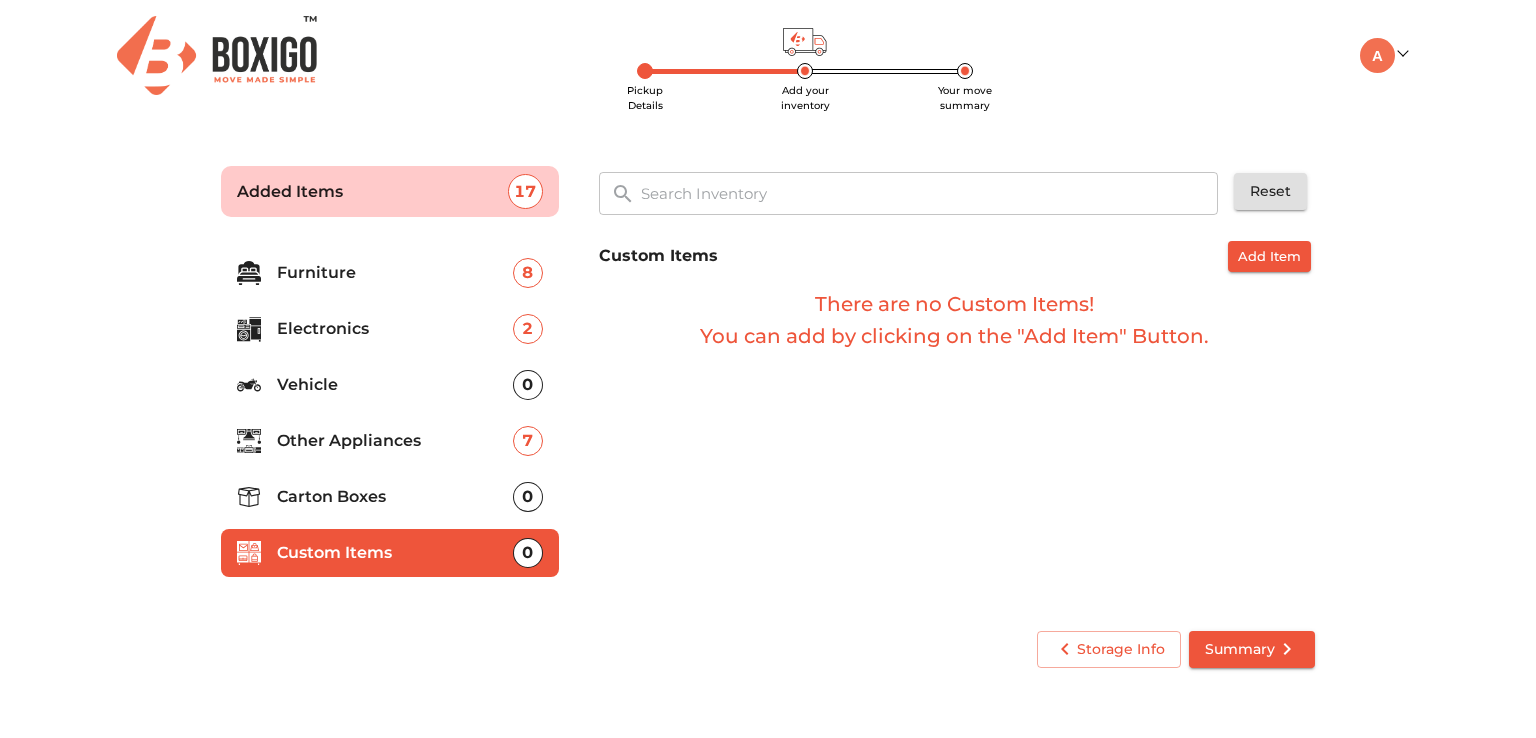 click 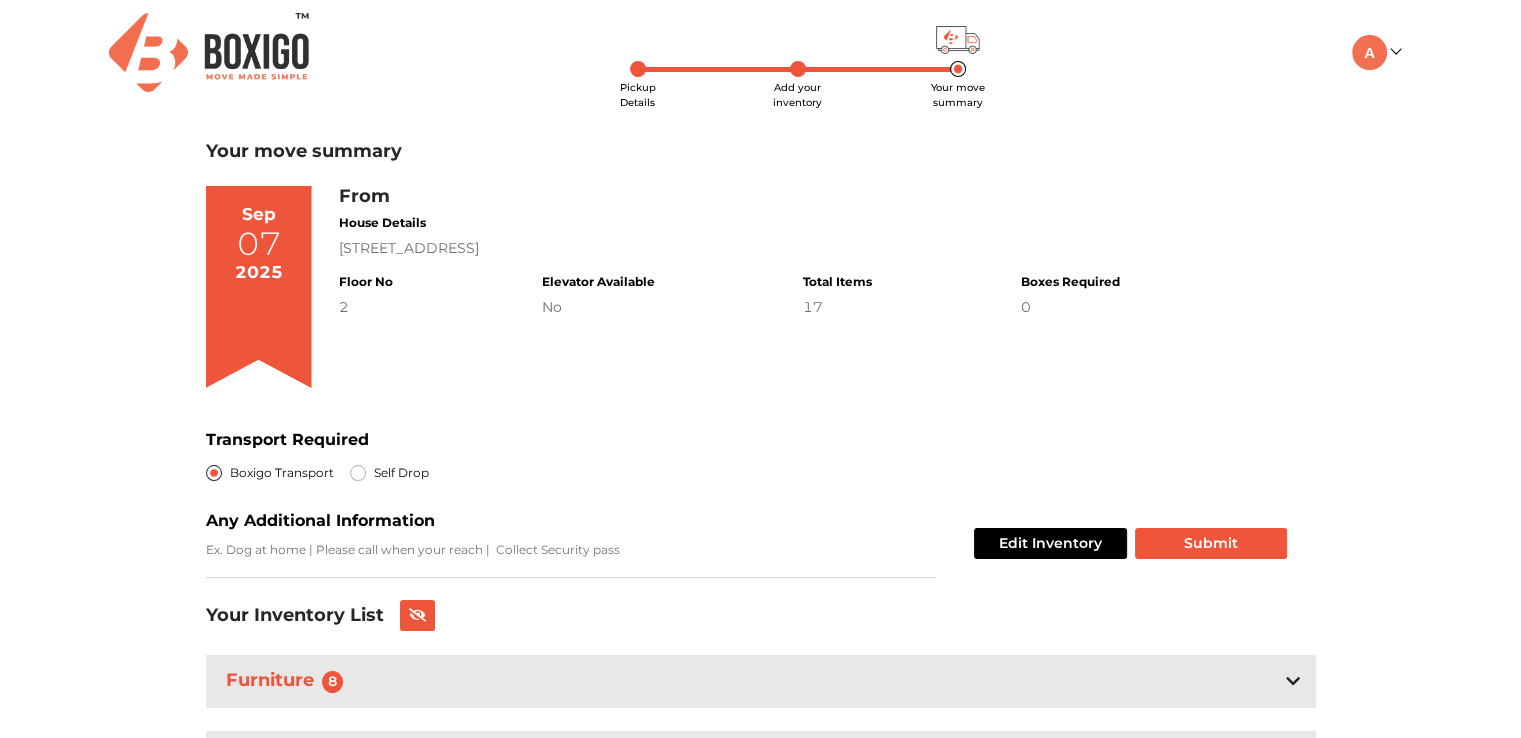 scroll, scrollTop: 0, scrollLeft: 0, axis: both 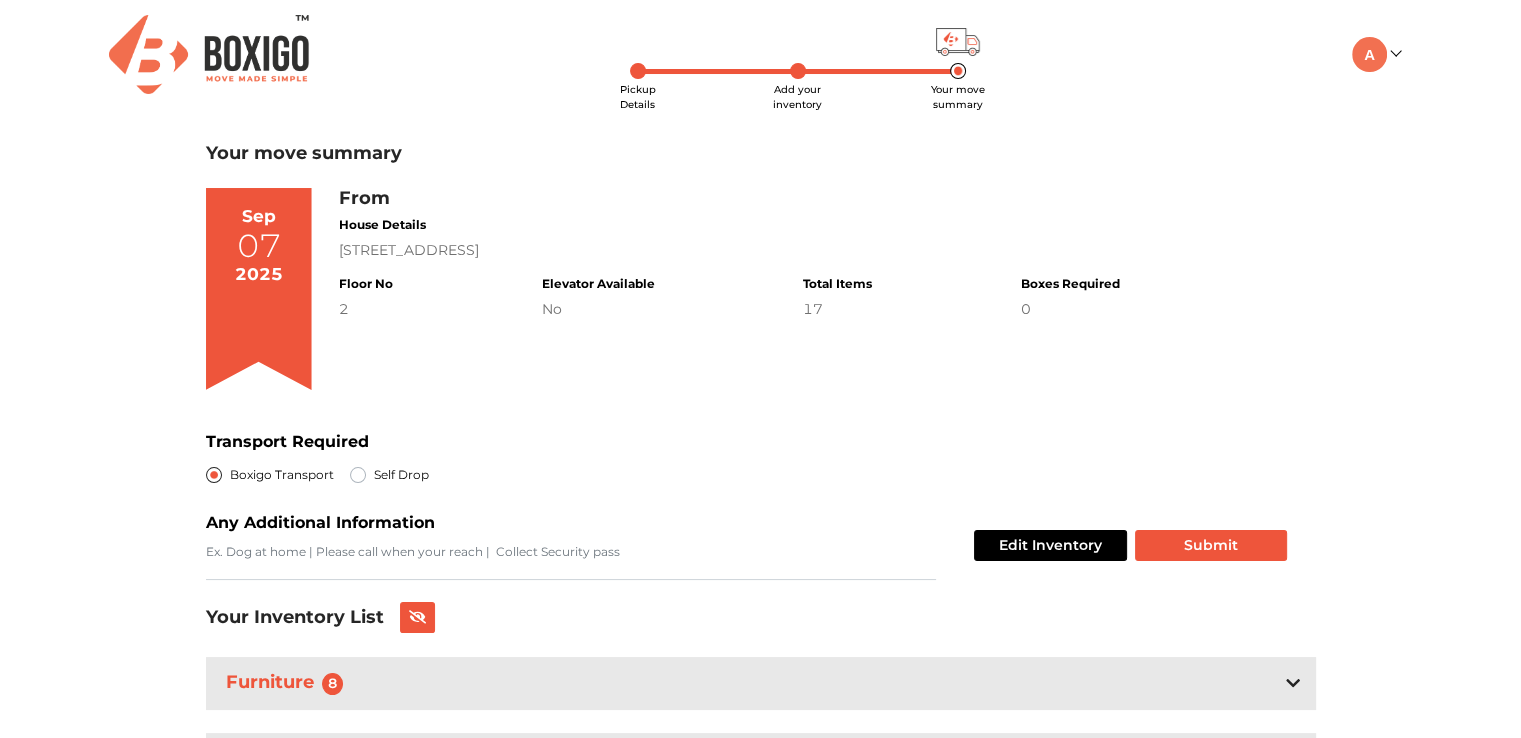 click at bounding box center [209, 54] 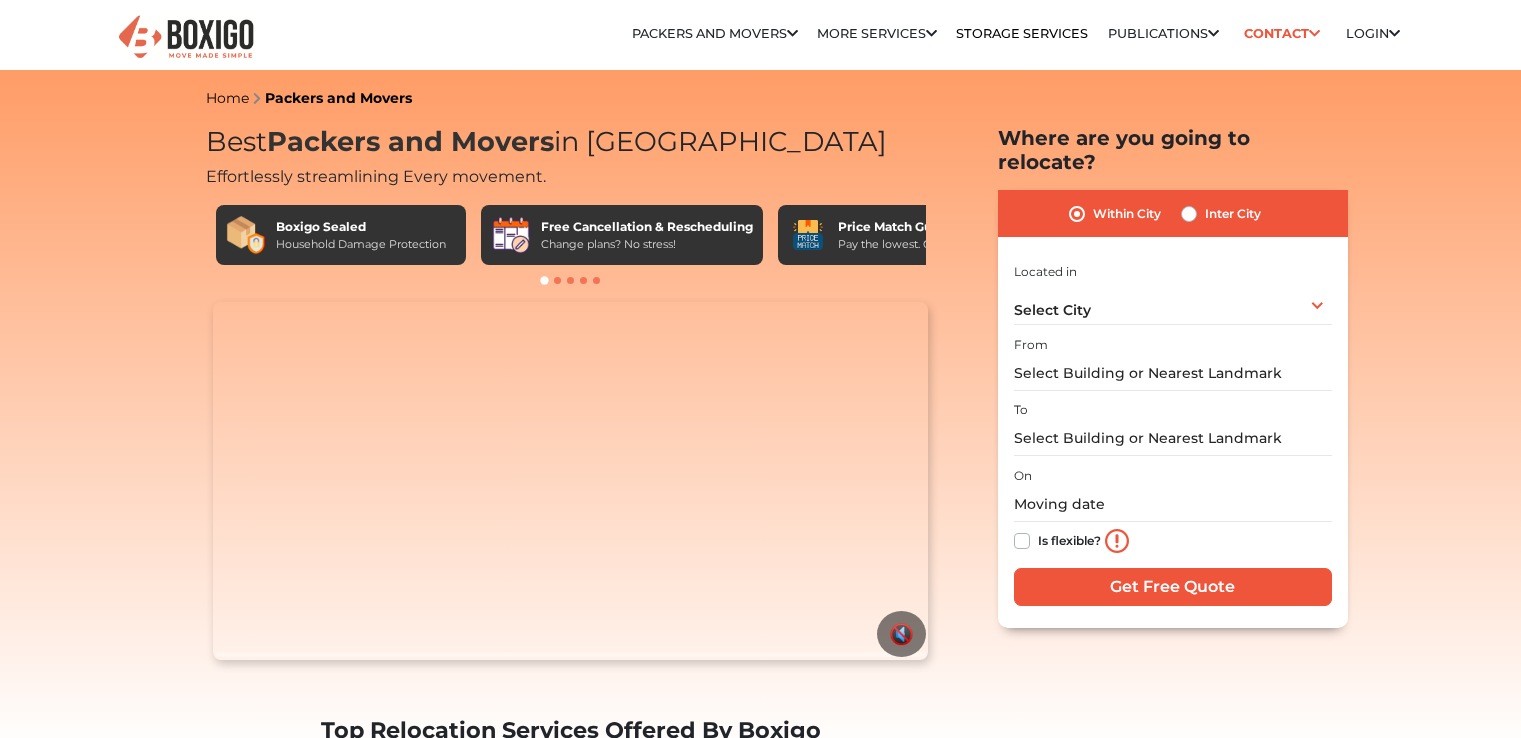 scroll, scrollTop: 0, scrollLeft: 0, axis: both 